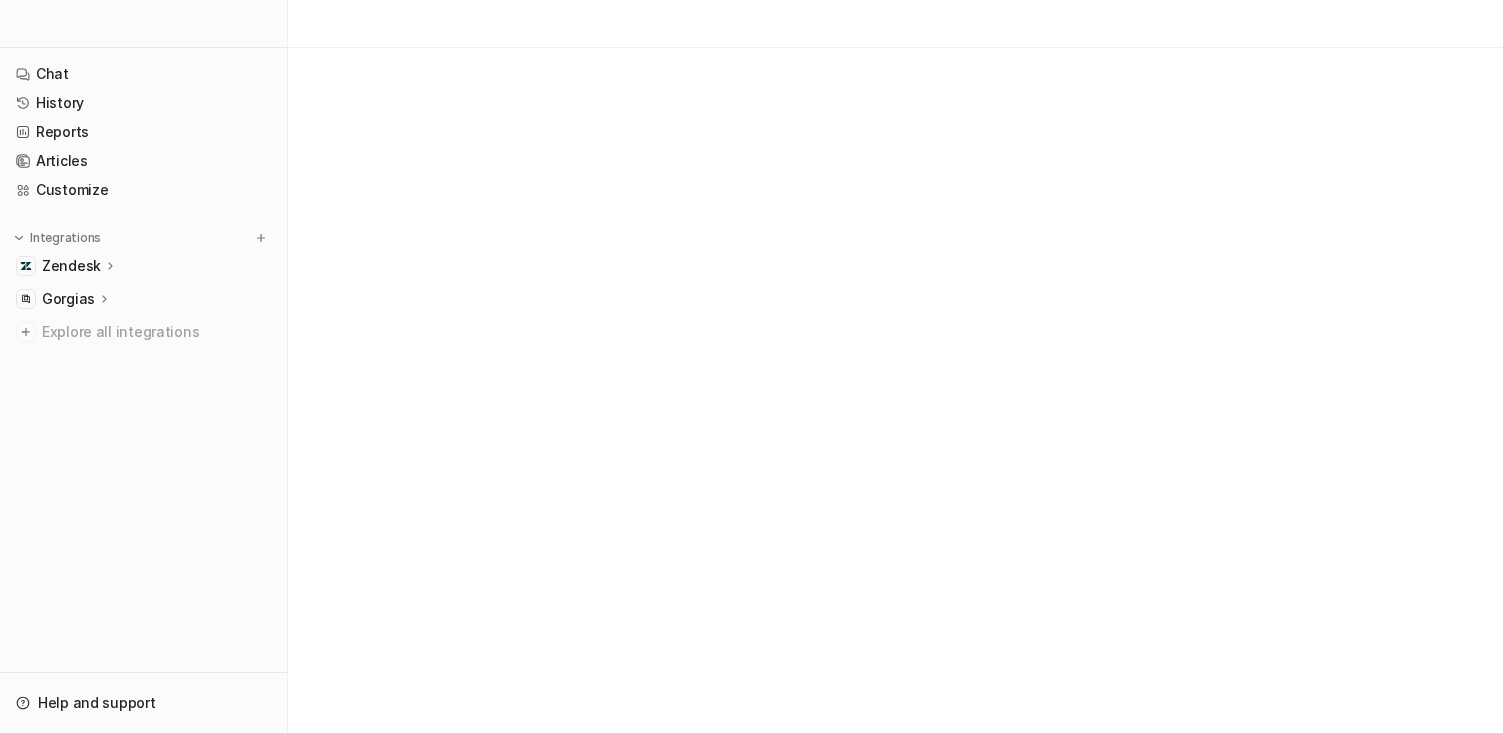 scroll, scrollTop: 0, scrollLeft: 0, axis: both 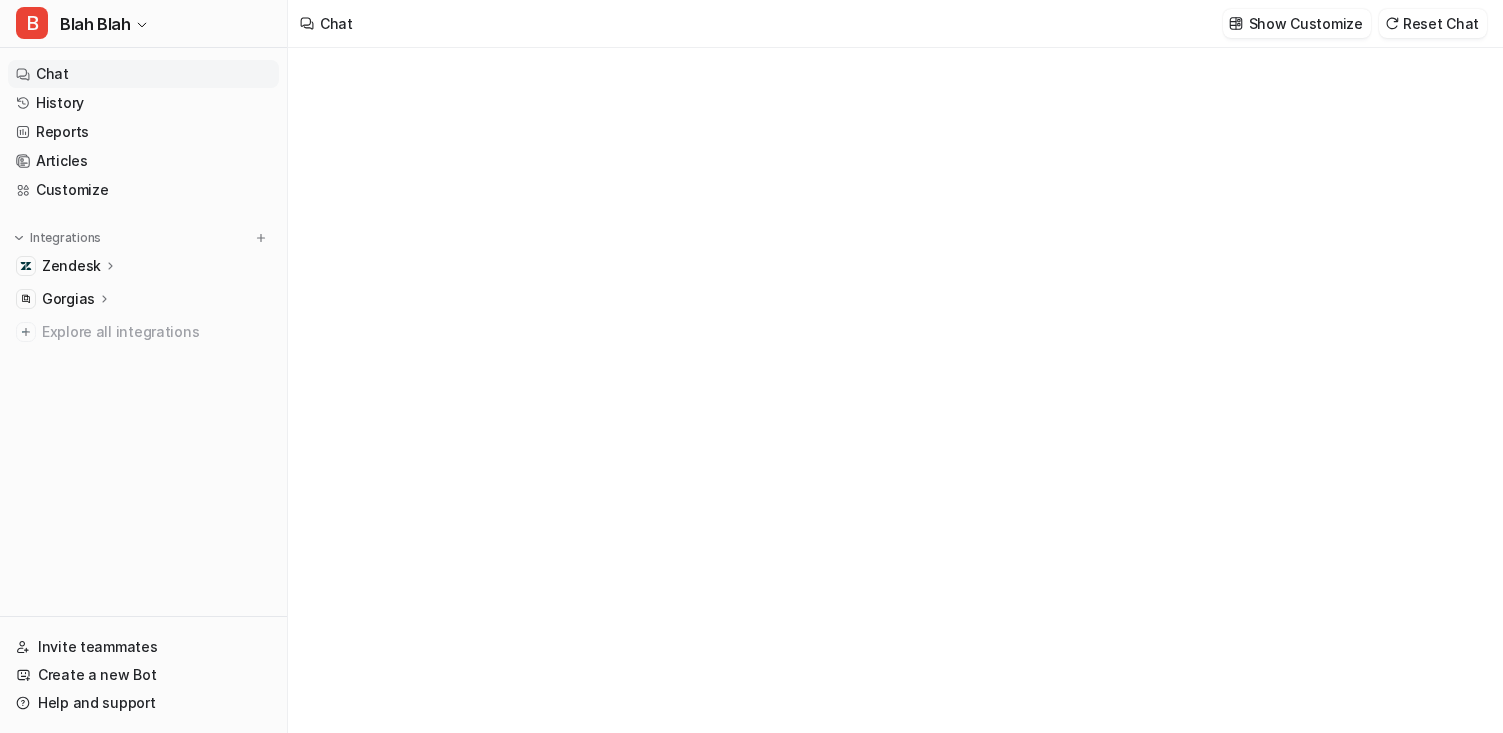 type on "**********" 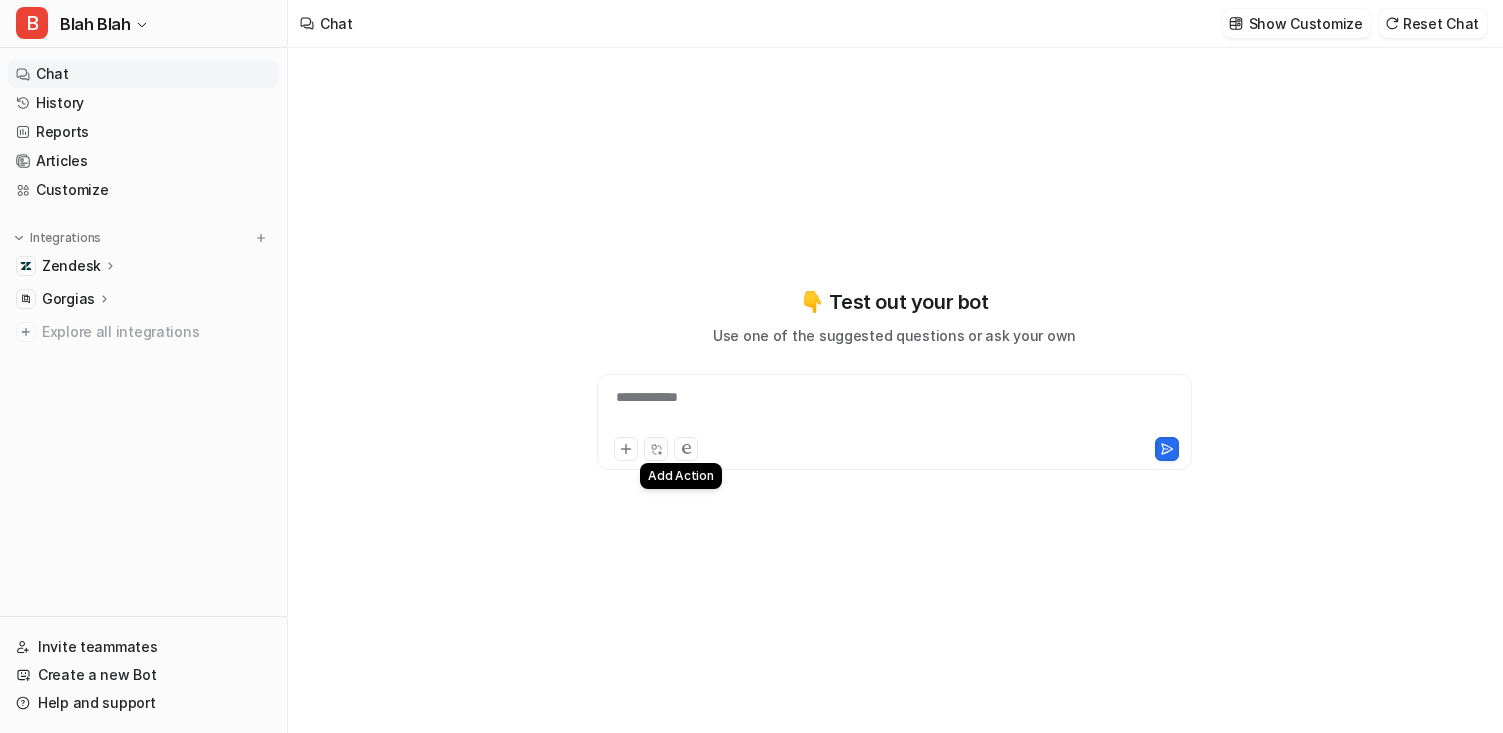 click 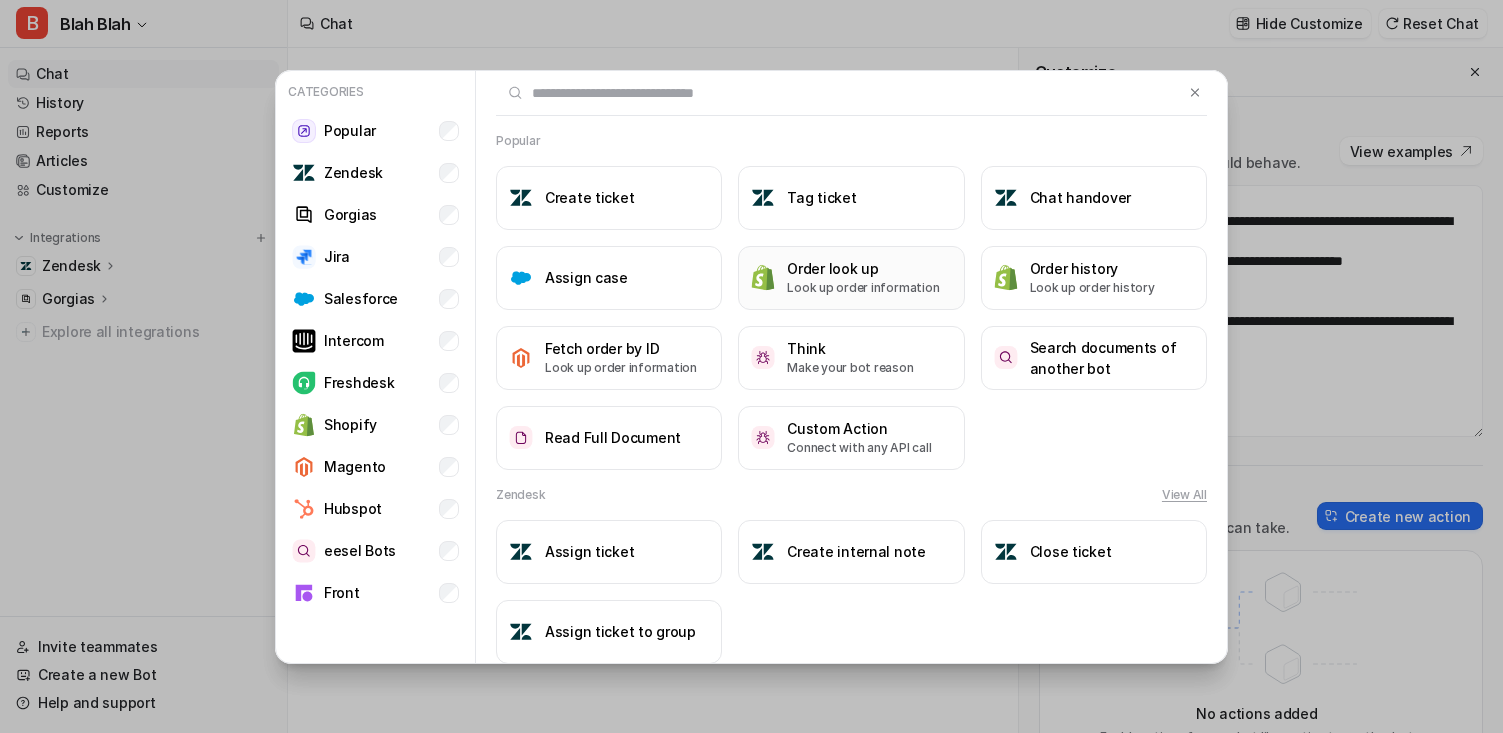 click on "Order look up" at bounding box center (863, 268) 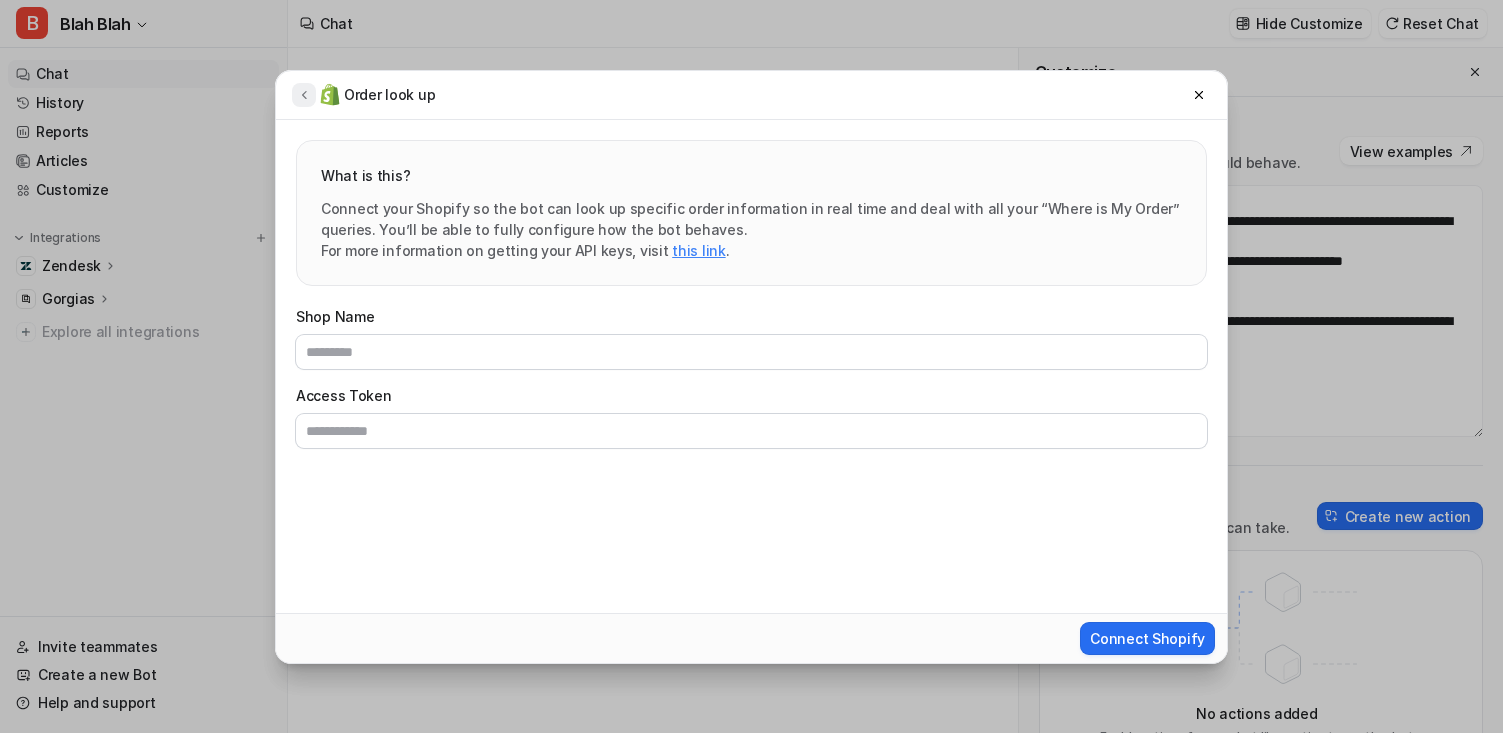 click 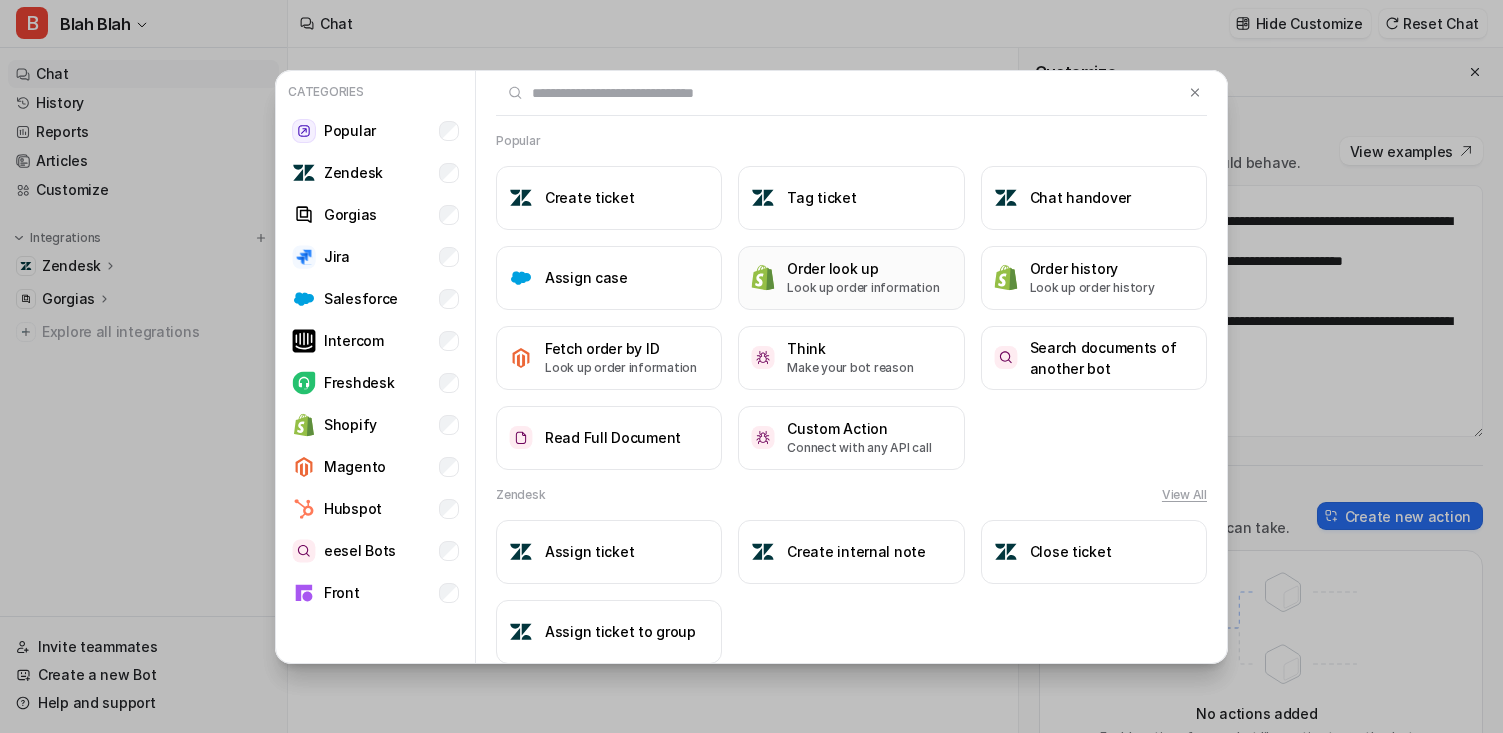 click on "Look up order information" at bounding box center [863, 288] 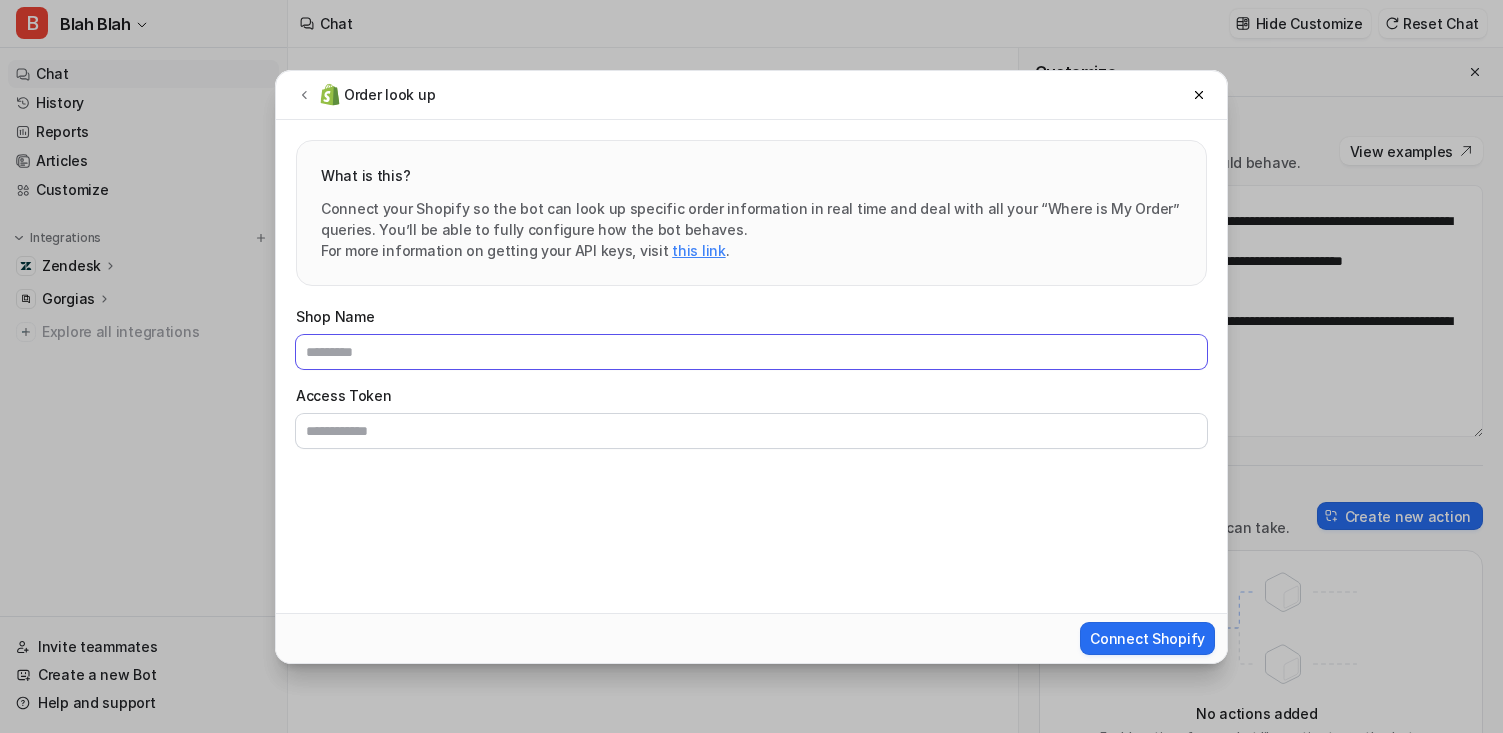 drag, startPoint x: 387, startPoint y: 334, endPoint x: 387, endPoint y: 458, distance: 124 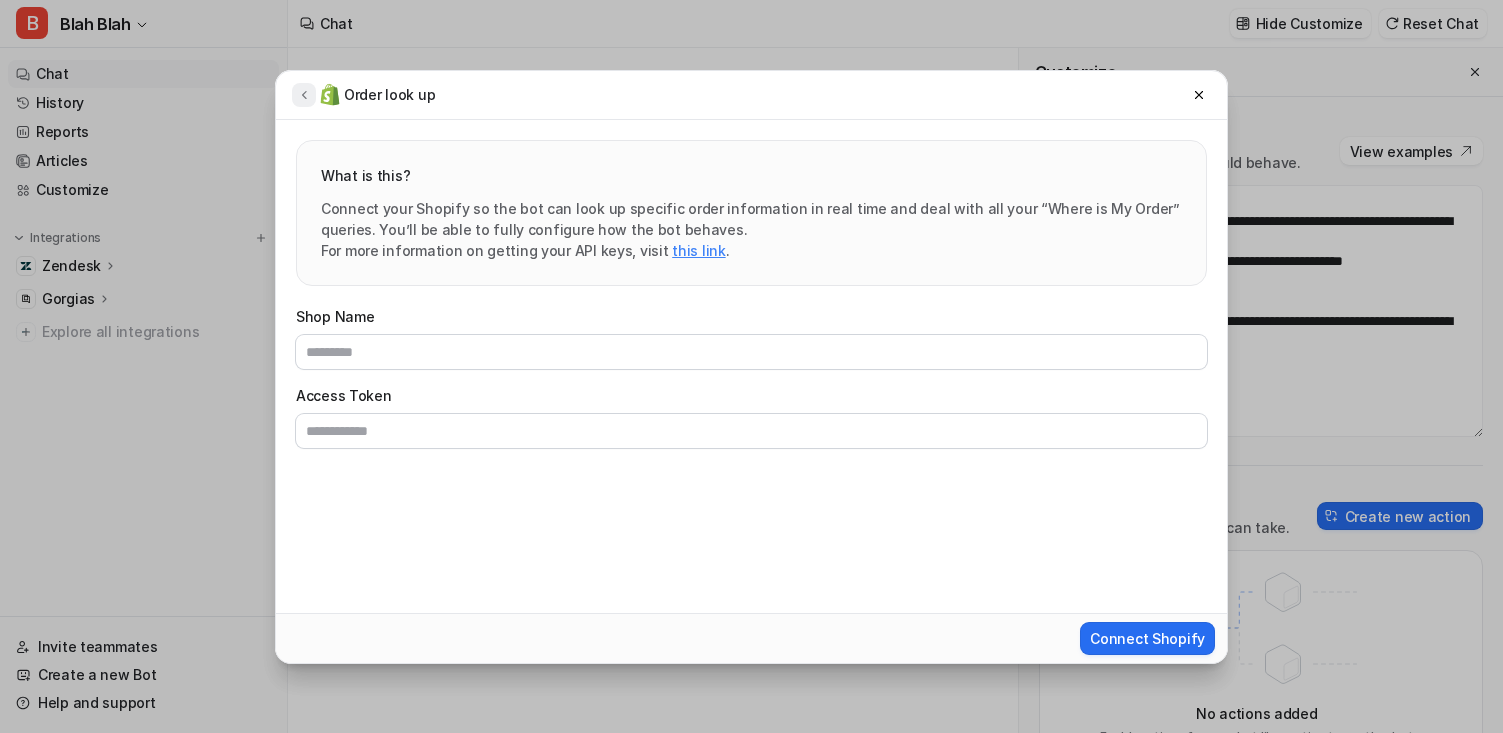 click at bounding box center (304, 95) 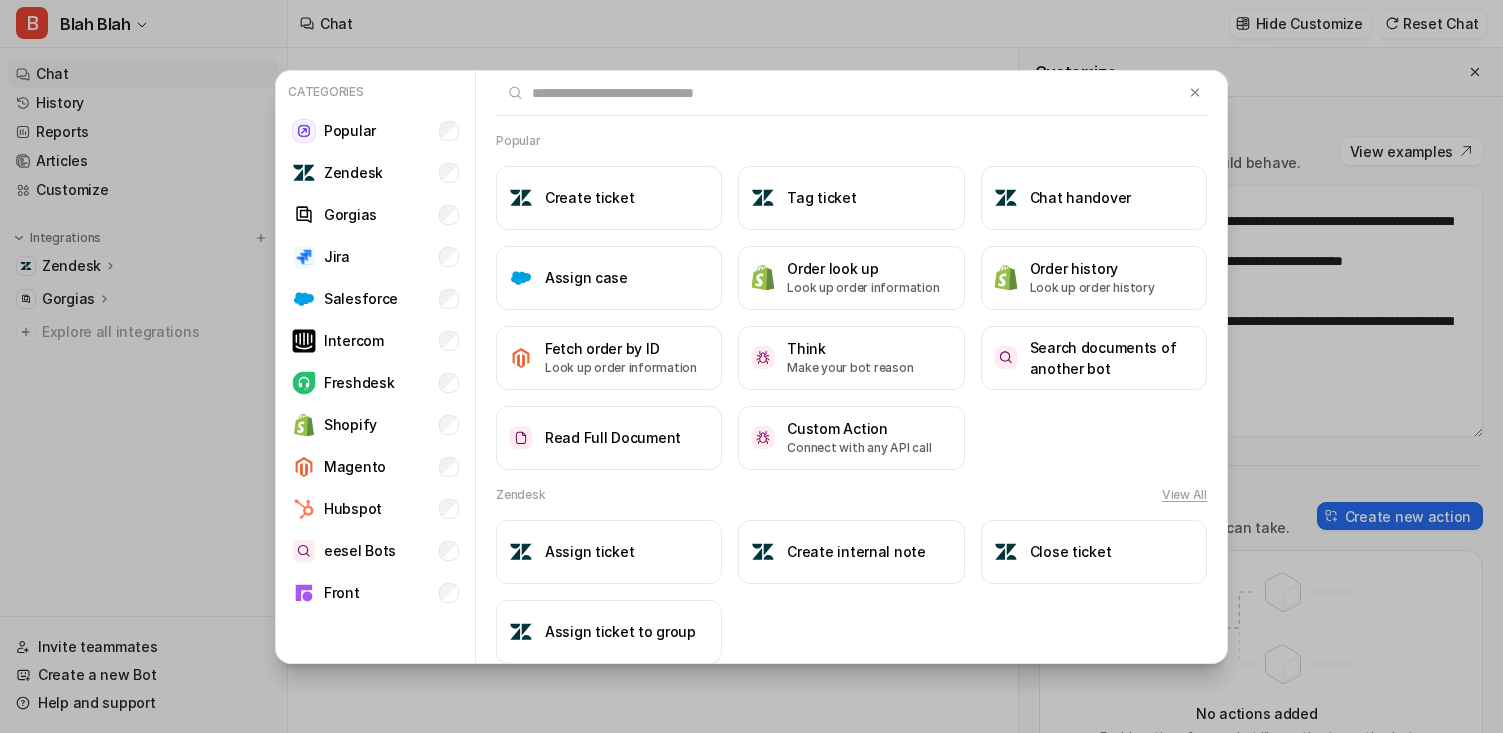 click on "Categories Popular Zendesk Gorgias Jira Salesforce Intercom Freshdesk Shopify Magento Hubspot eesel Bots Front Popular Create ticket Tag ticket Chat handover Assign case Order look up Look up order information Order history Look up order history Fetch order by ID Look up order information Think Make your bot reason Search documents of another bot Read Full Document Custom Action Connect with any API call Zendesk View All Assign ticket Create internal note Close ticket Assign ticket to group Gorgias Create ticket Assign ticket Tag ticket Jira Search issues Create issue Label issue Assign issue Comment on issue Salesforce Create case Label case Intercom Assign conversation Tag conversation Close conversation Create internal note Get ticket fields Get conversation fields Unassign conversation User lookup Update conversation Freshdesk Tag ticket Create internal note Create ticket Assign ticket Close ticket Update ticket status Magento Fetch orders by email Hubspot Change ticket priority Update ticket eesel Bots" at bounding box center [751, 366] 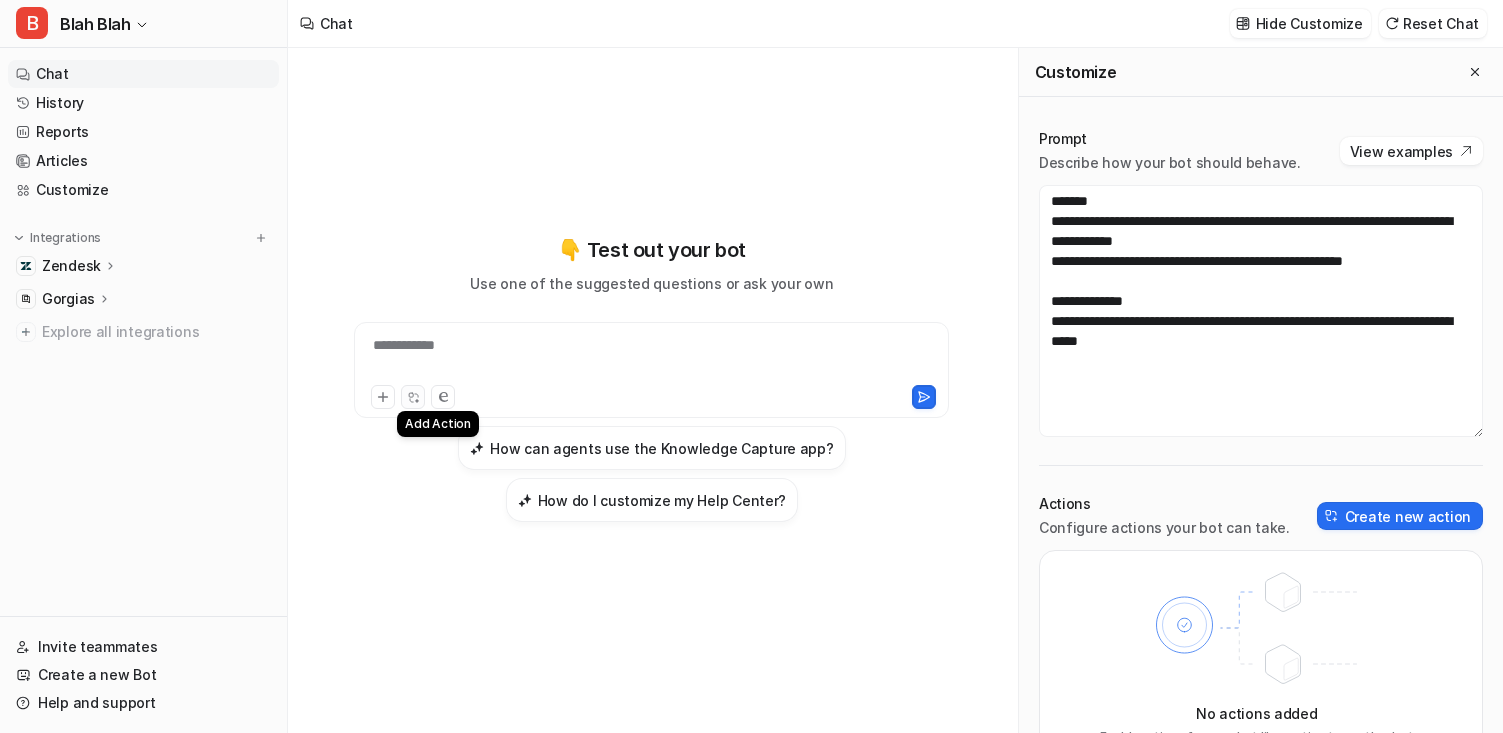 click at bounding box center (413, 397) 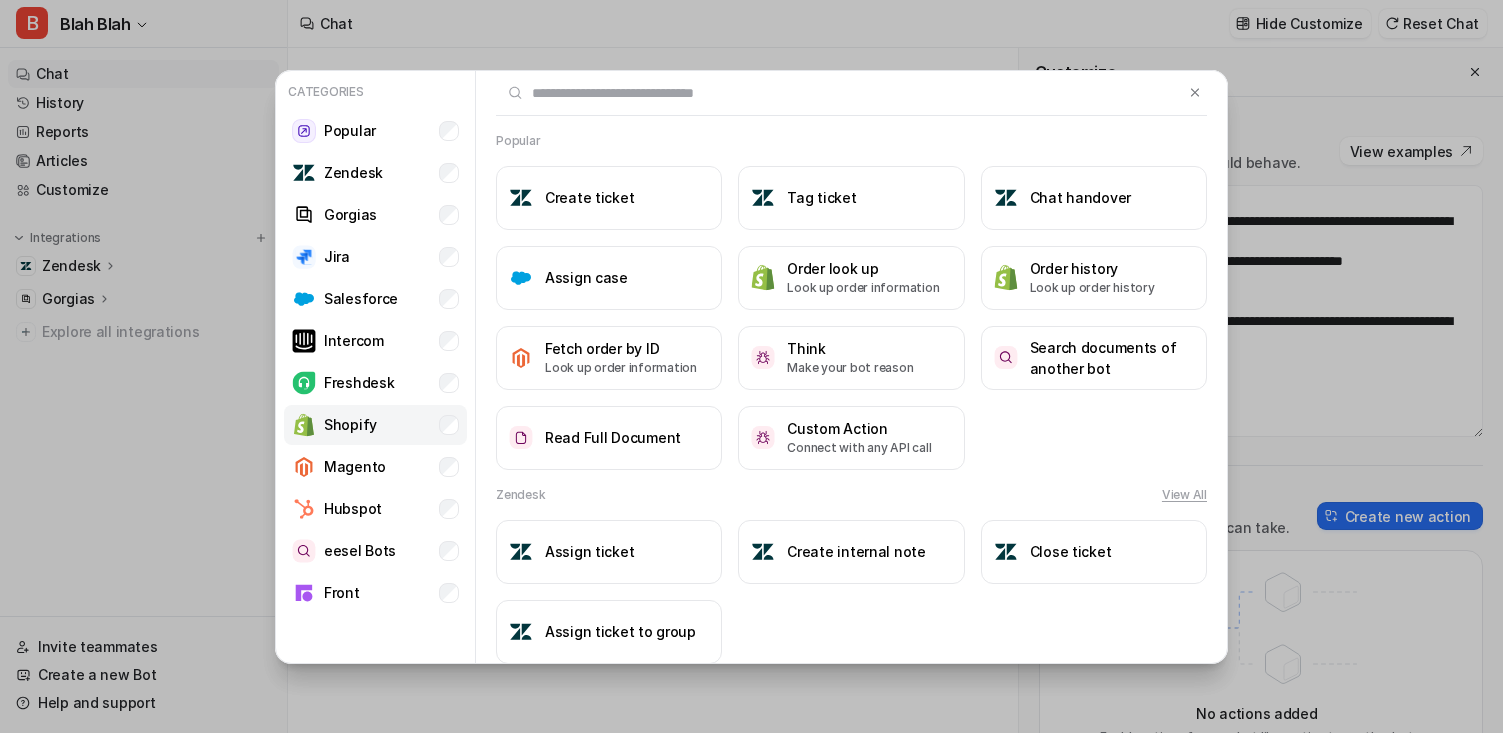 click on "Shopify" at bounding box center [350, 424] 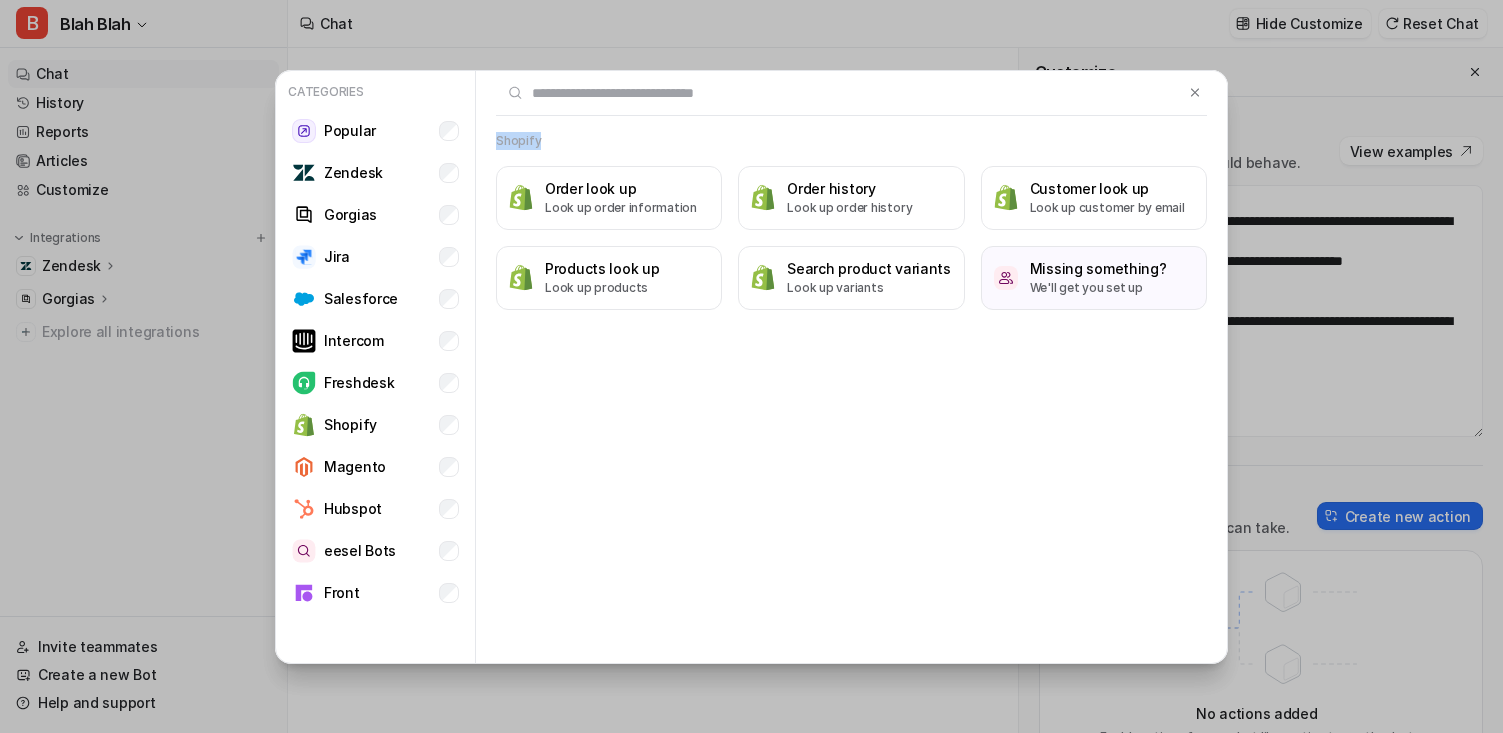 drag, startPoint x: 499, startPoint y: 144, endPoint x: 538, endPoint y: 144, distance: 39 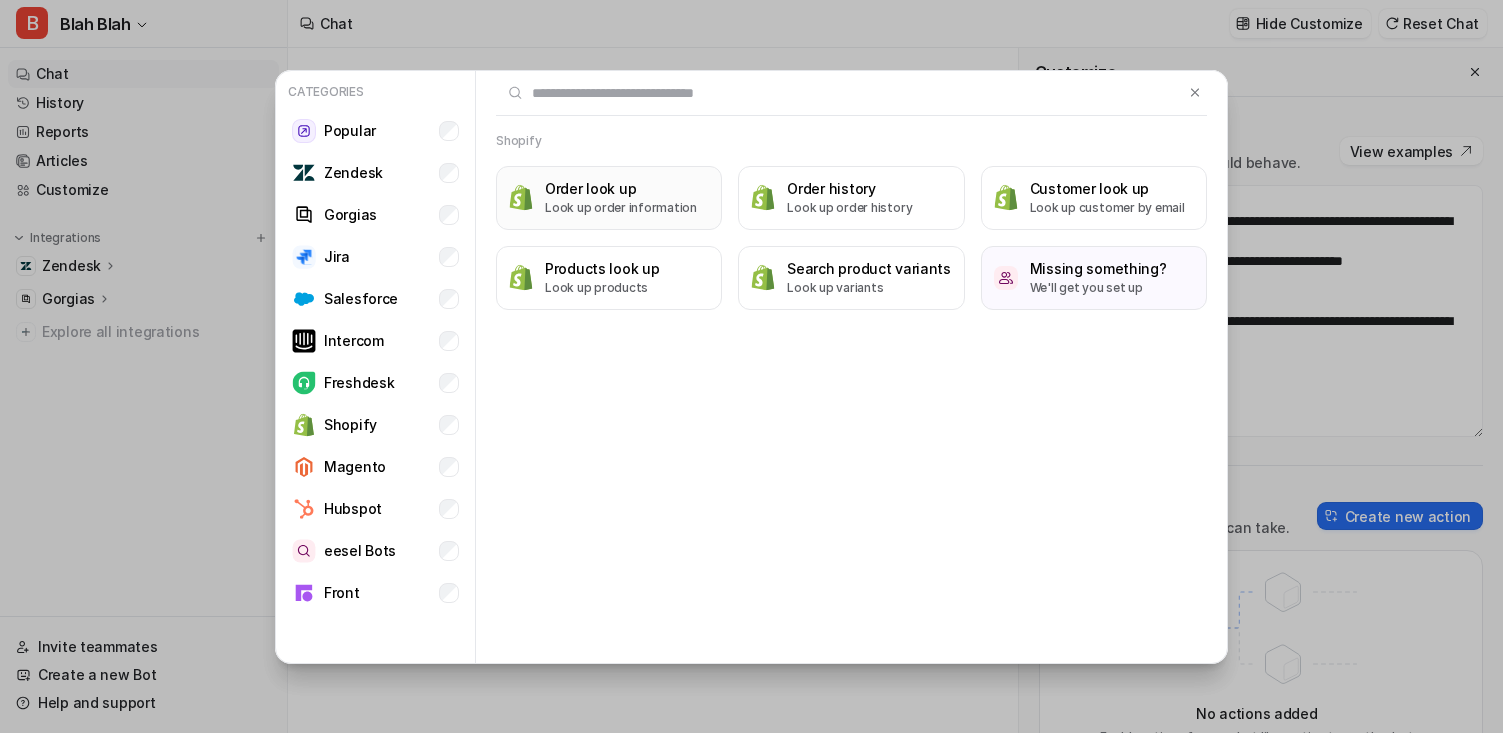 click on "Look up order information" at bounding box center (621, 208) 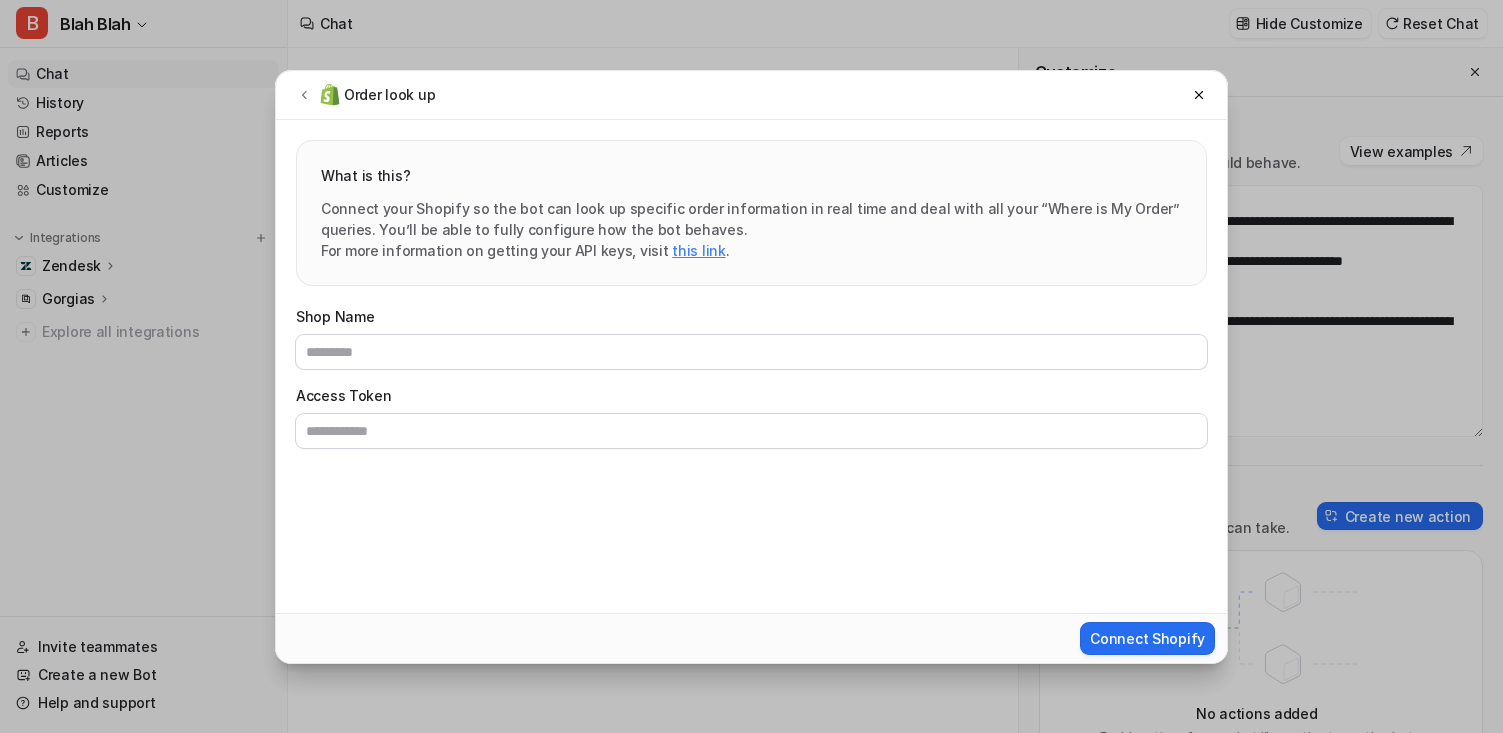 click on "Order look up What is this? Connect your Shopify so the bot can look up specific order information in real time and deal with all your “Where is My Order” queries. You’ll be able to fully configure how the bot behaves. For more information on getting your API keys, visit   this link . Shop Name Access Token Connect Shopify" at bounding box center (751, 366) 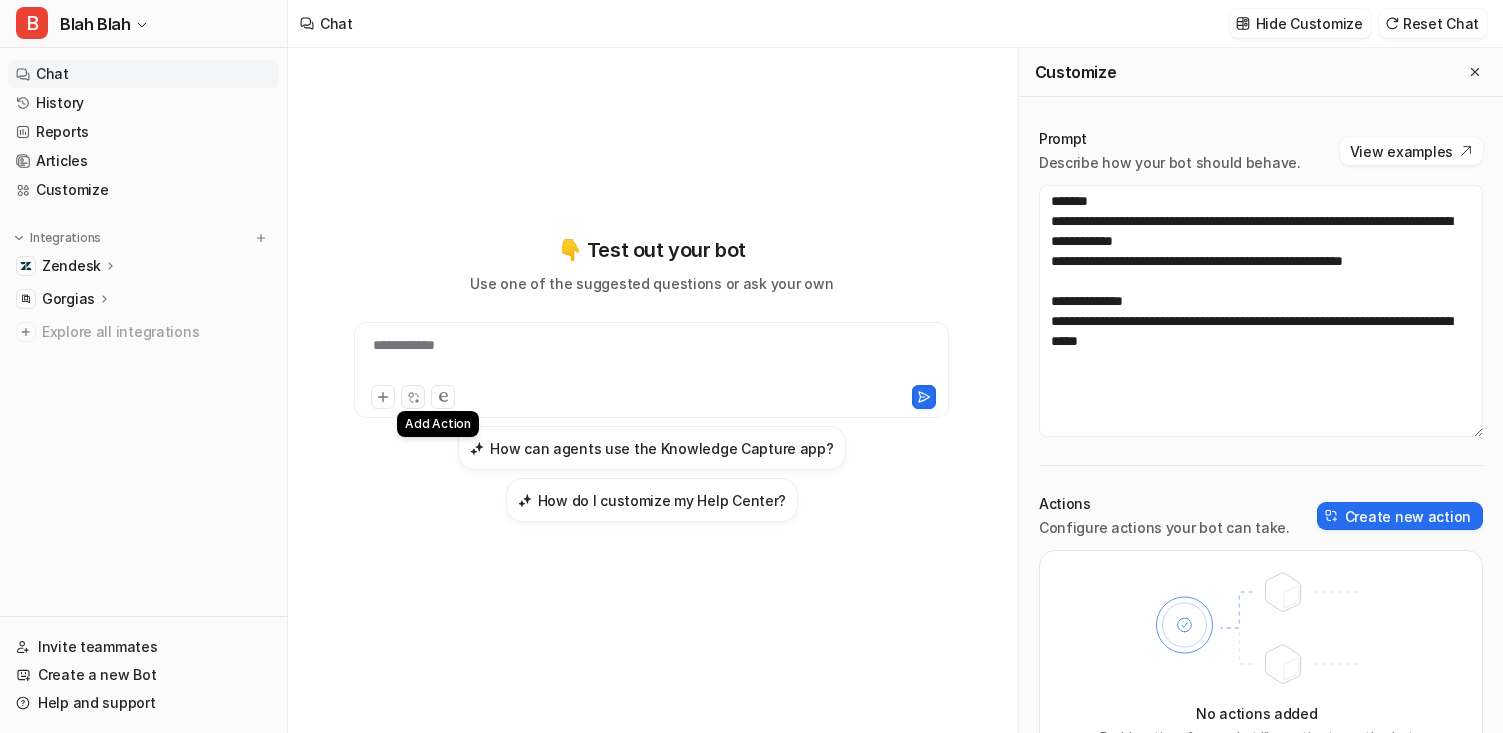 click 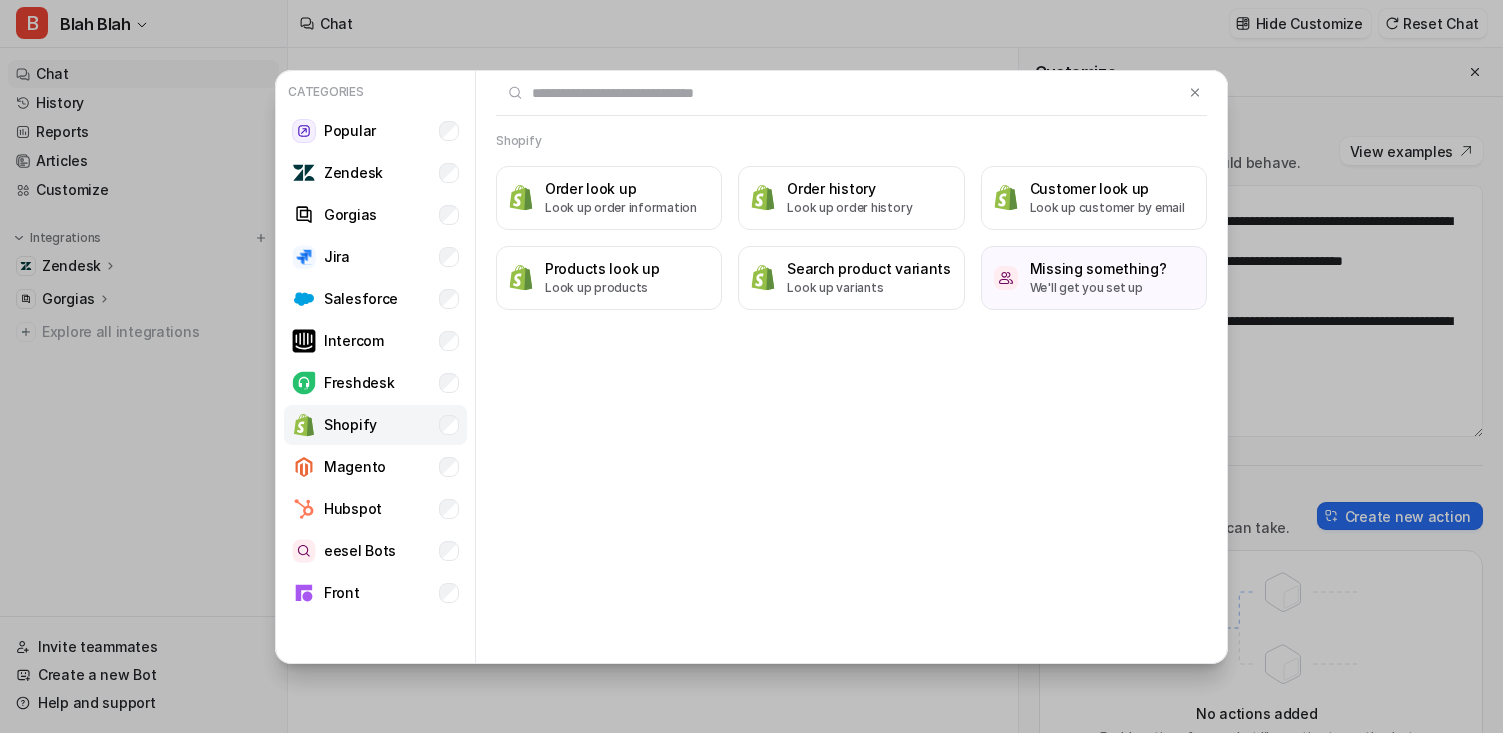 click on "Shopify" at bounding box center [375, 425] 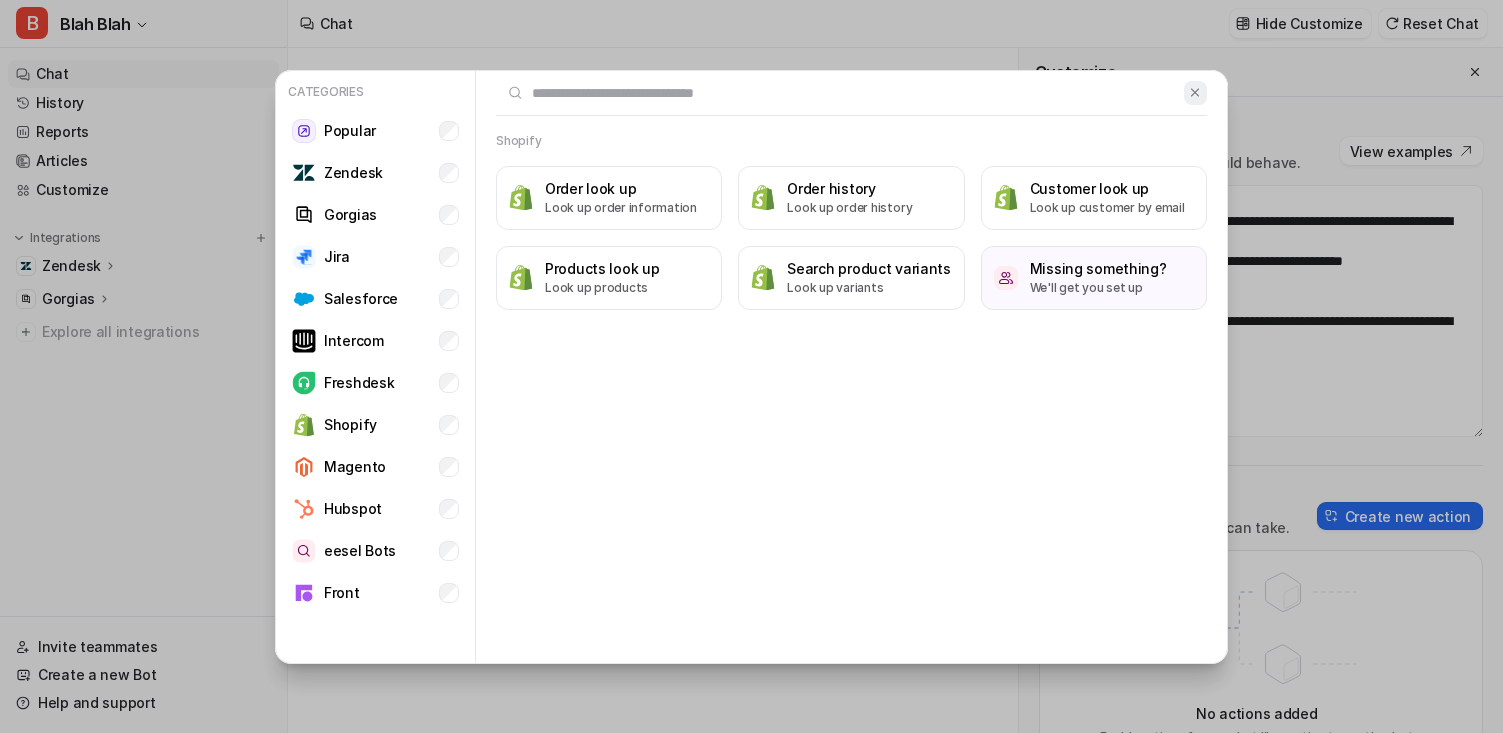 click at bounding box center (1195, 92) 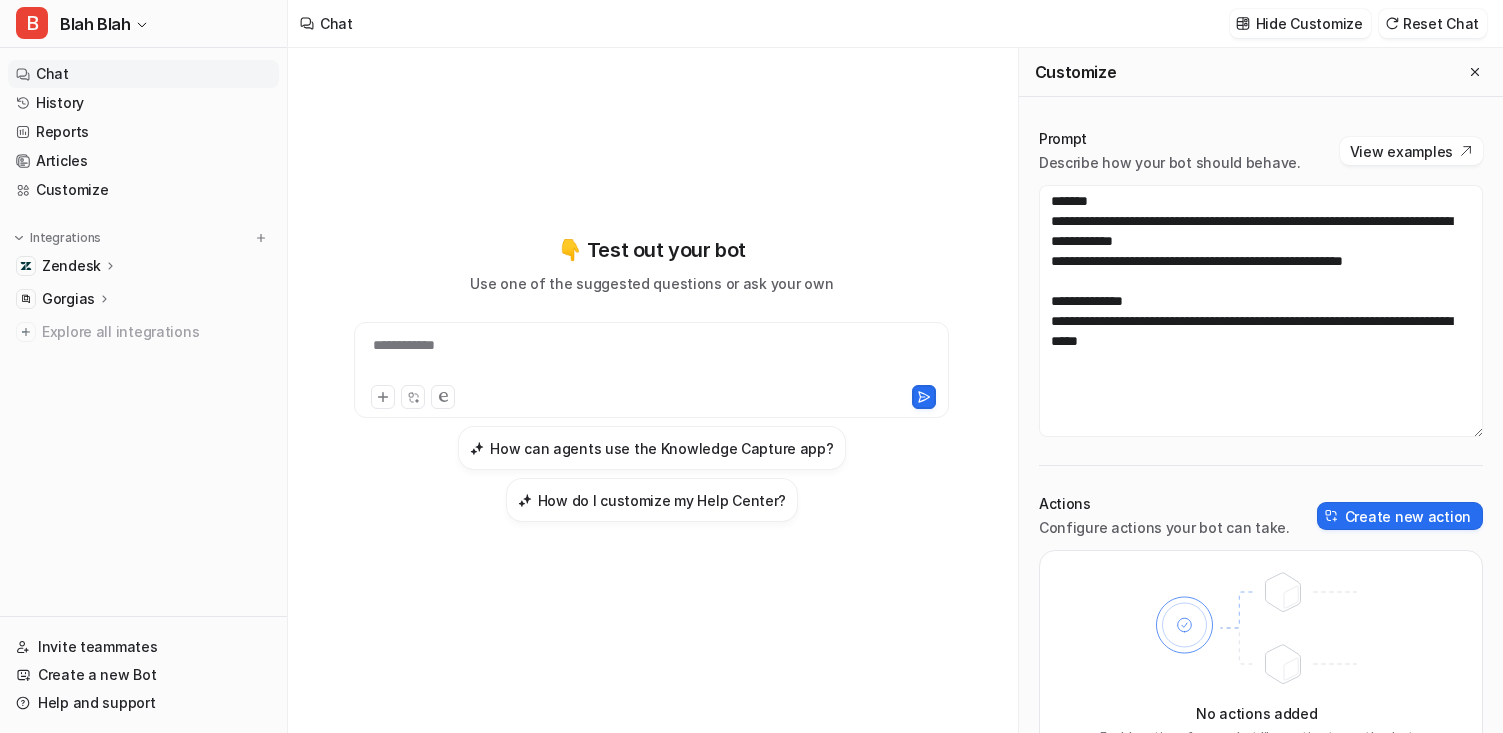 click on "Chat History Reports Articles Customize Integrations Zendesk Overview Sources AI Agent AI Copilot Gorgias Overview Help Center Tickets AI Agent Sidebar Assistant Macros Explore all integrations" at bounding box center [143, 334] 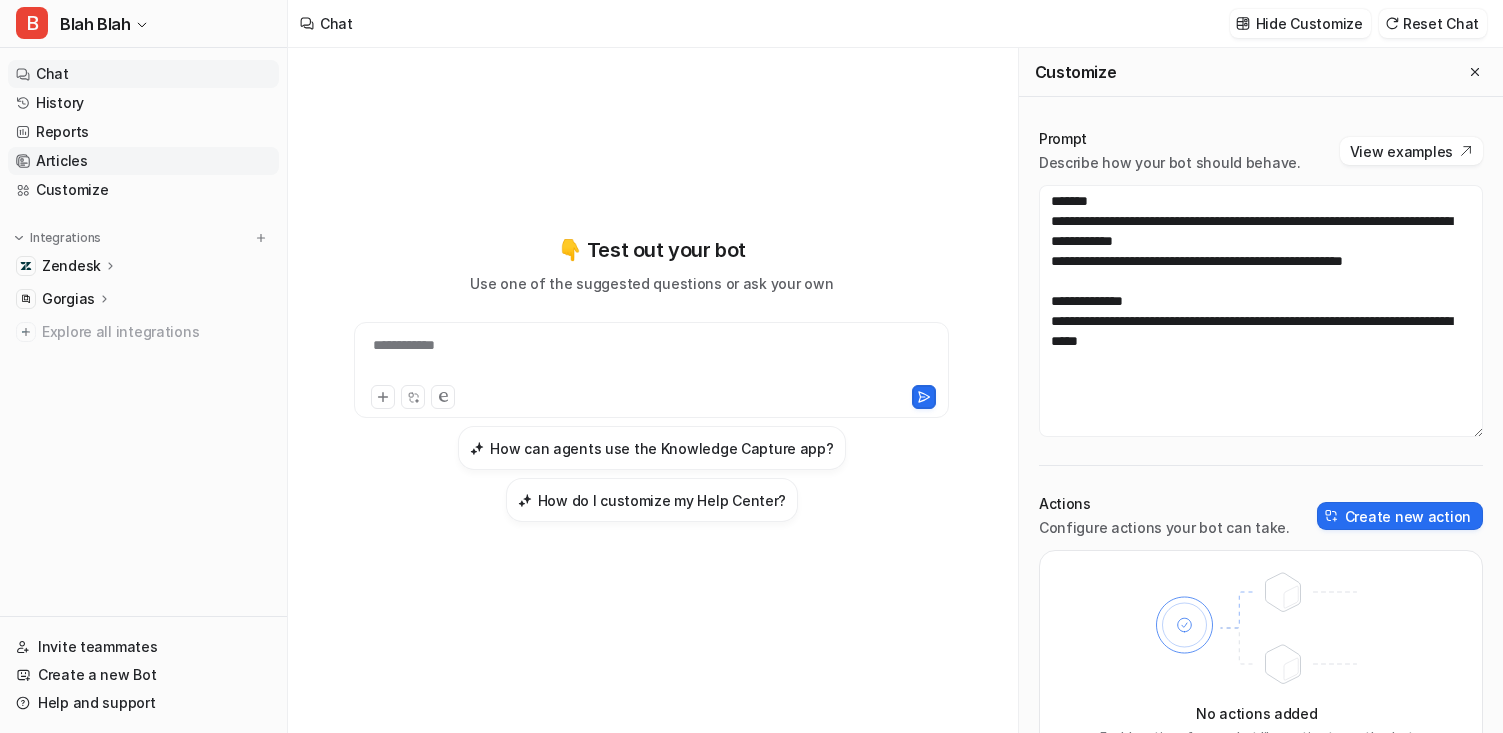 click on "Articles" at bounding box center (143, 161) 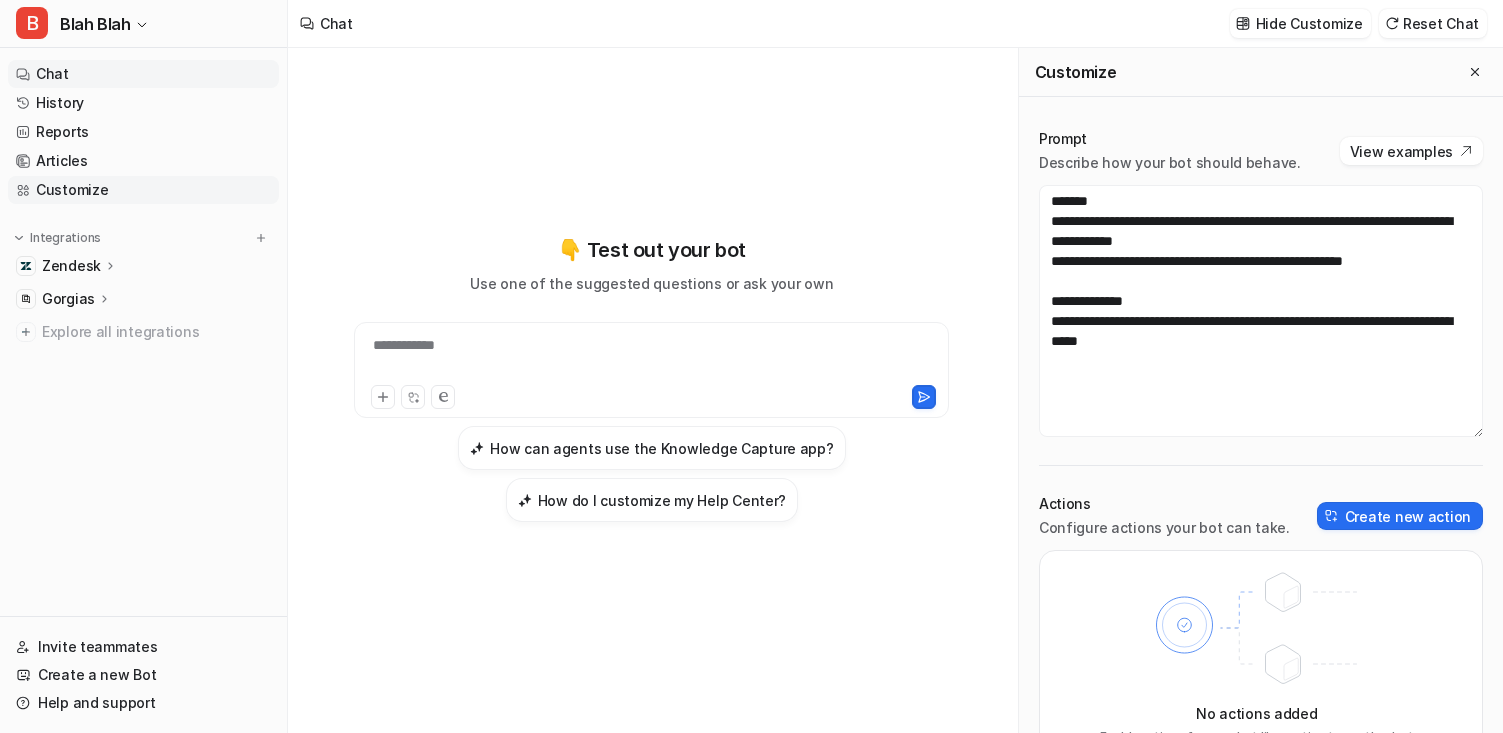click on "Customize" at bounding box center (143, 190) 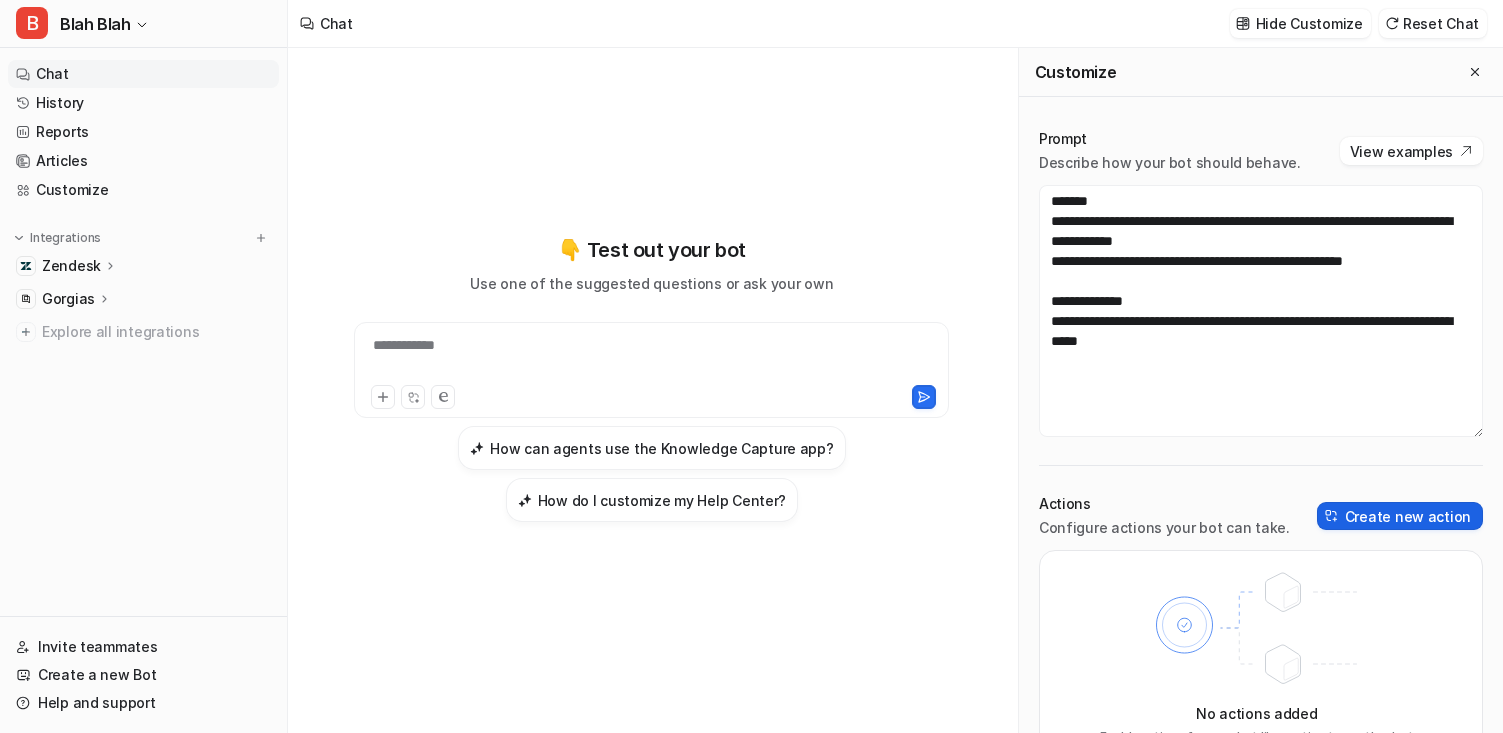click on "Create new action" at bounding box center (1400, 516) 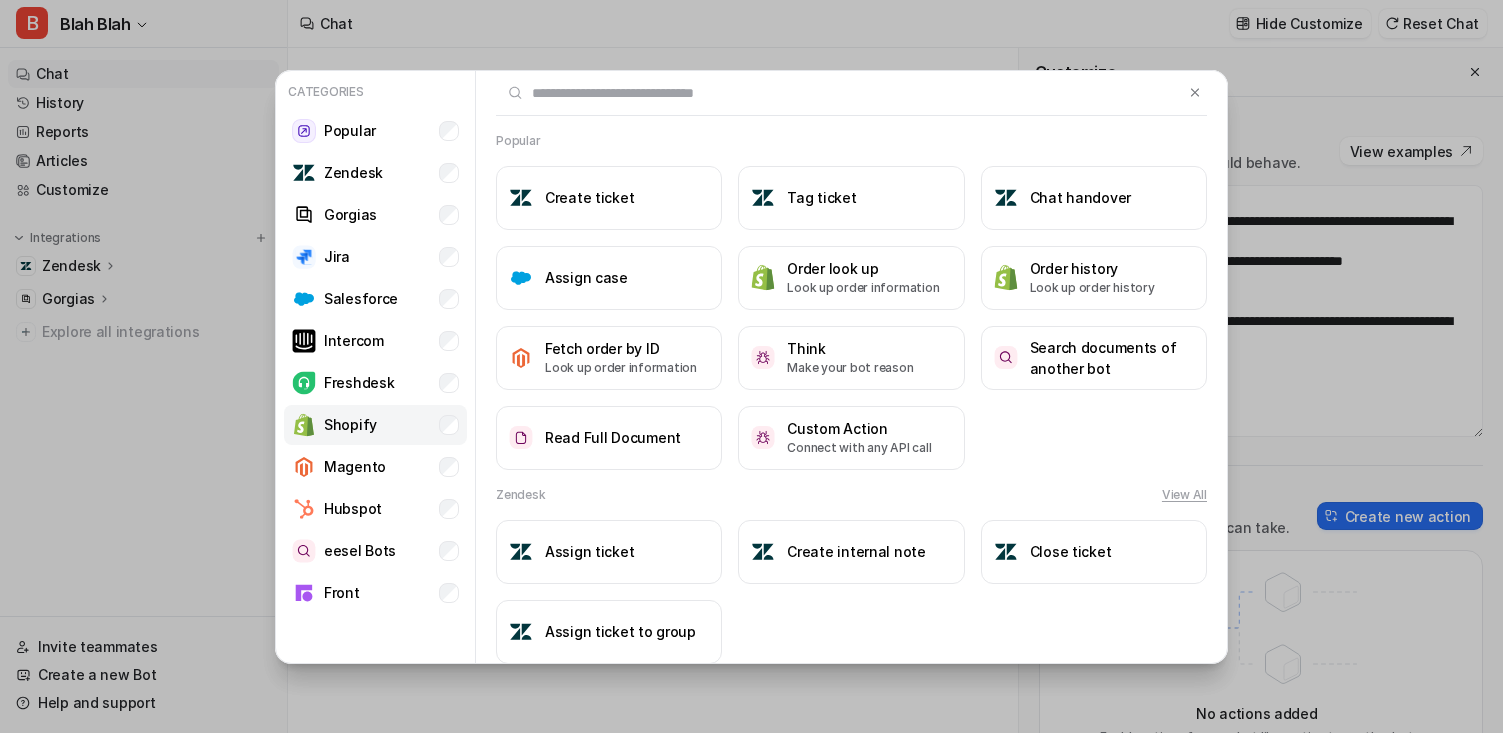 click on "Shopify" at bounding box center [375, 425] 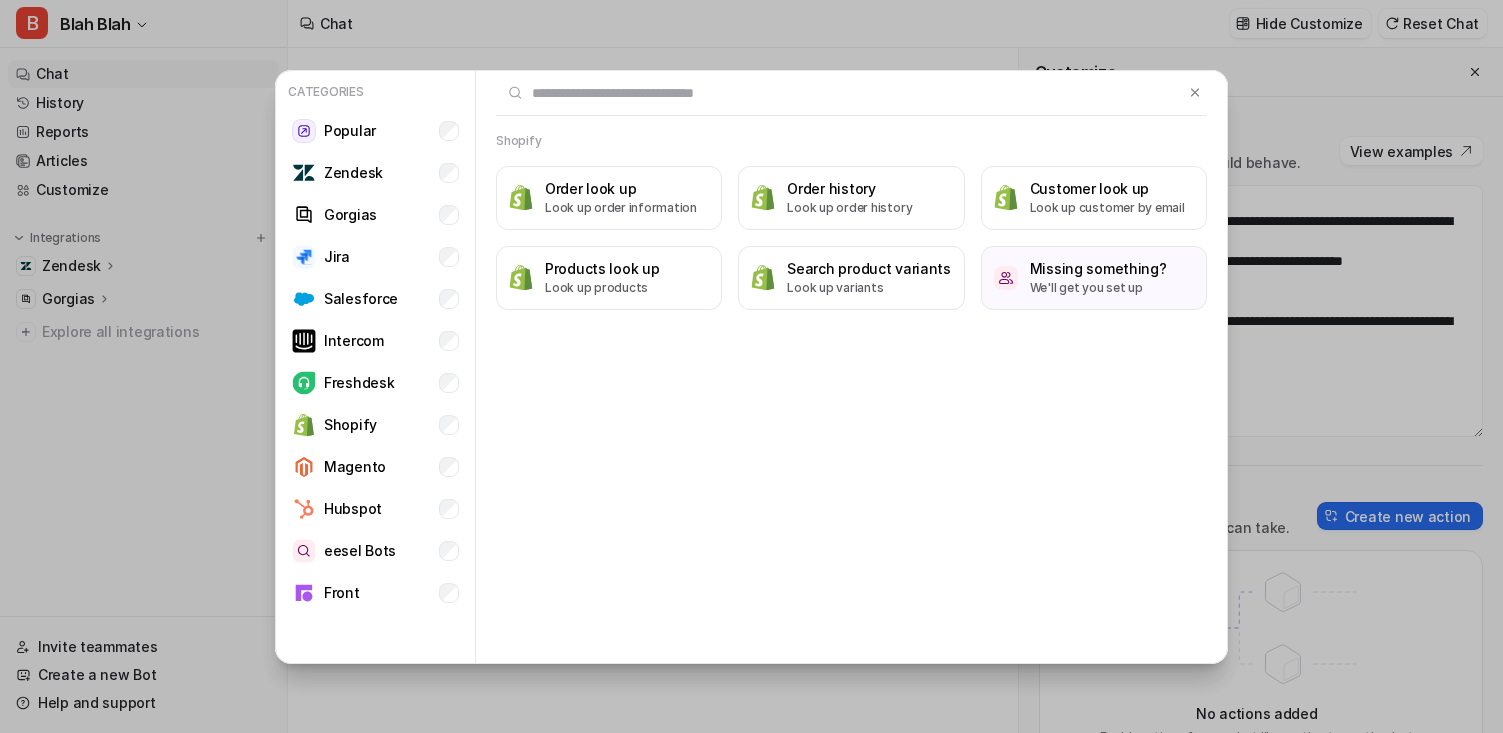 click on "Shopify" at bounding box center [518, 141] 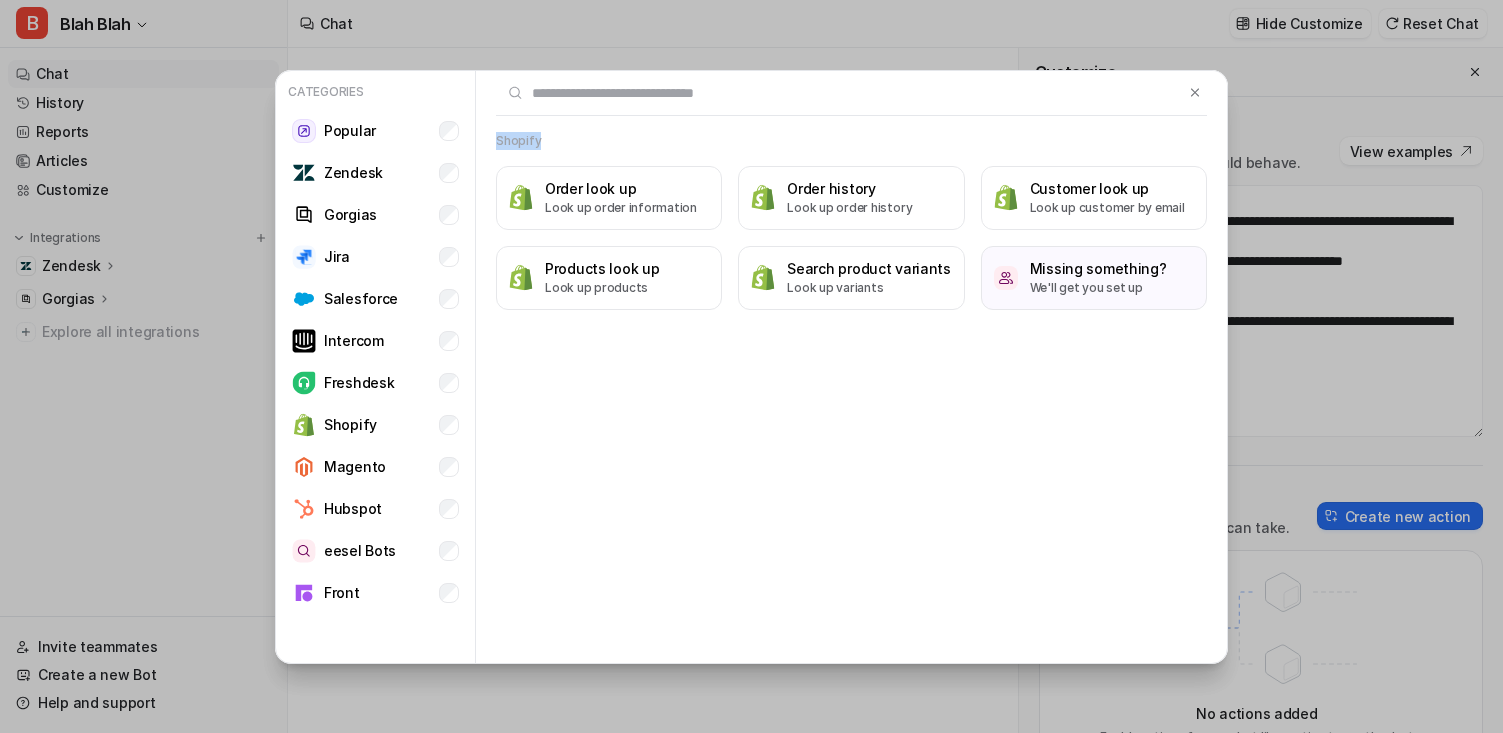 click on "Shopify" at bounding box center (518, 141) 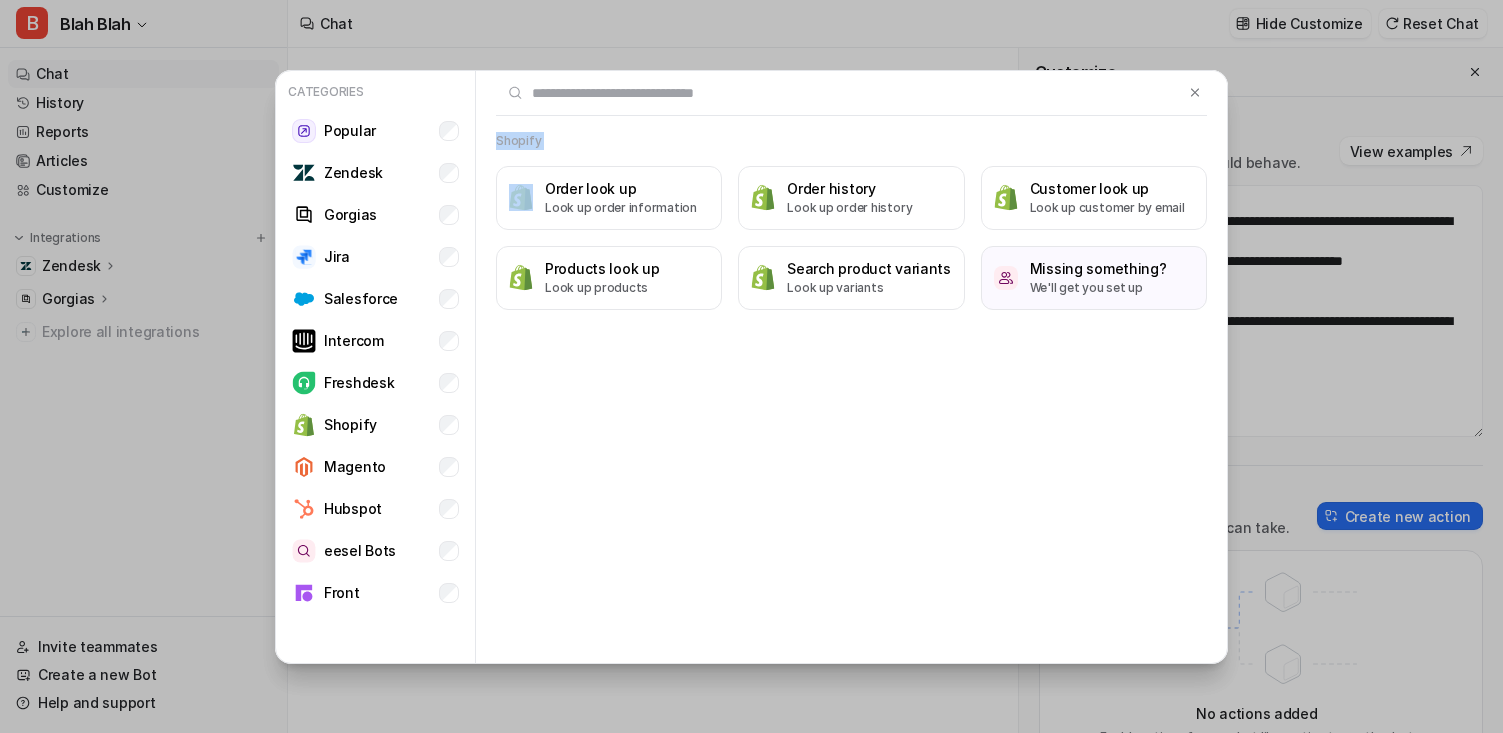 click on "Shopify" at bounding box center (518, 141) 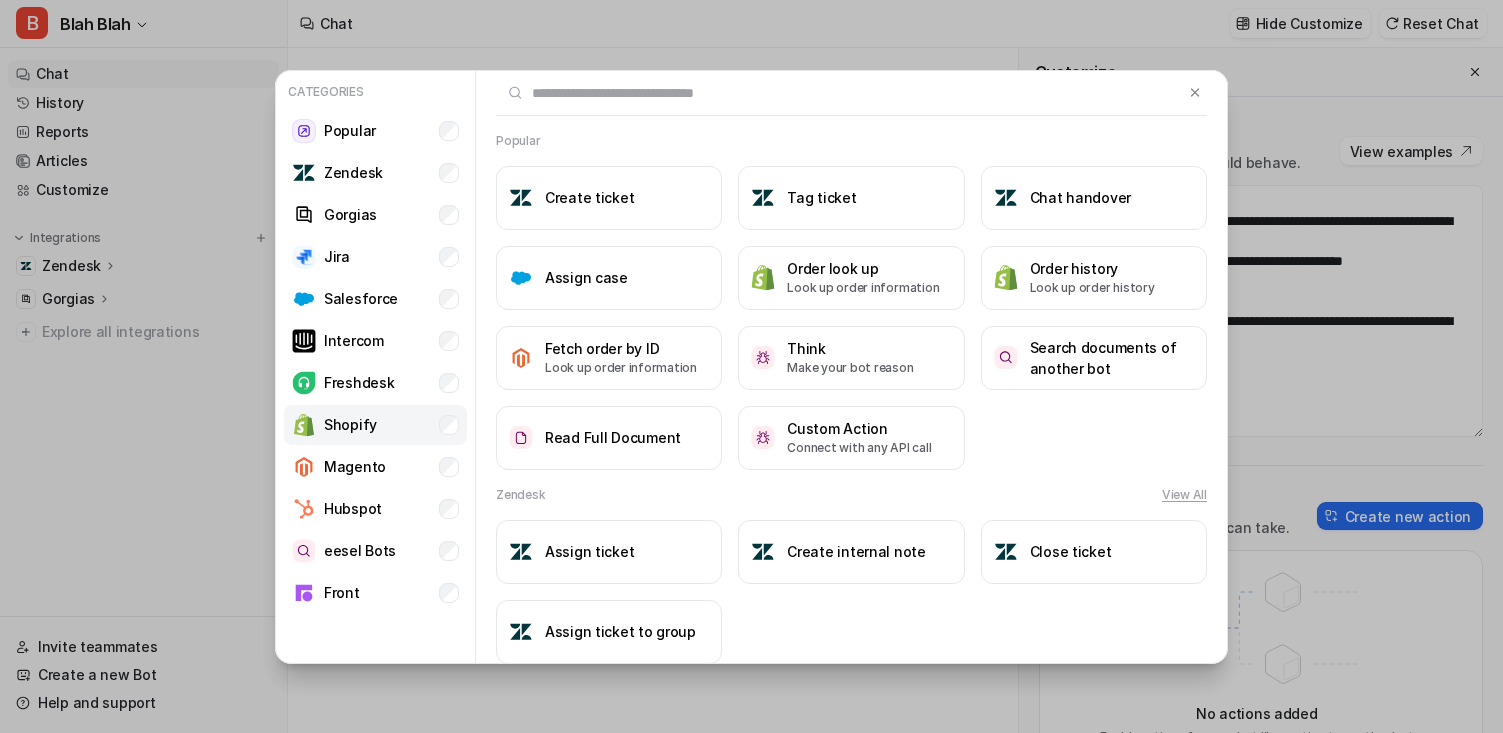click on "Shopify" at bounding box center [375, 425] 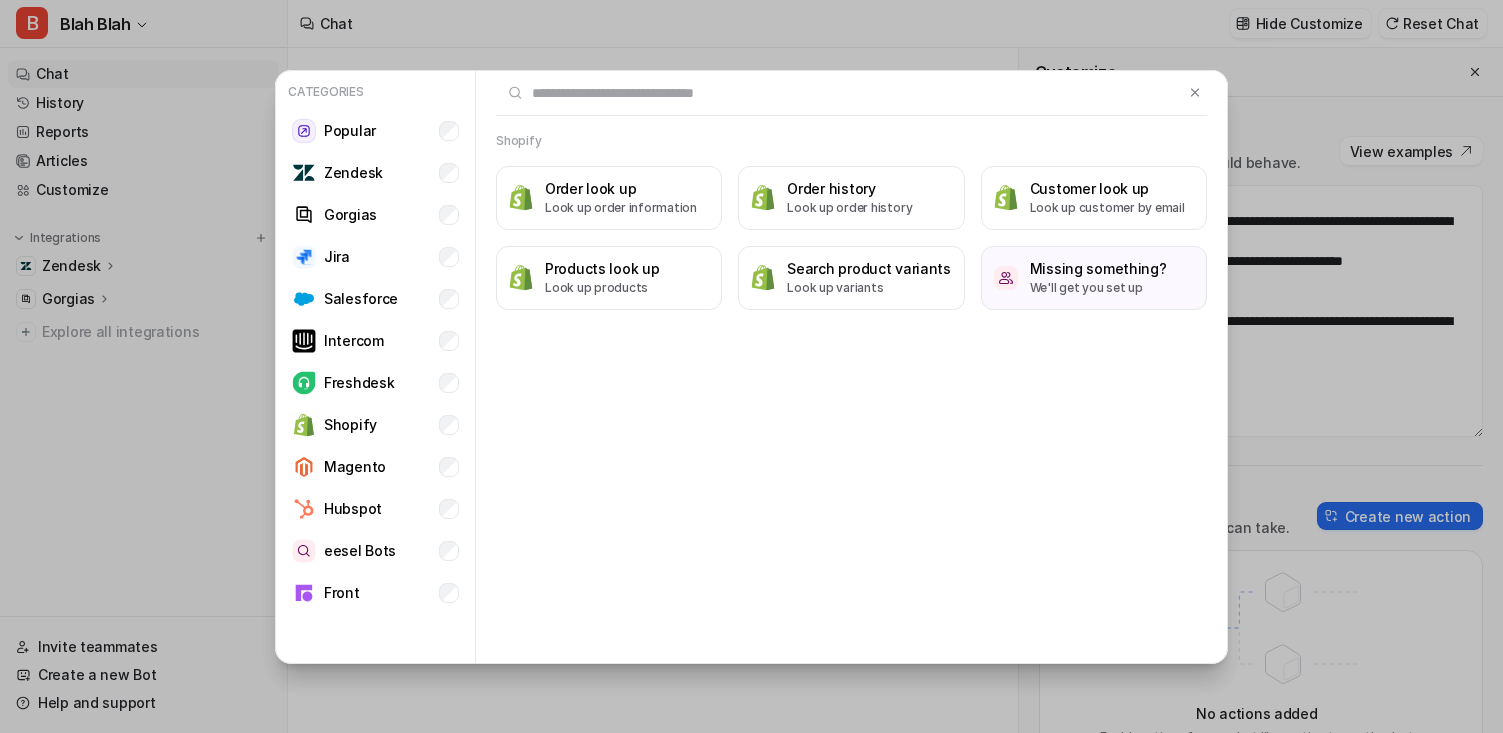 click on "Shopify Order look up Look up order information Order history Look up order history Customer look up Look up customer by email Products look up Look up products Search product variants Look up variants Missing something? We'll get you set up" at bounding box center (851, 368) 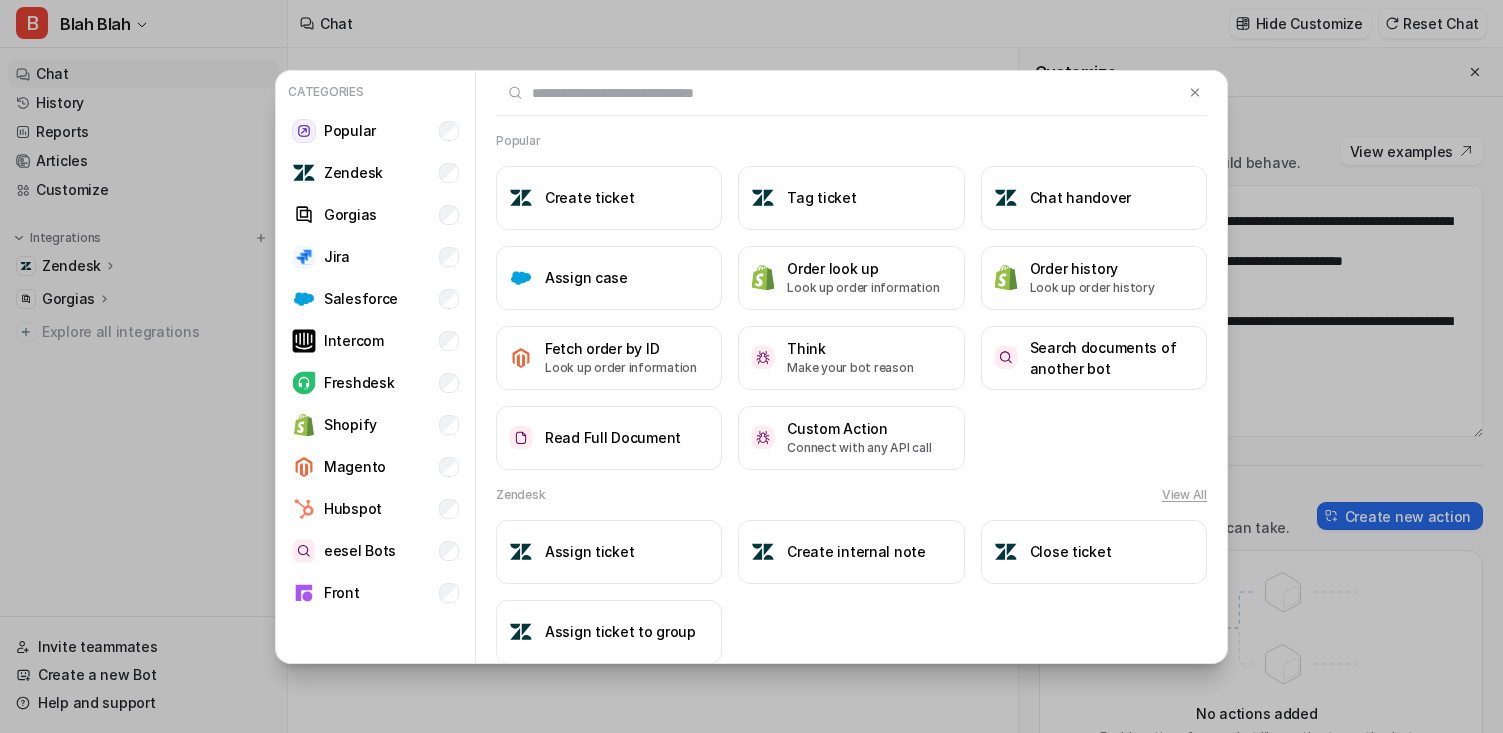 click at bounding box center [840, 93] 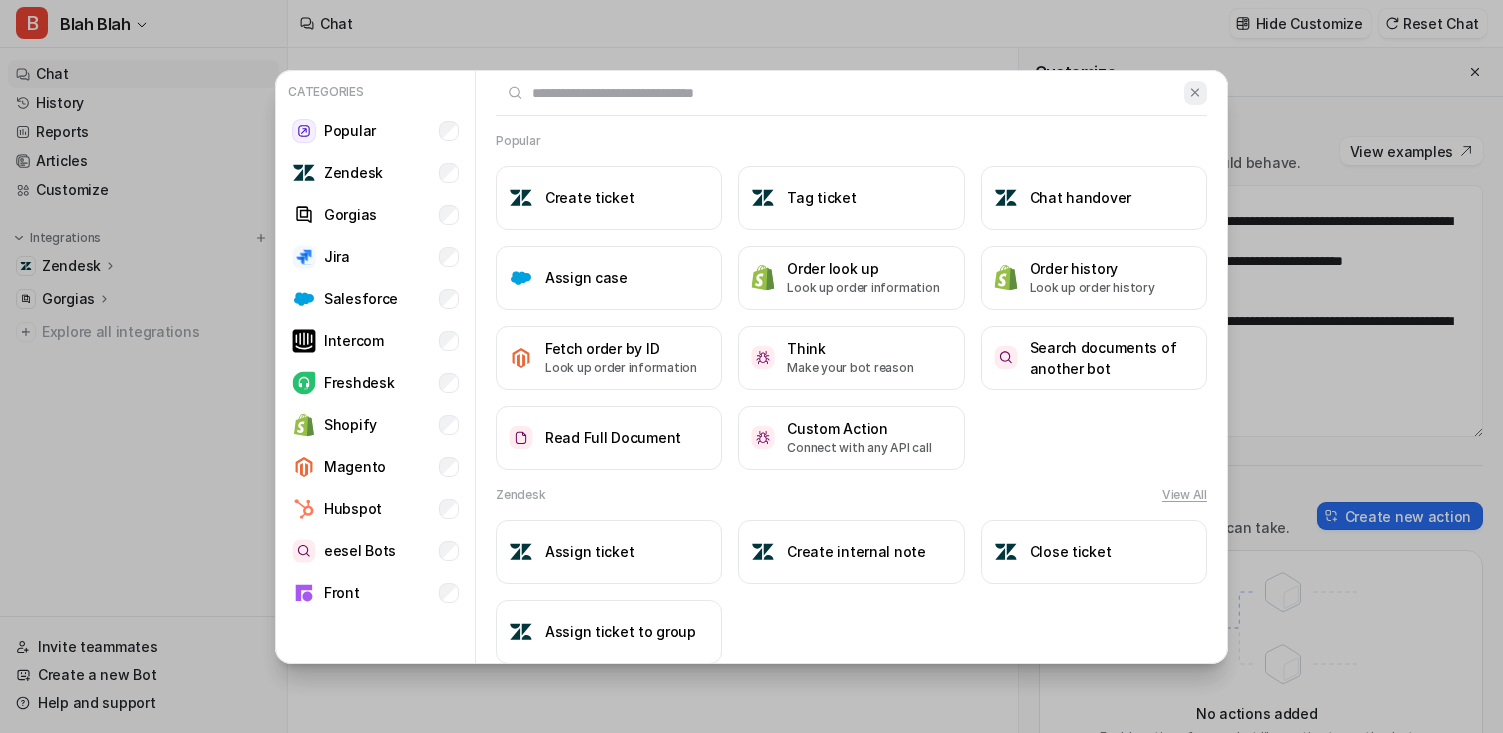 click at bounding box center [1195, 92] 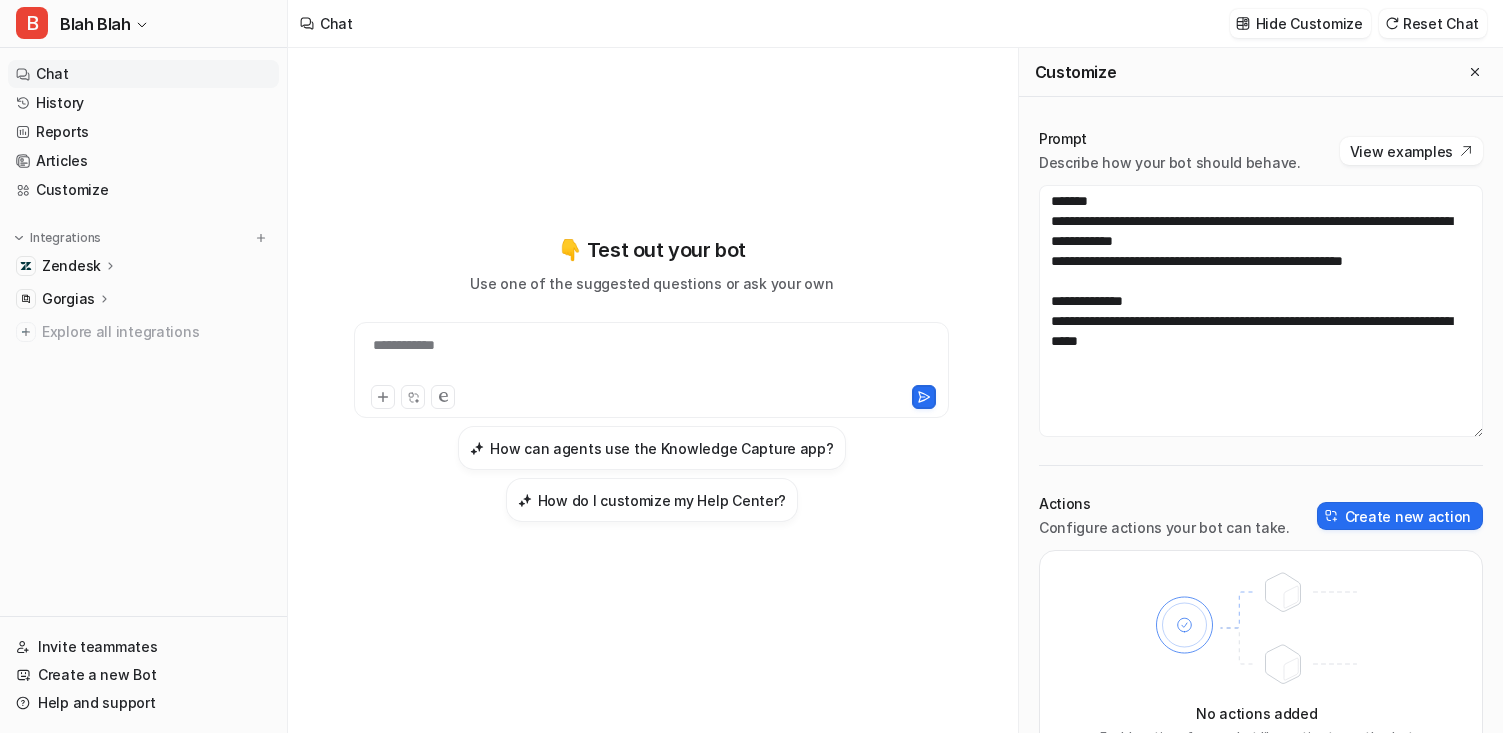 click on "Zendesk" at bounding box center [71, 266] 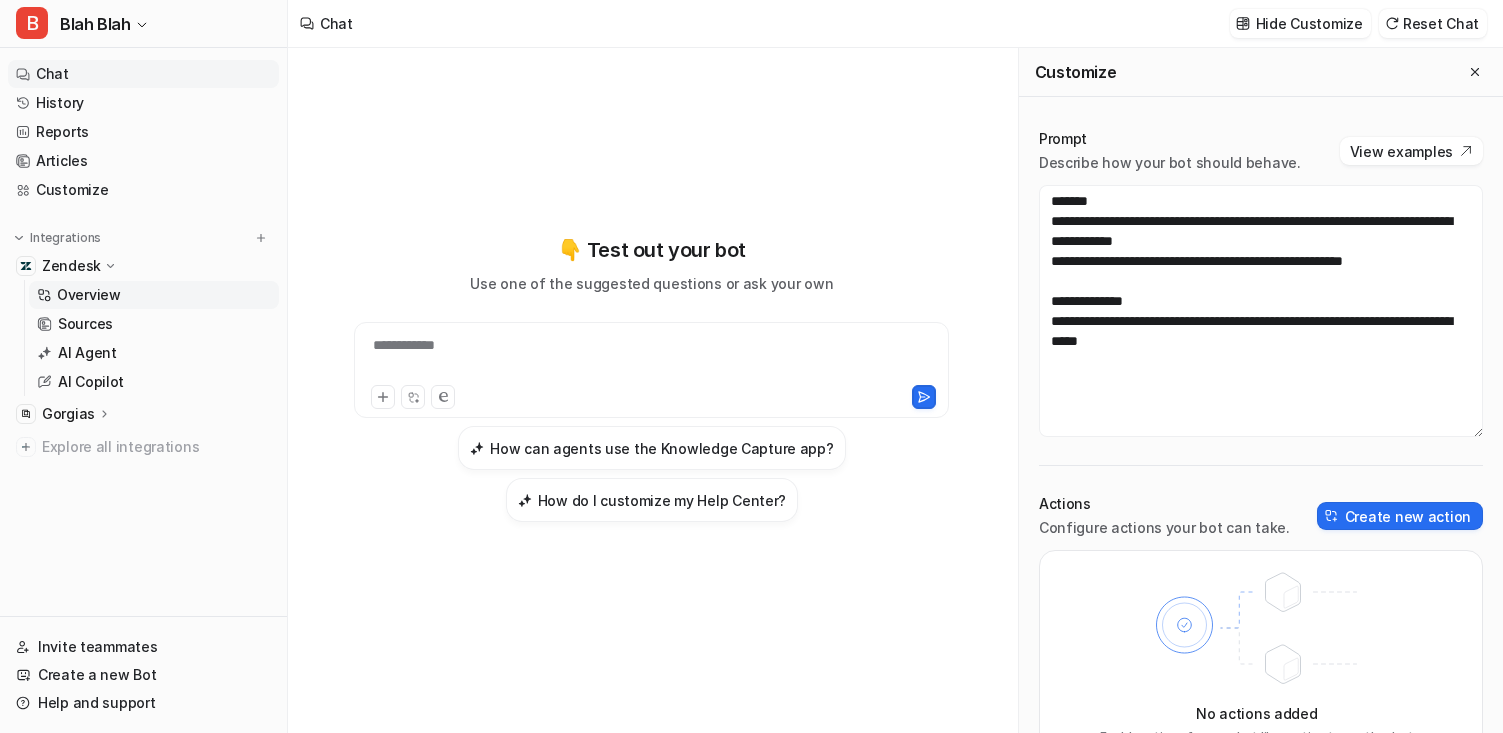 click on "Overview" at bounding box center [154, 295] 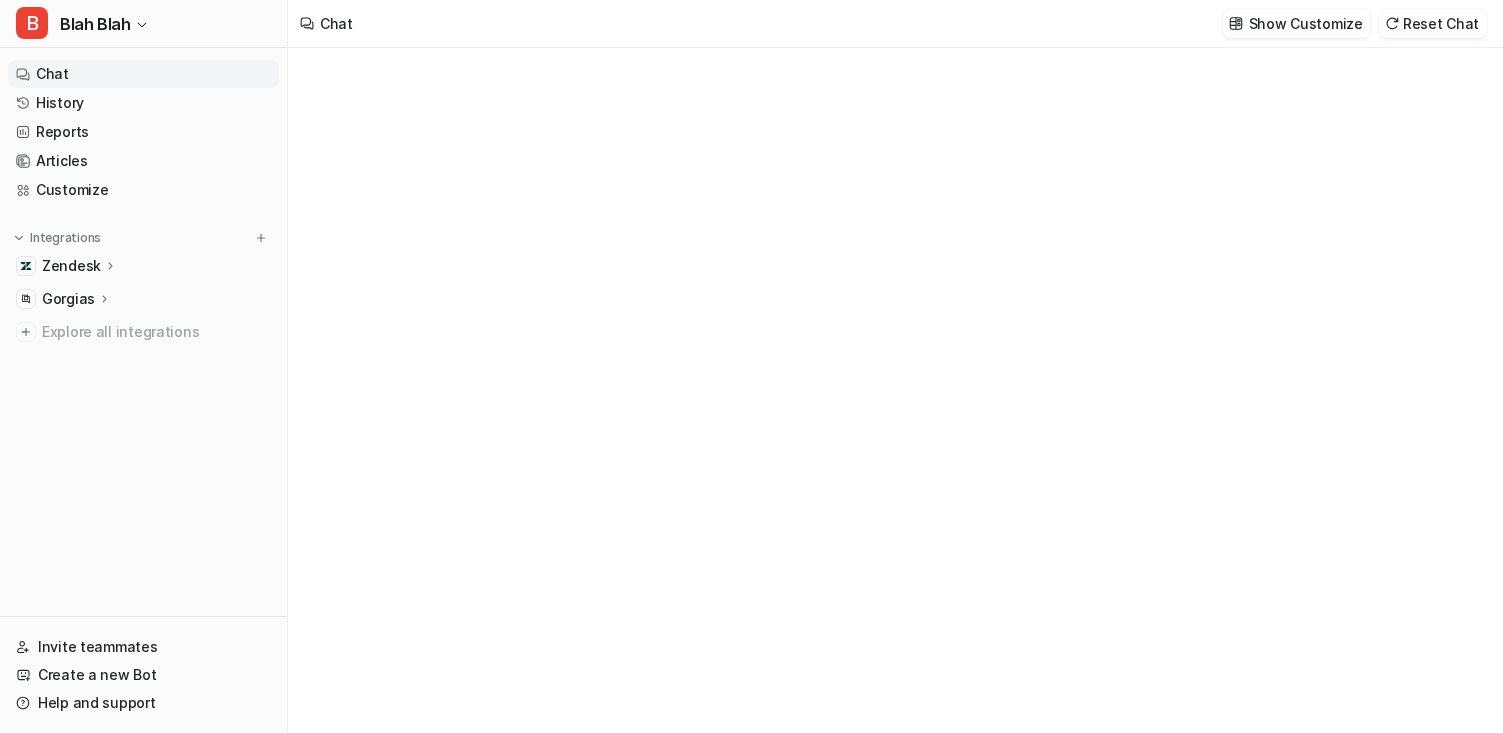 type on "**********" 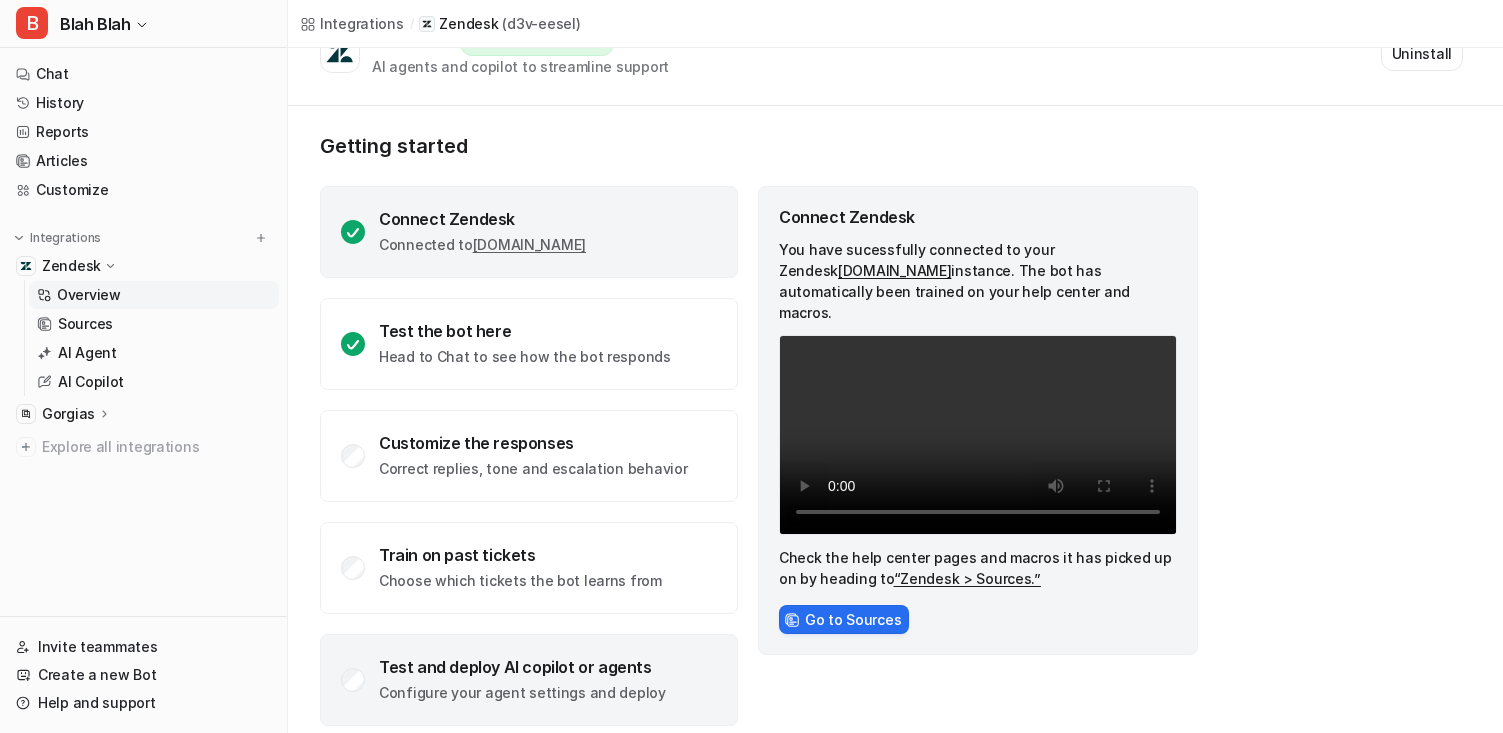 scroll, scrollTop: 68, scrollLeft: 0, axis: vertical 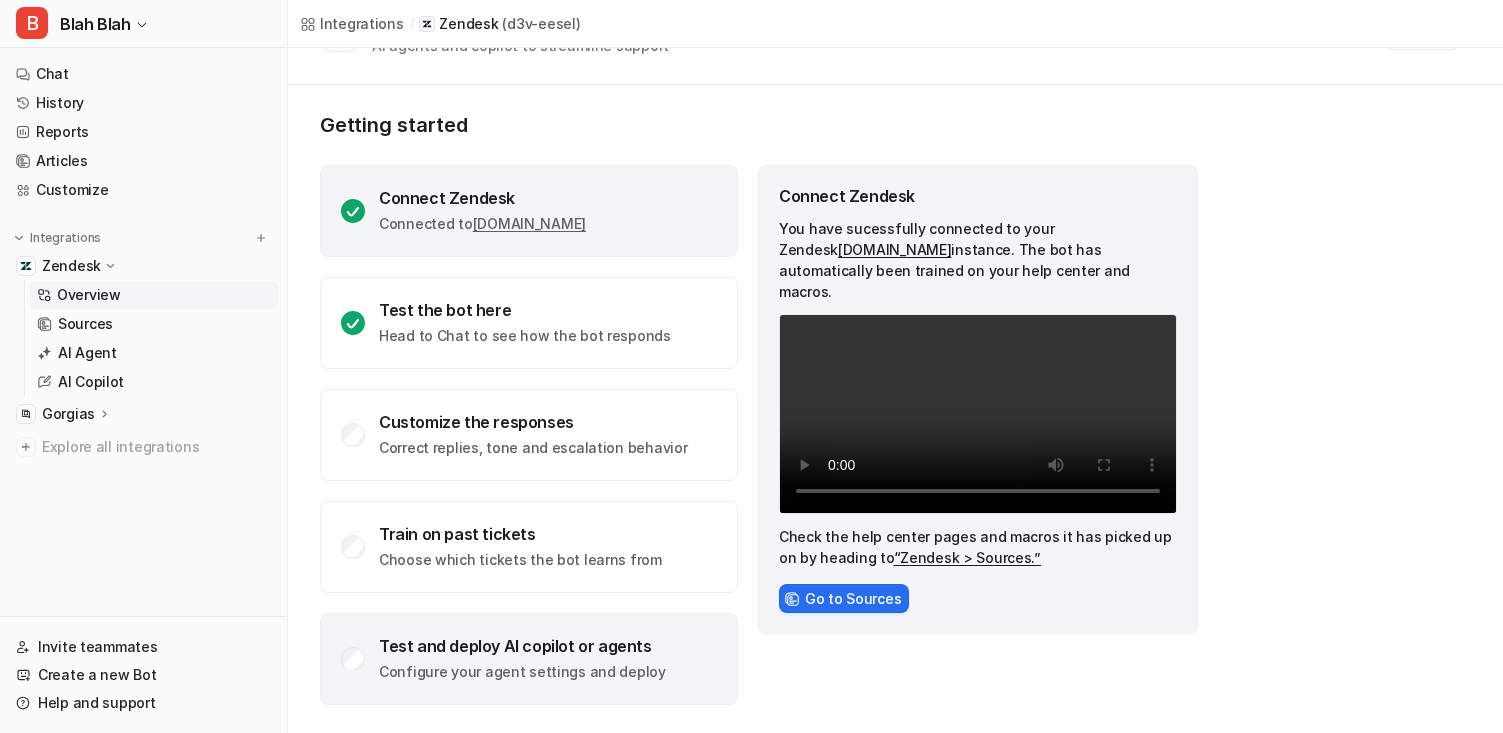 click on "Test and deploy AI copilot or agents" 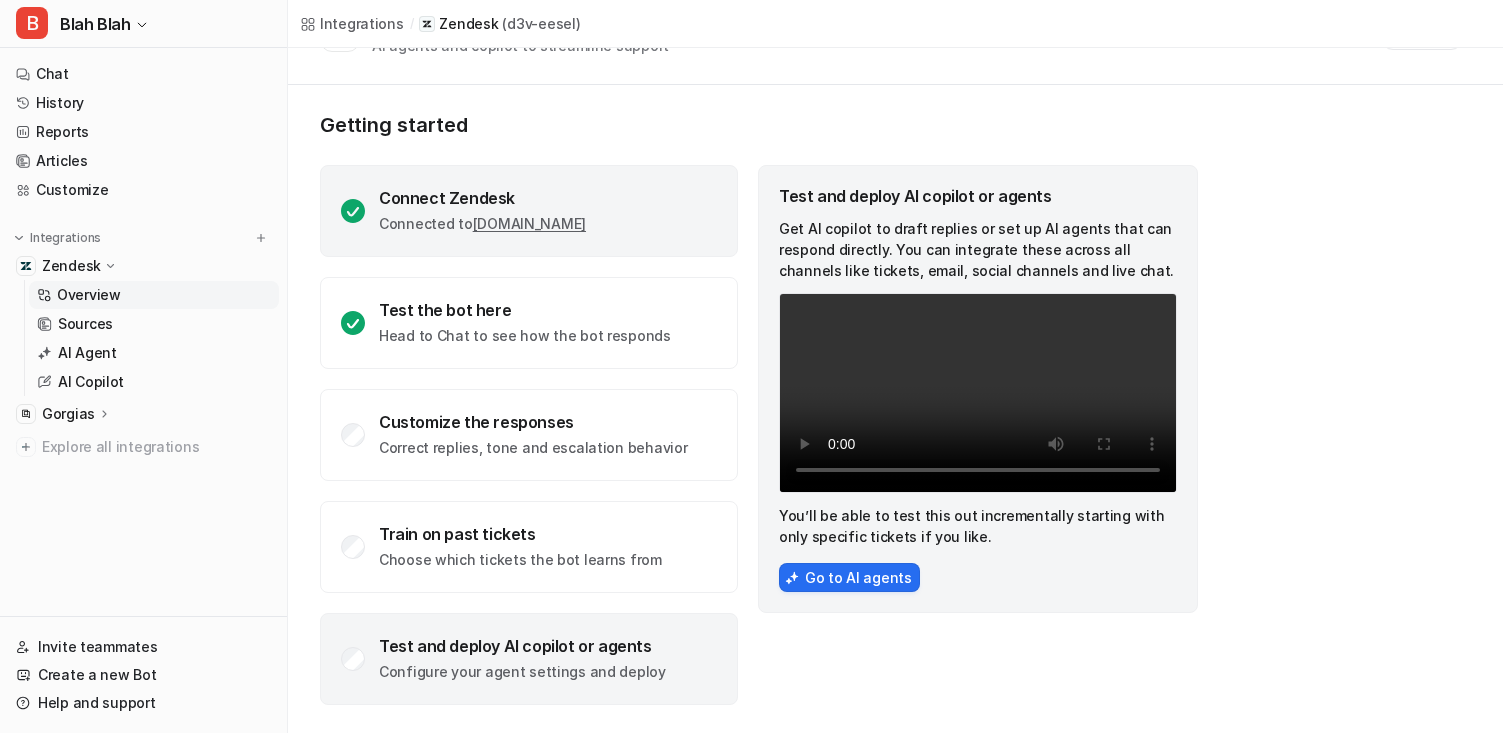 click on "Connected to  [DOMAIN_NAME]" 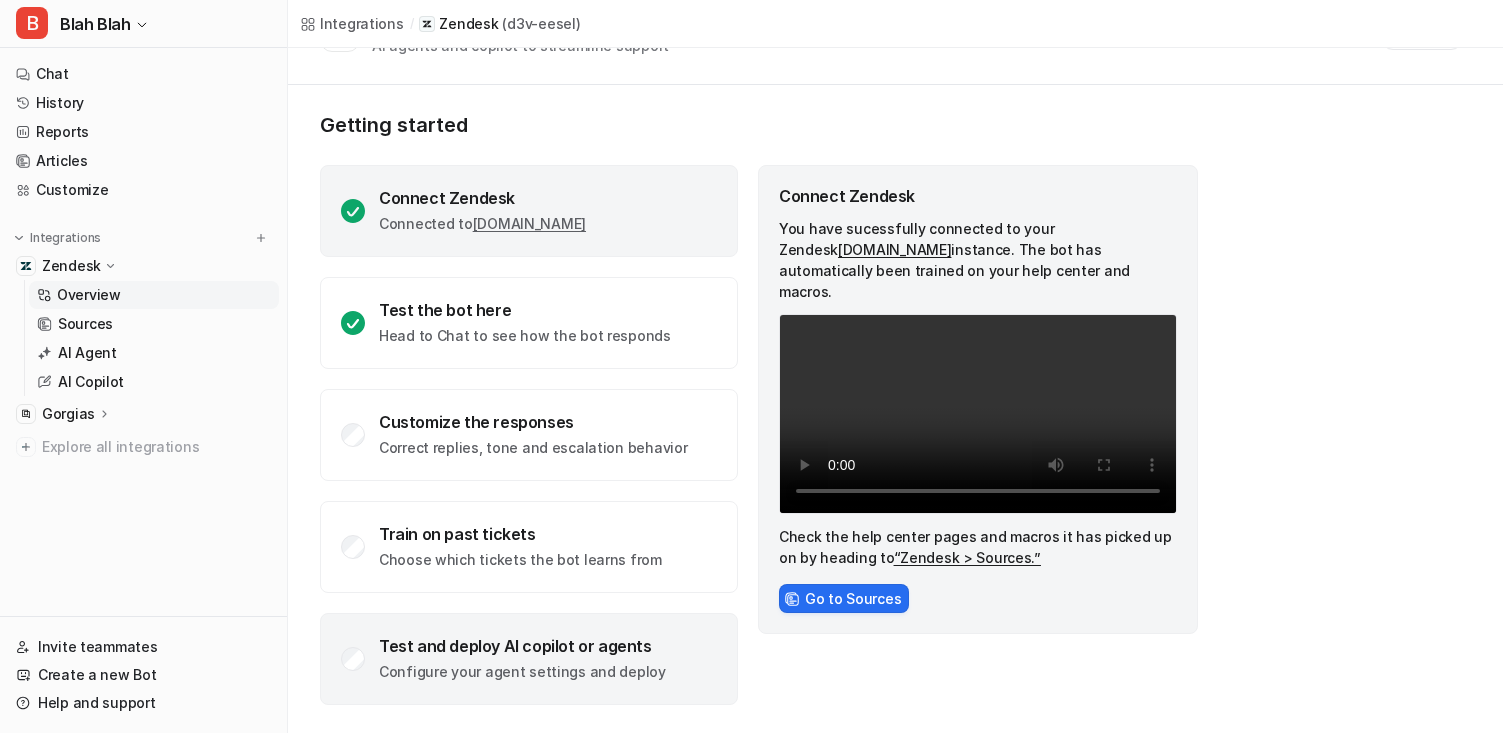 click on "Test and deploy AI copilot or agents" 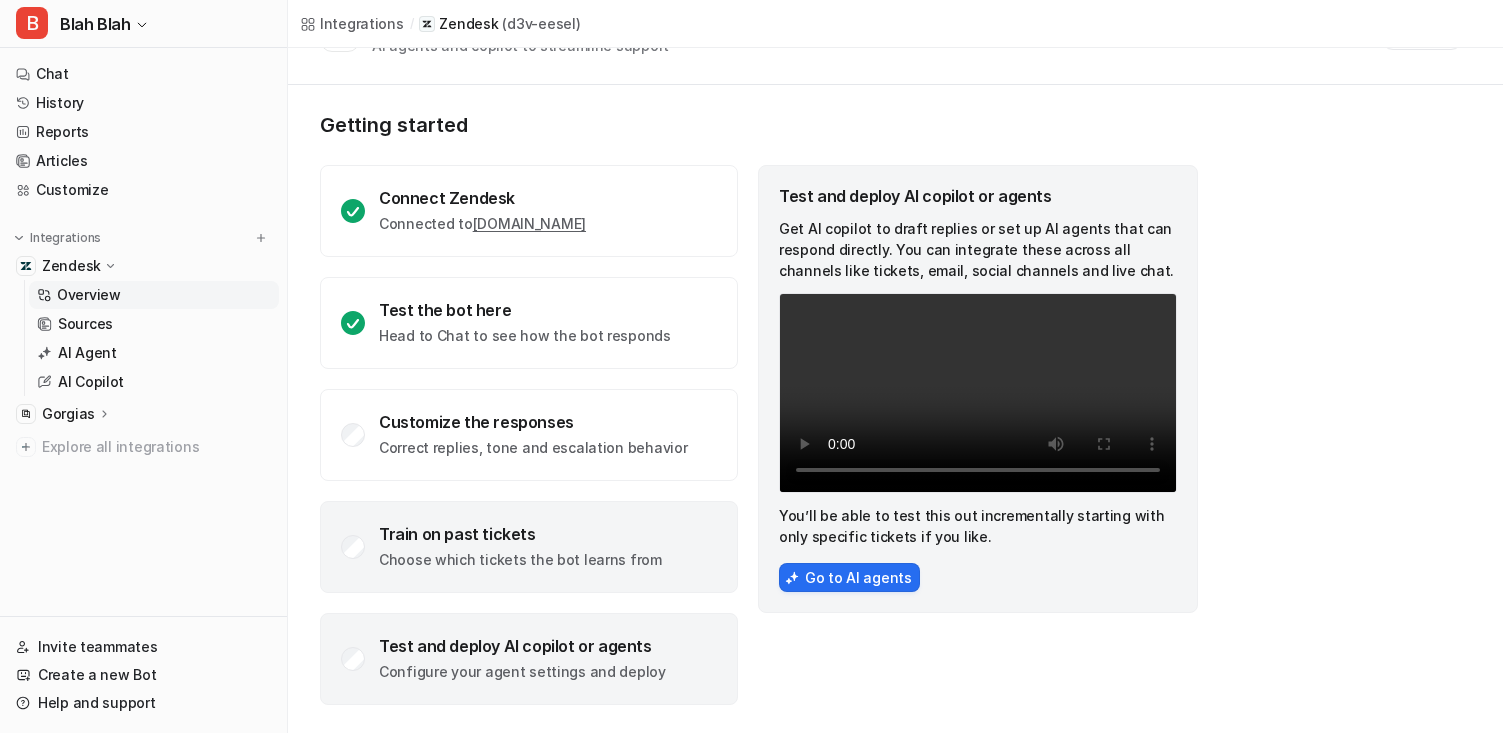 click on "Choose which tickets the bot learns from" 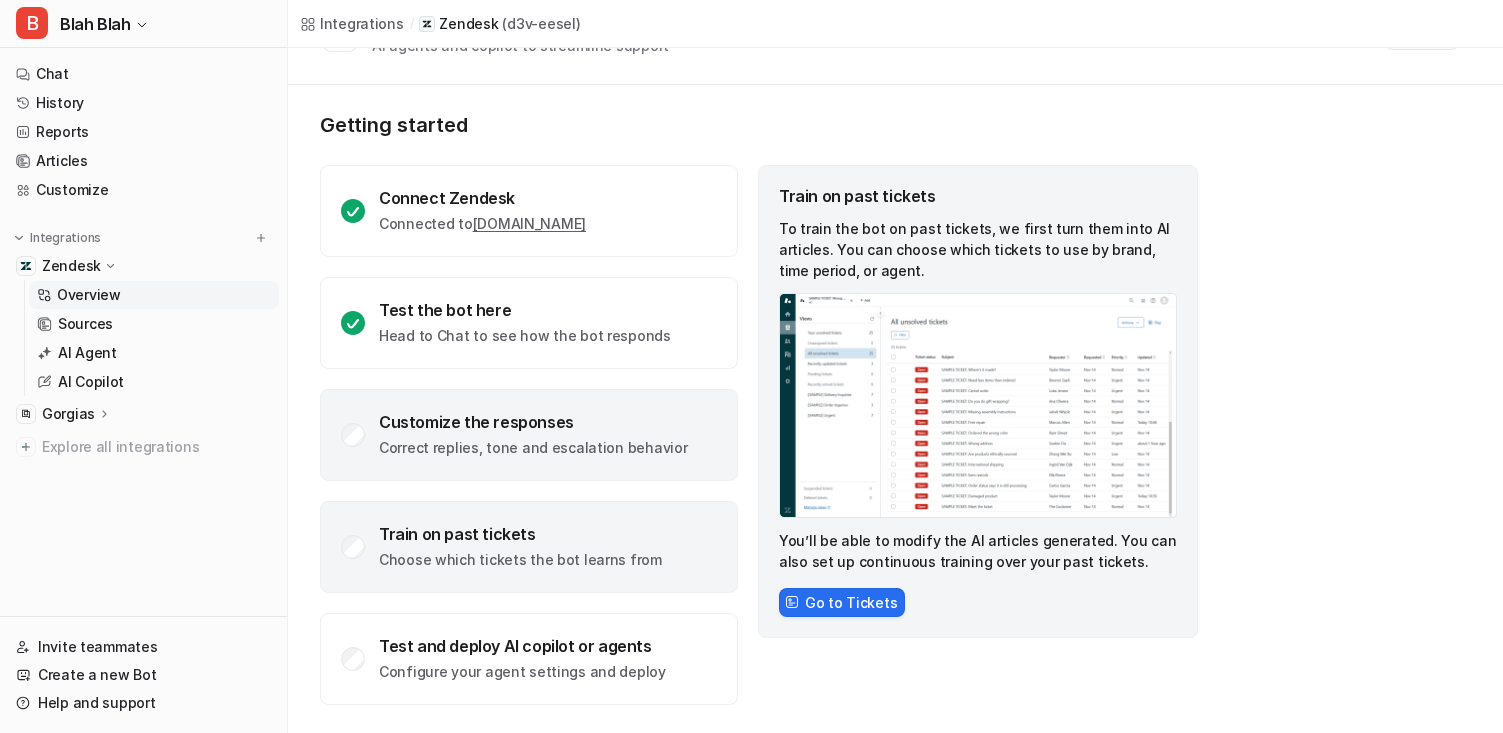 click on "Correct replies, tone and escalation behavior" 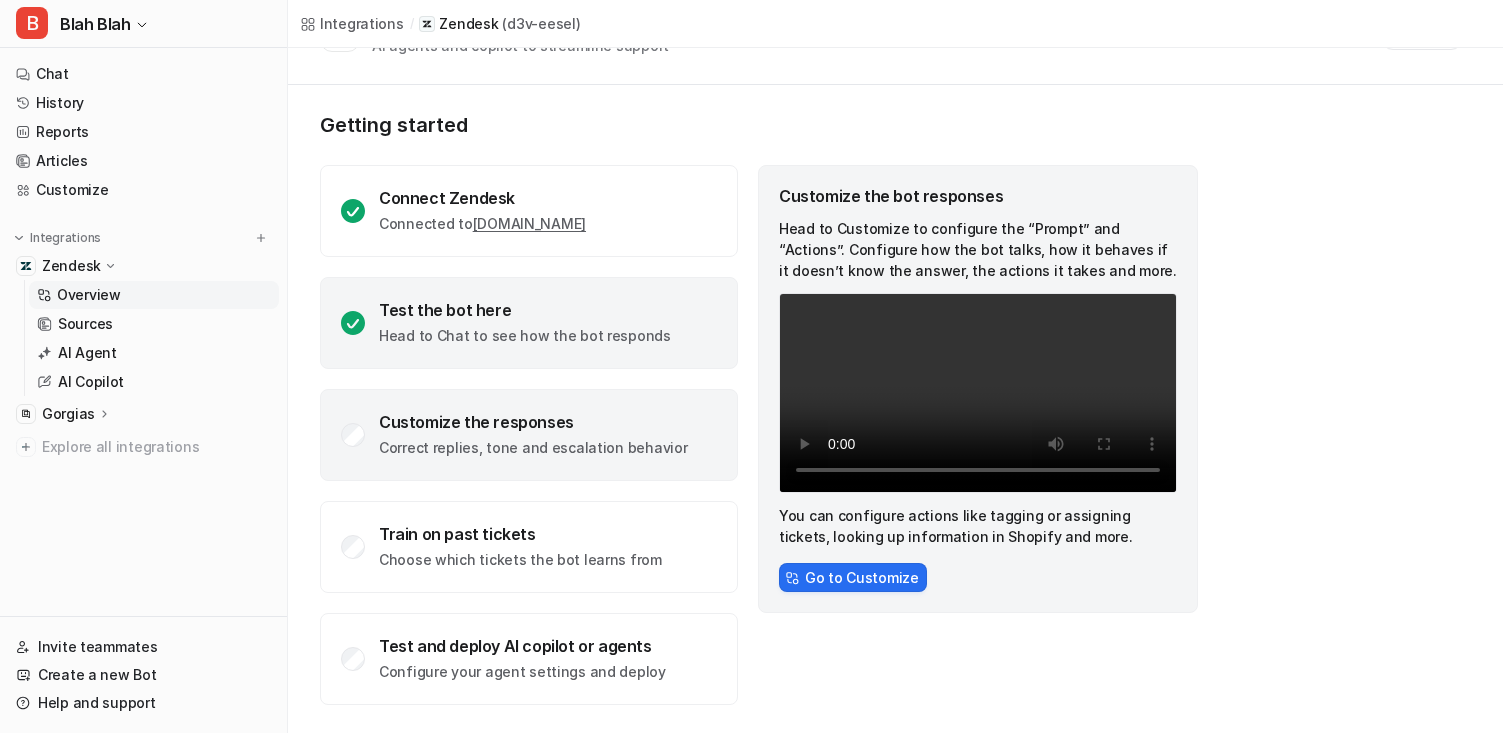 click on "Test the bot here Head to Chat to see how the bot responds" 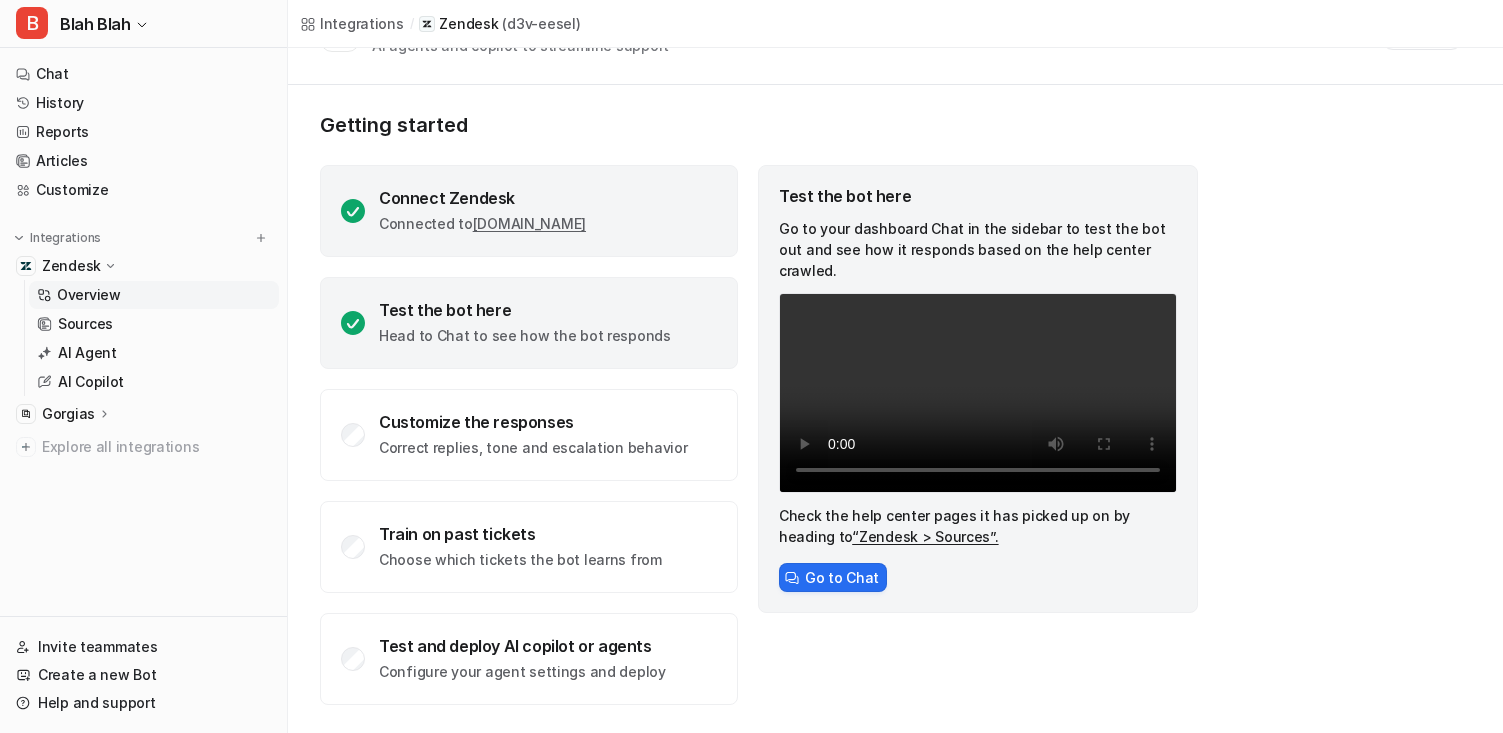 click on "Connect Zendesk Connected to  [DOMAIN_NAME]" 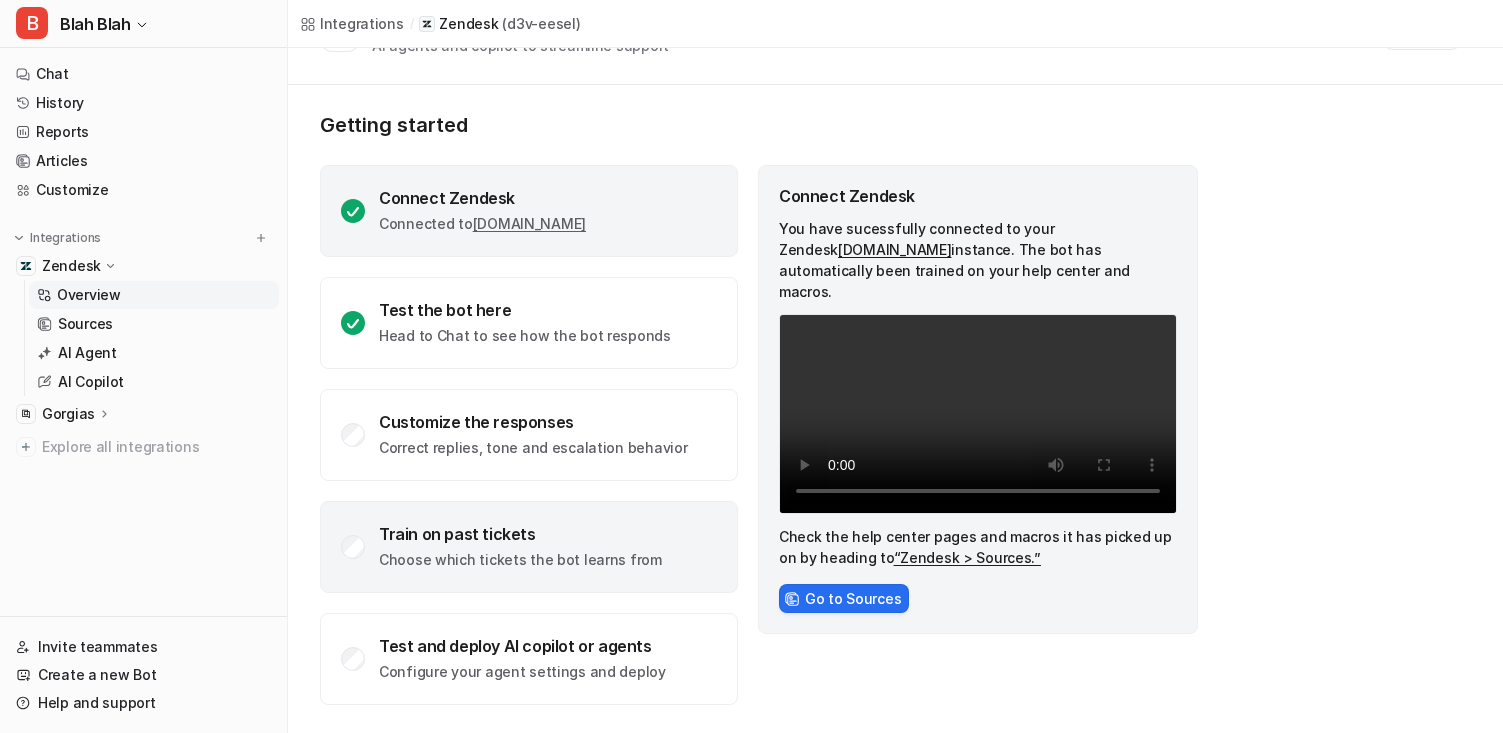 click on "Train on past tickets Choose which tickets the bot learns from" 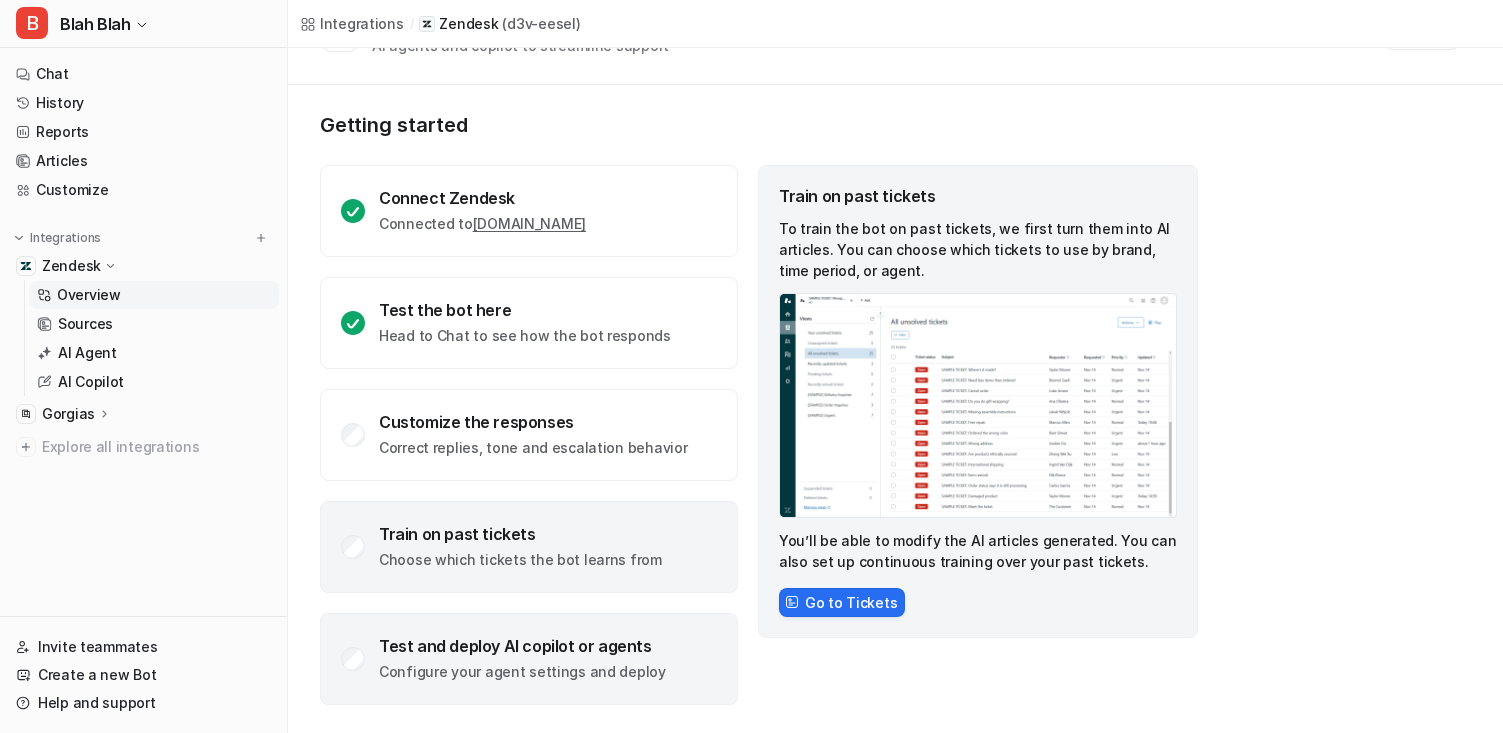 click on "Test and deploy AI copilot or agents" 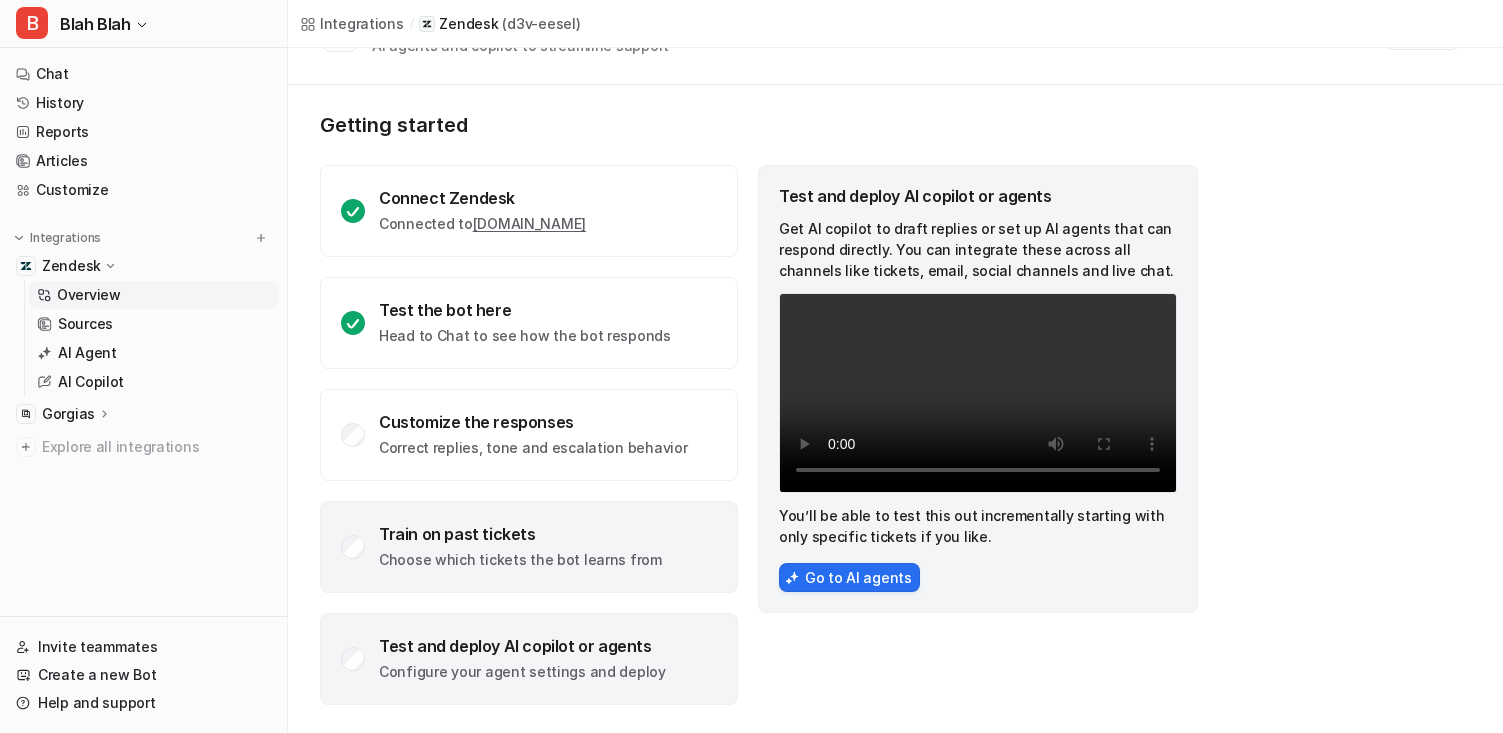 click on "Choose which tickets the bot learns from" 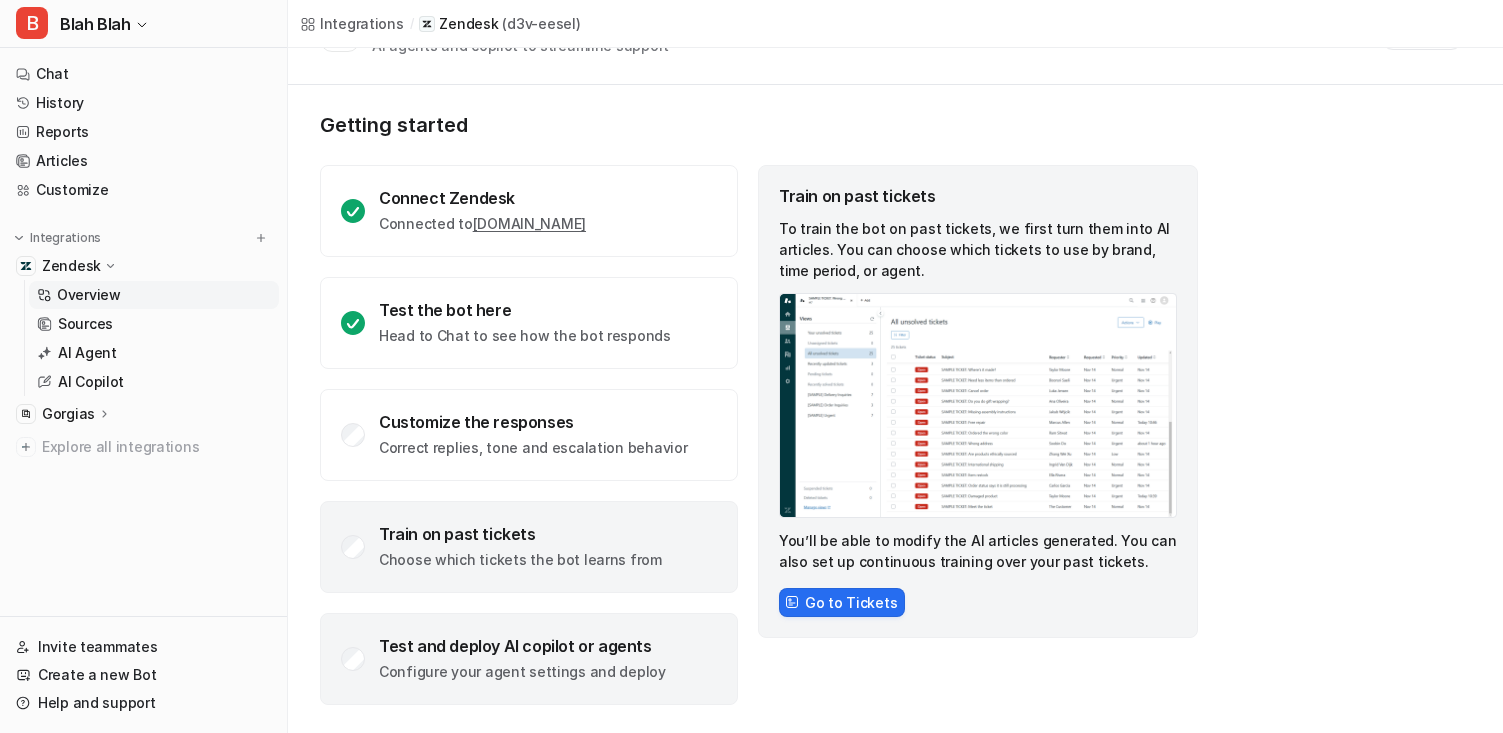 click on "Test and deploy AI copilot or agents Configure your agent settings and deploy" 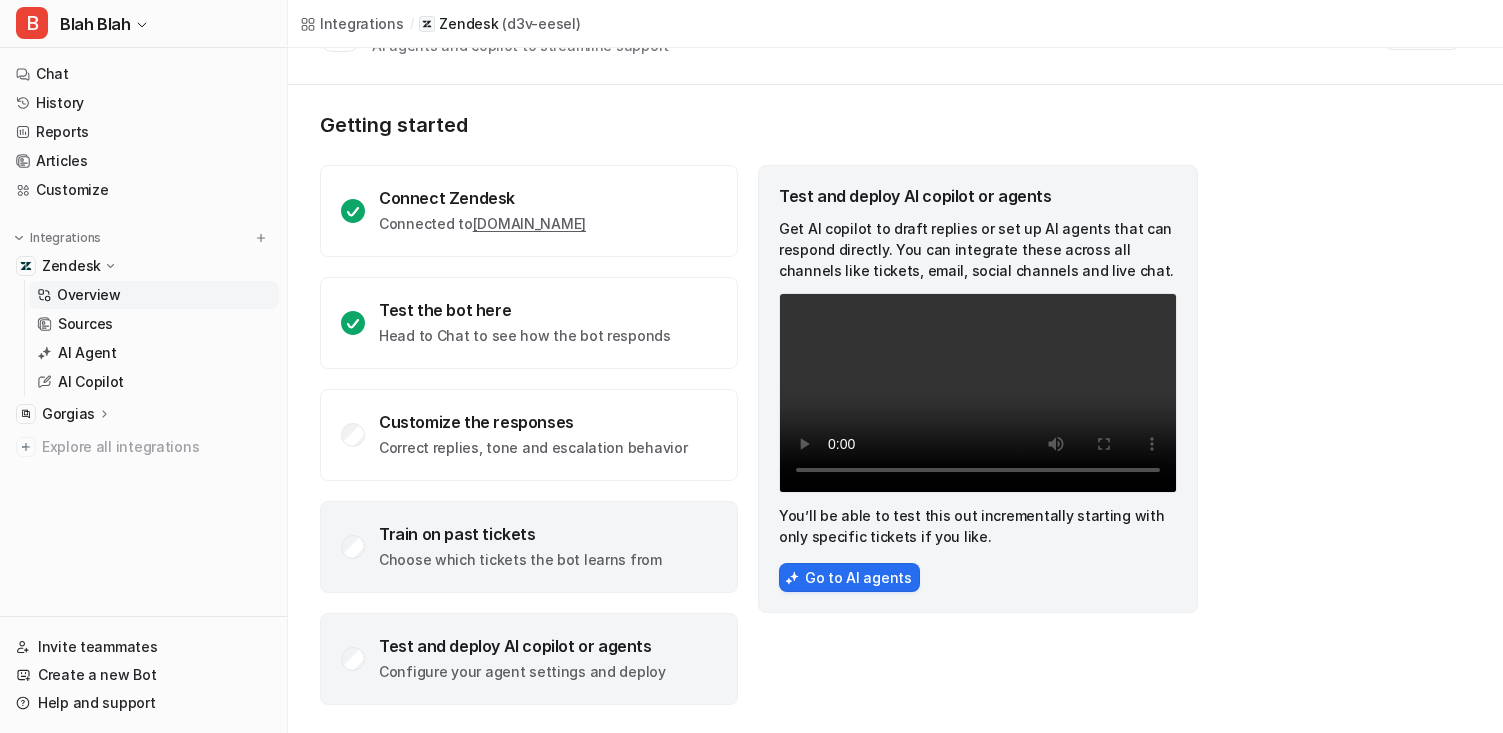 click on "Train on past tickets Choose which tickets the bot learns from" 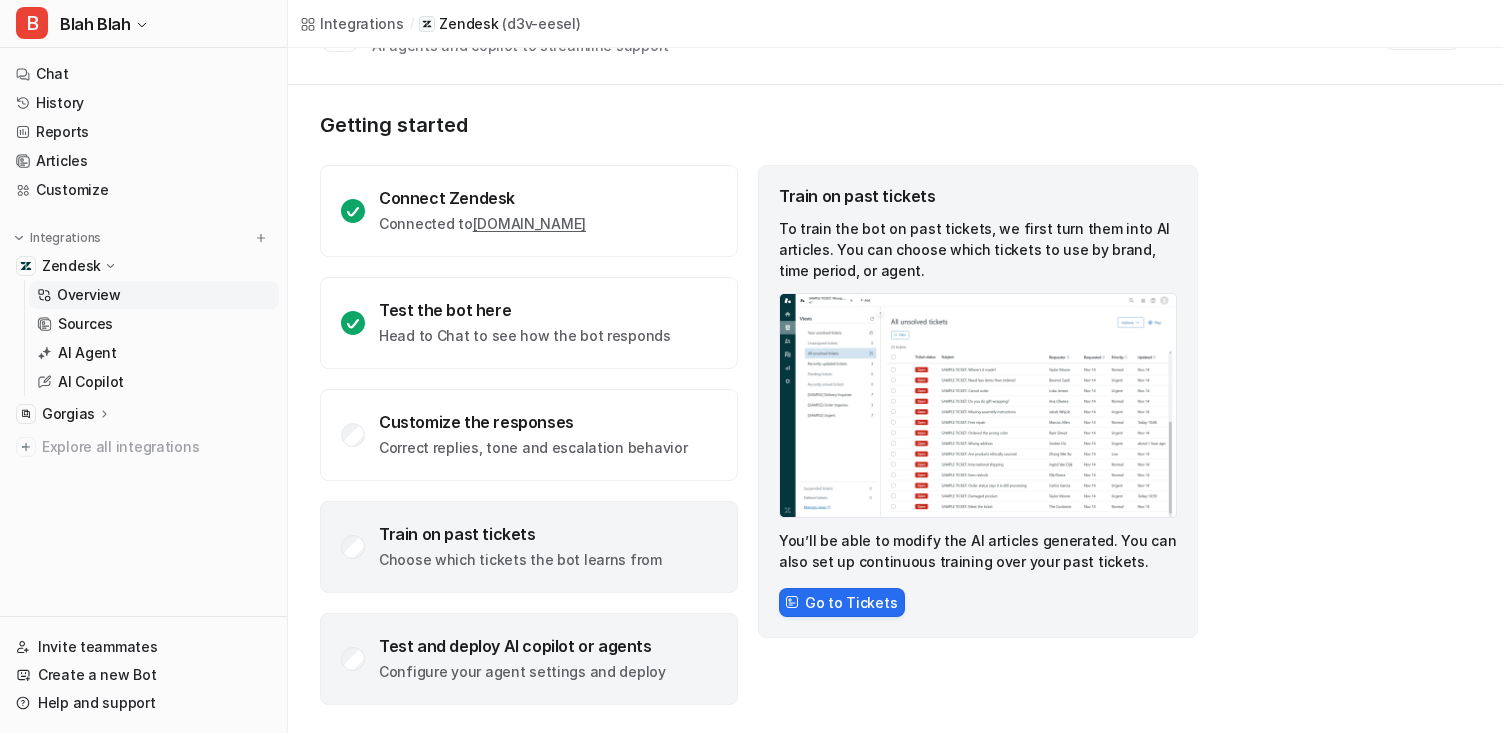 click on "Configure your agent settings and deploy" 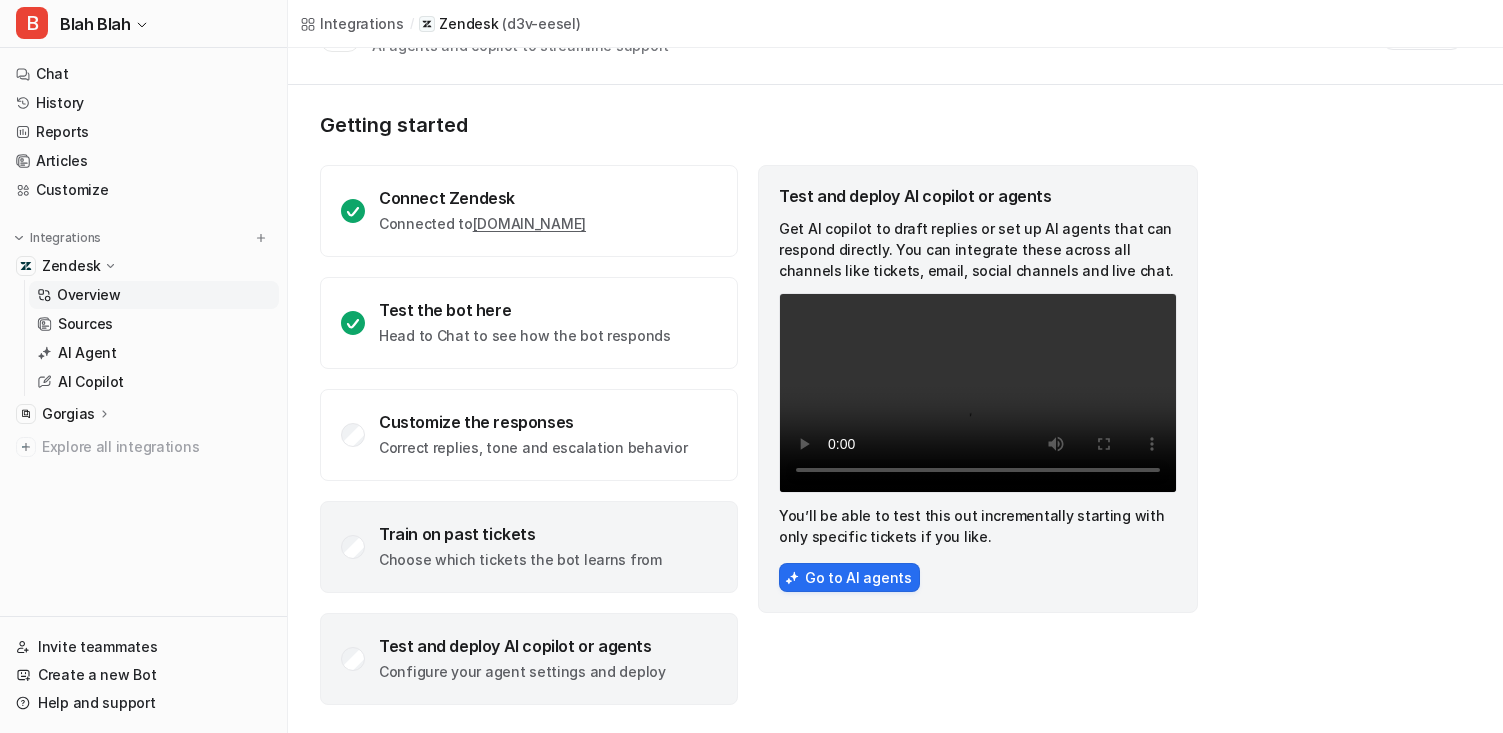 click on "Train on past tickets Choose which tickets the bot learns from" 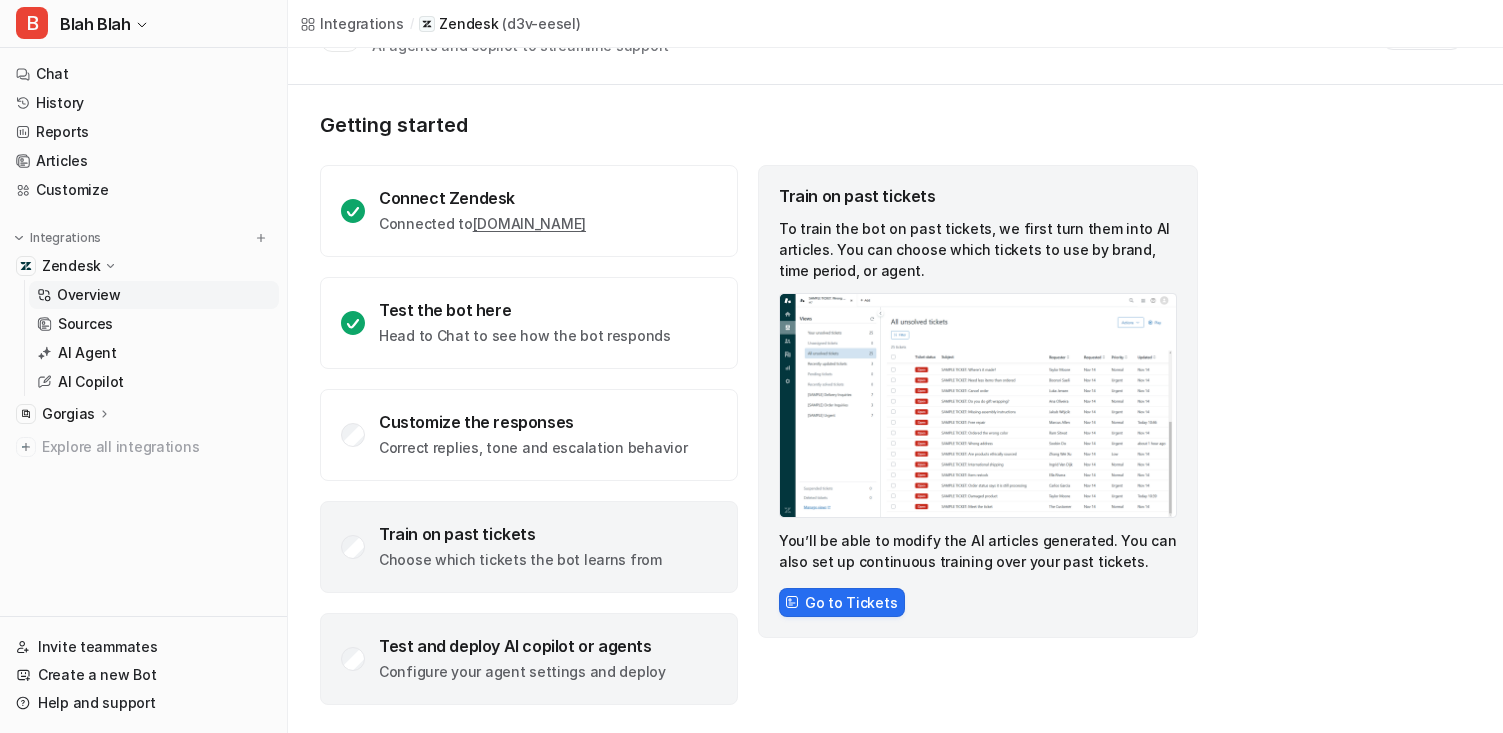 click on "Configure your agent settings and deploy" 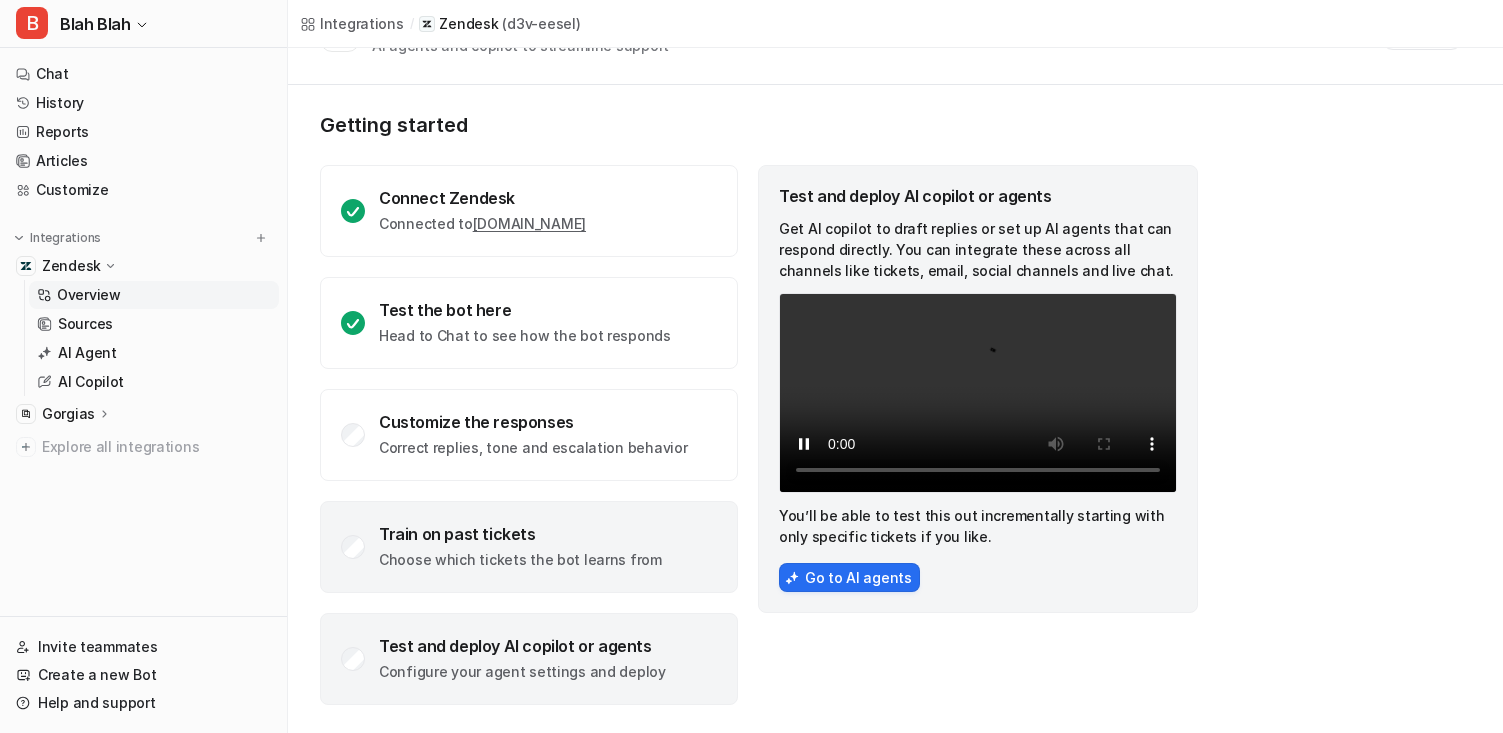 click on "Choose which tickets the bot learns from" 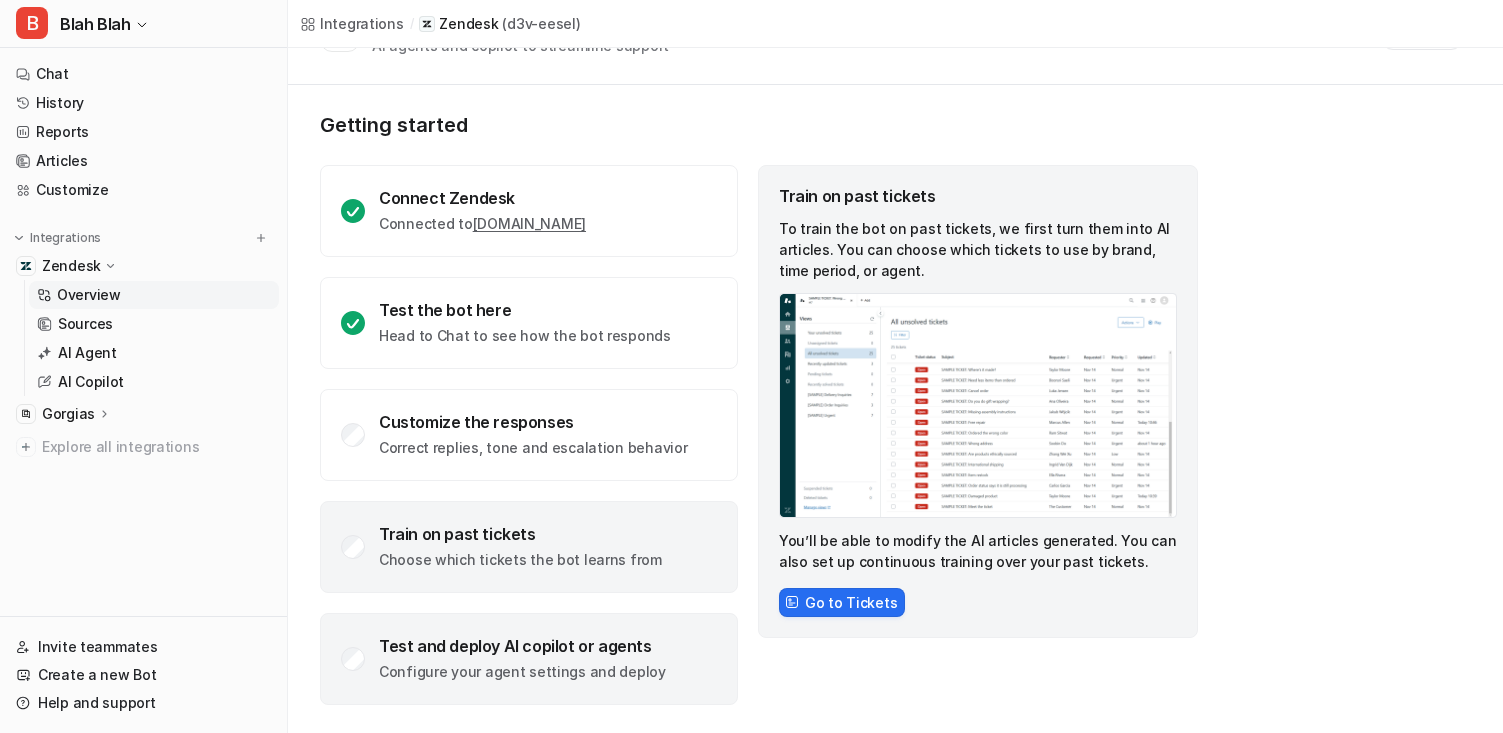 click on "Configure your agent settings and deploy" 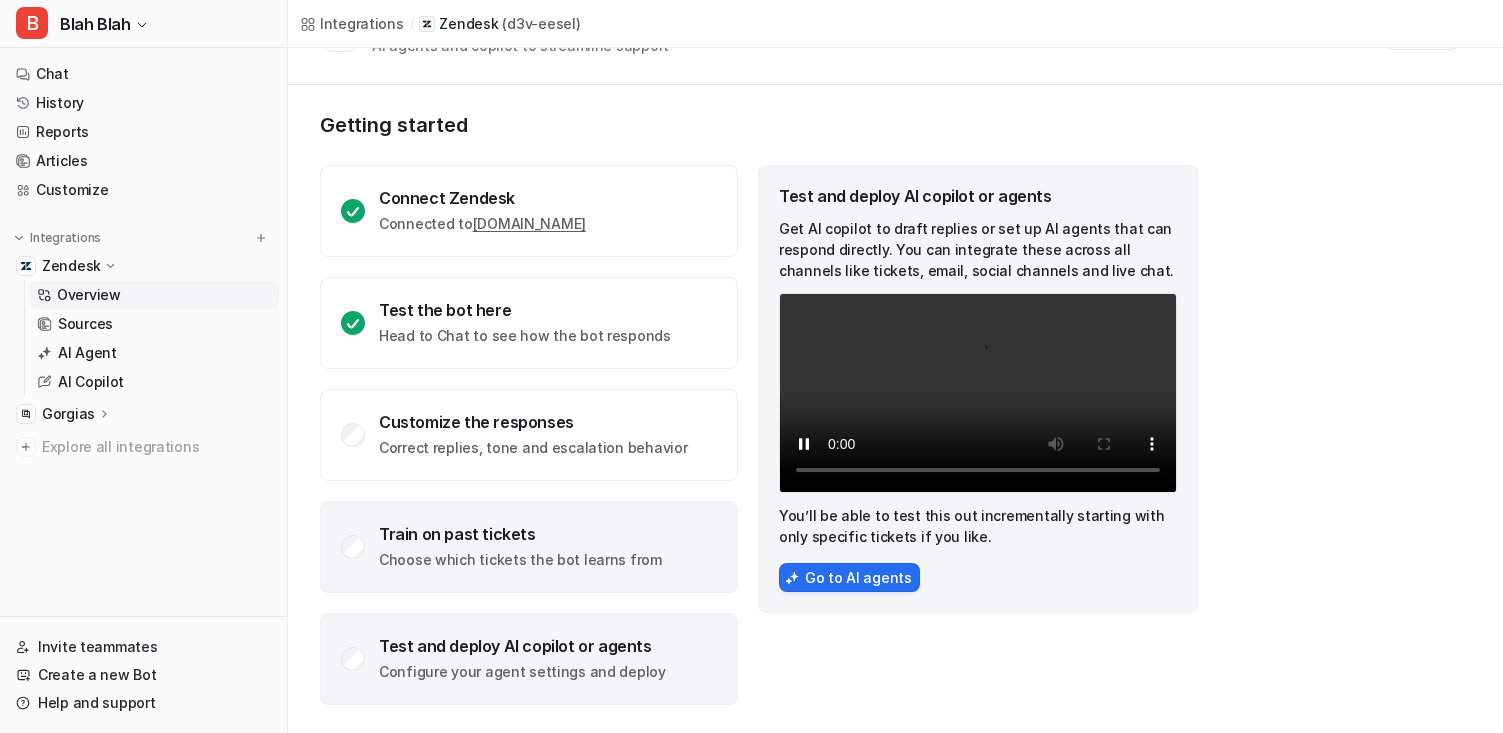 click on "Train on past tickets Choose which tickets the bot learns from" 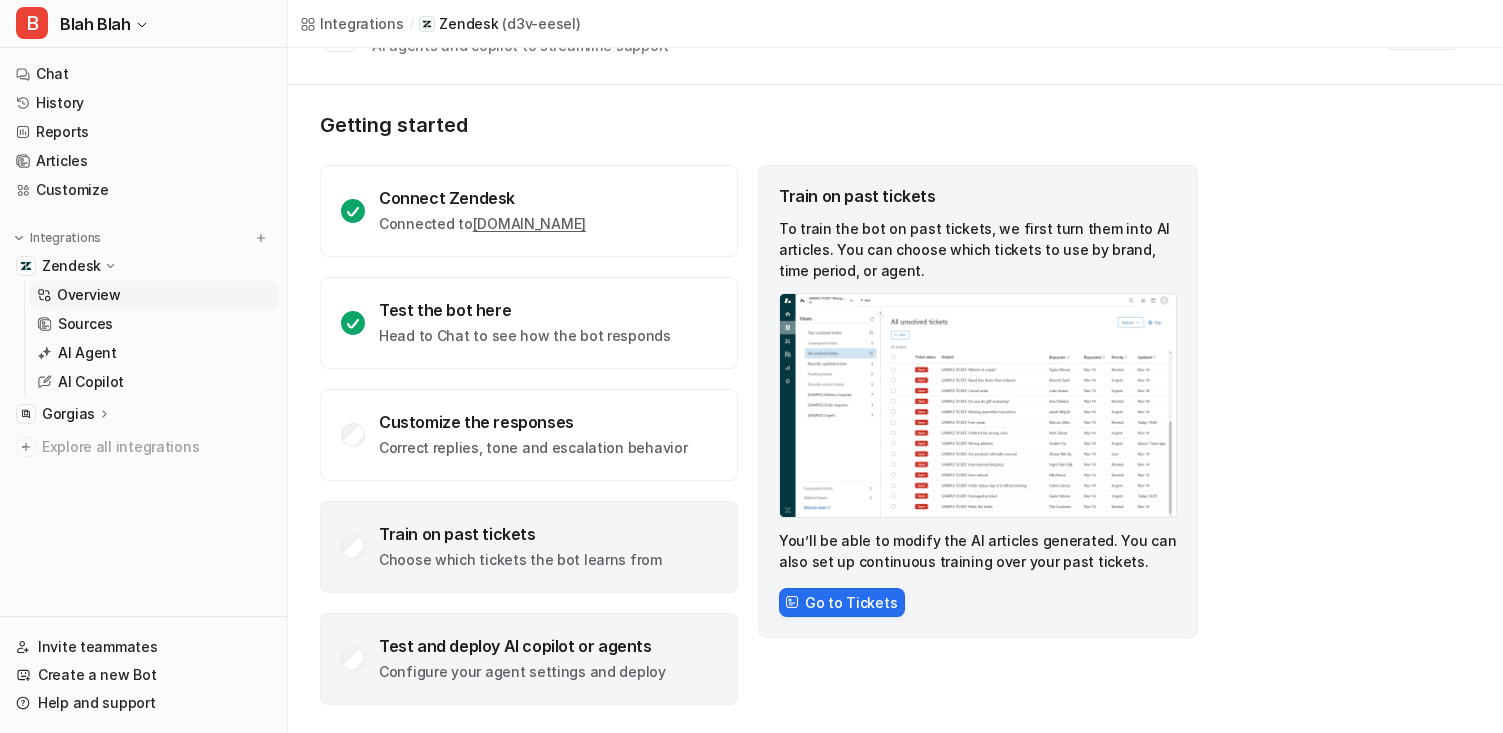 click on "Configure your agent settings and deploy" 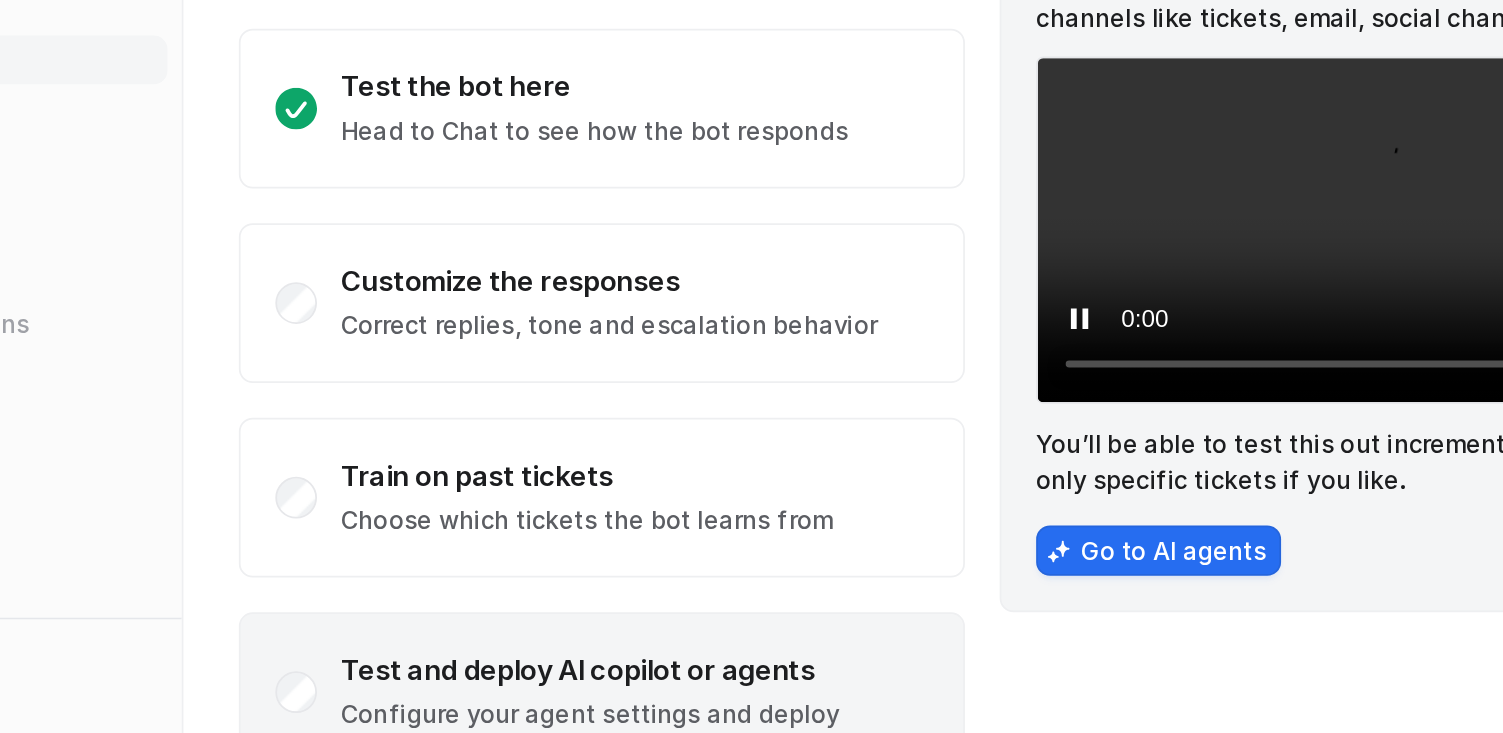 click on "Test and deploy AI copilot or agents Configure your agent settings and deploy" 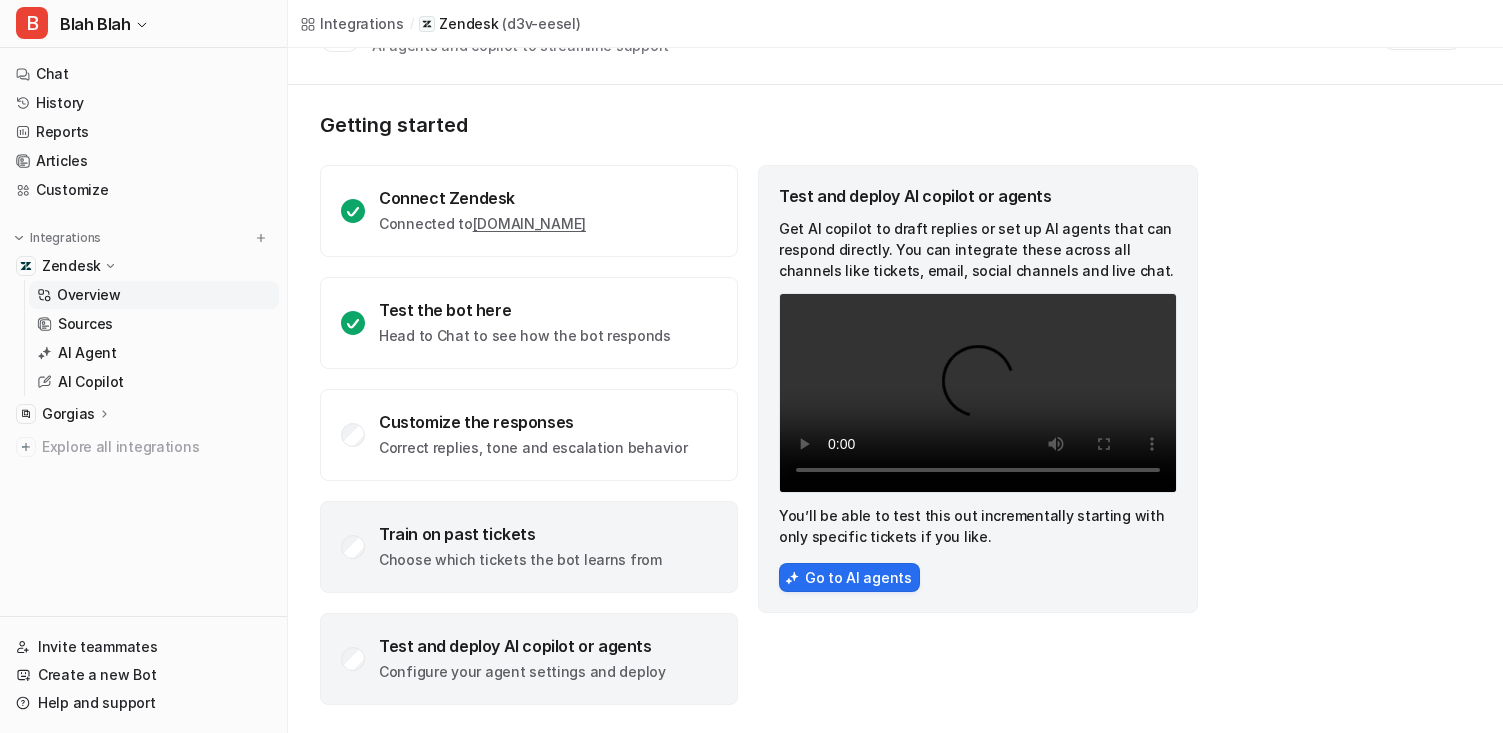 click on "Train on past tickets Choose which tickets the bot learns from" 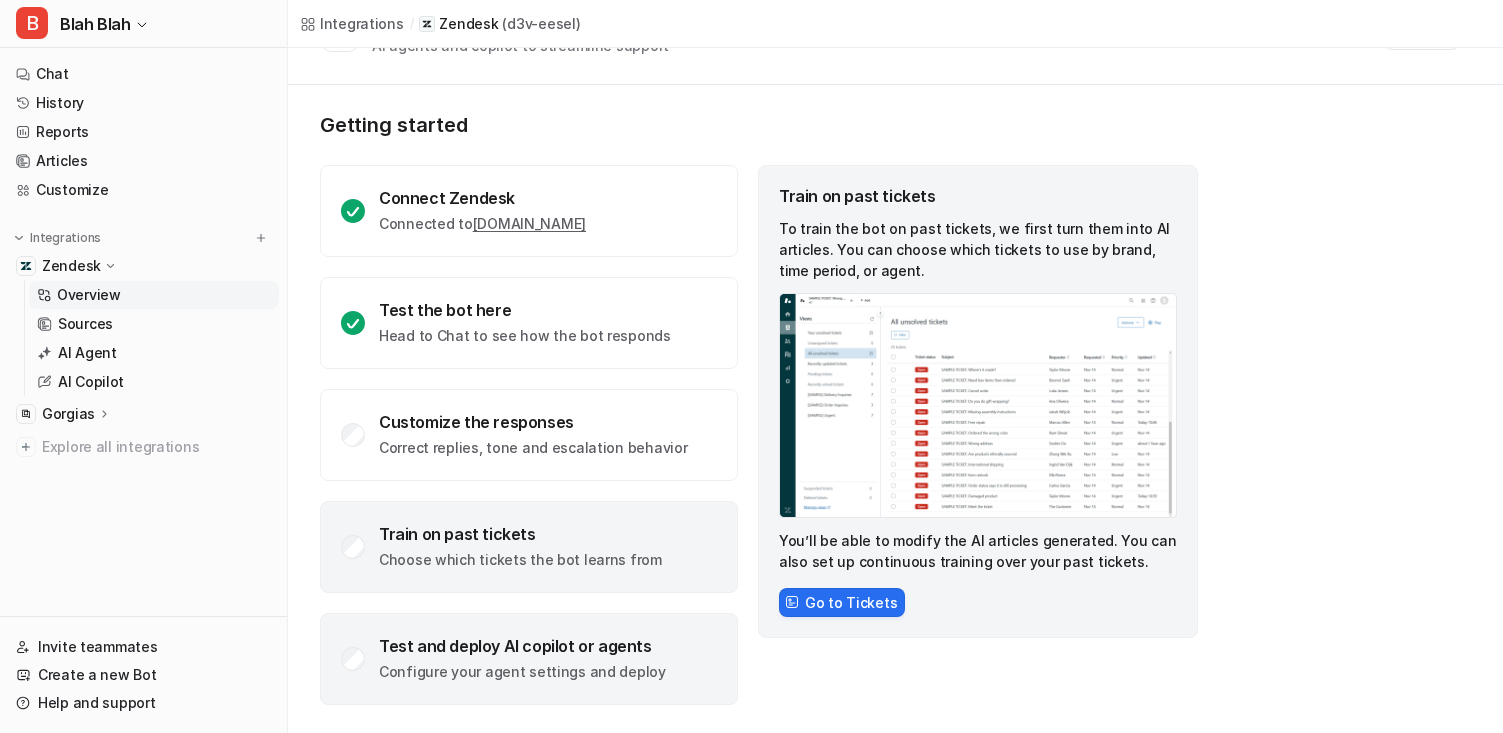 click on "Configure your agent settings and deploy" 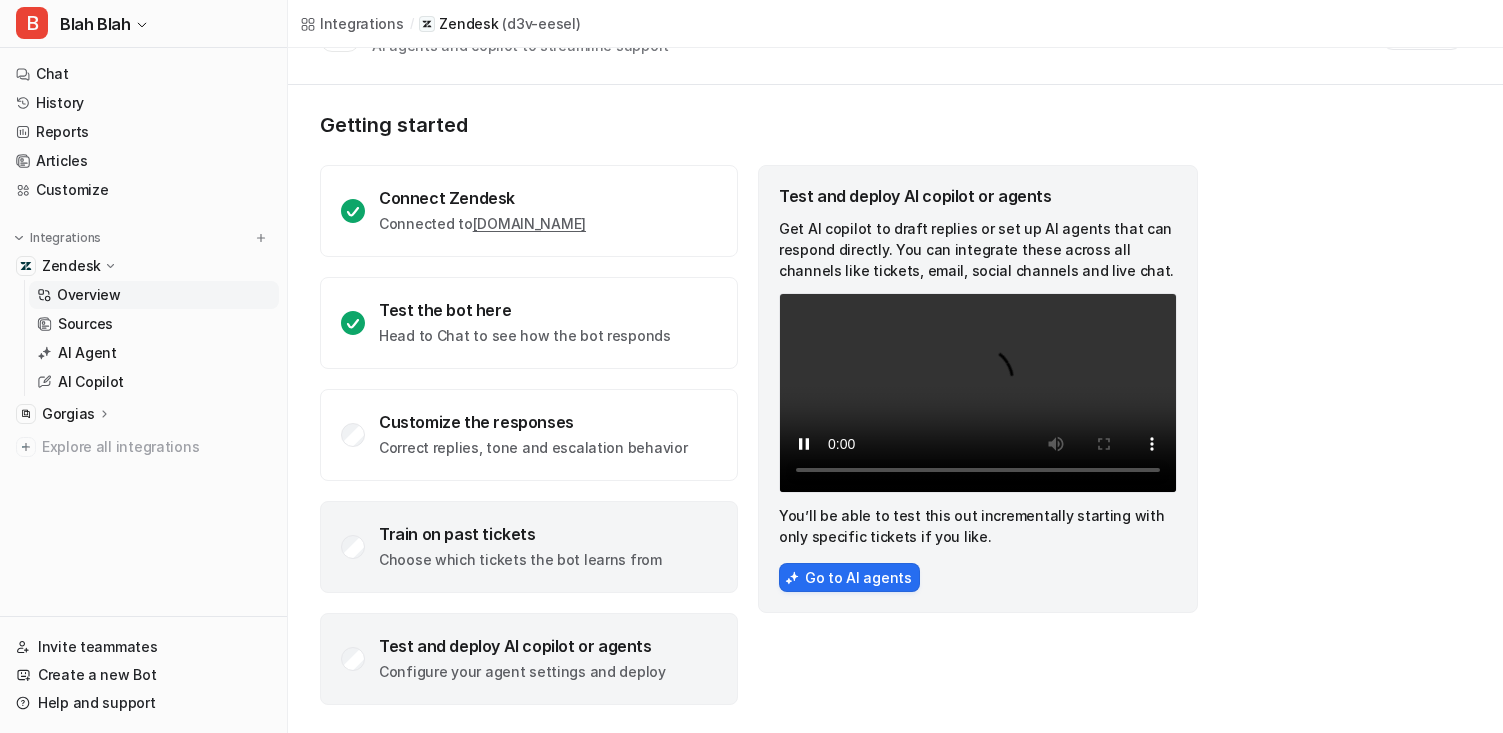 click on "Train on past tickets Choose which tickets the bot learns from" 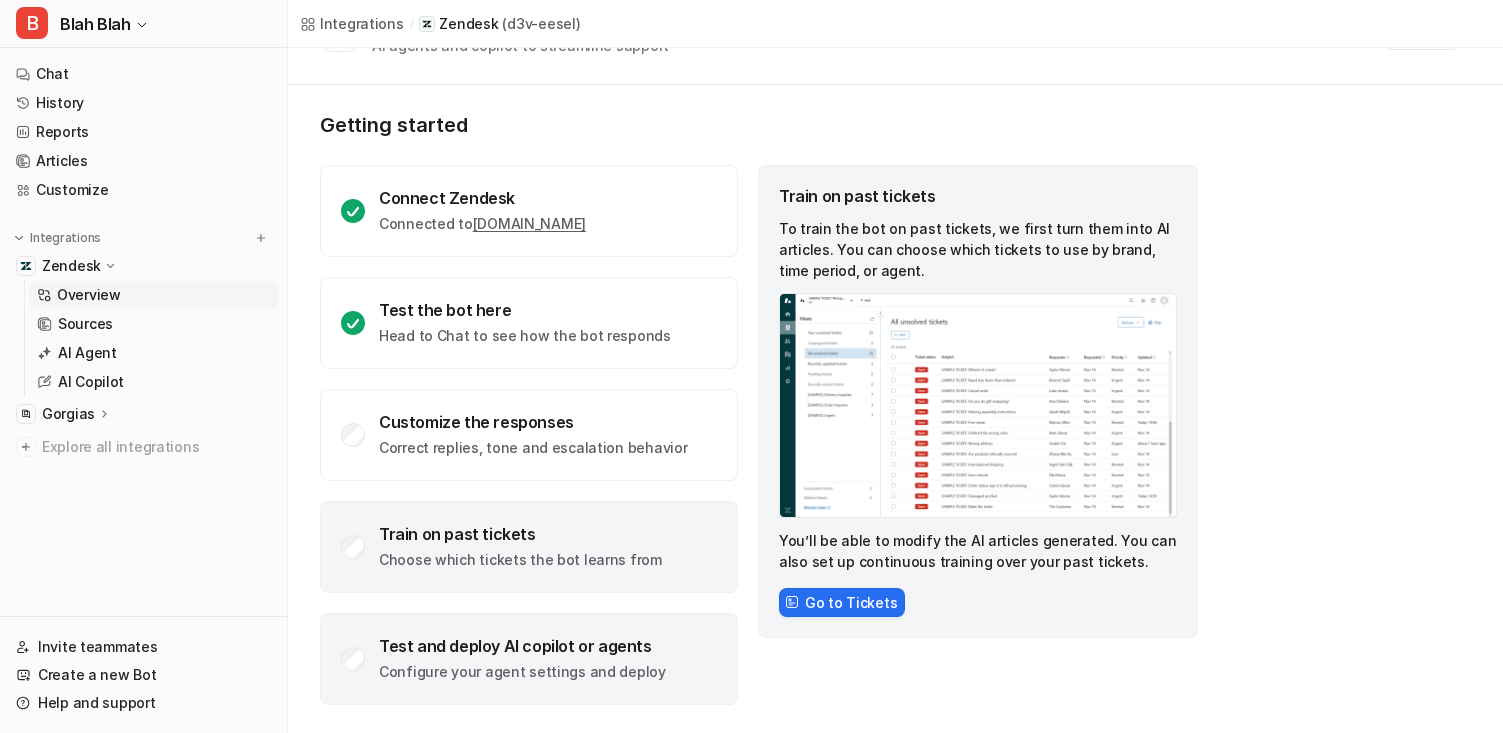 click on "Test and deploy AI copilot or agents Configure your agent settings and deploy" 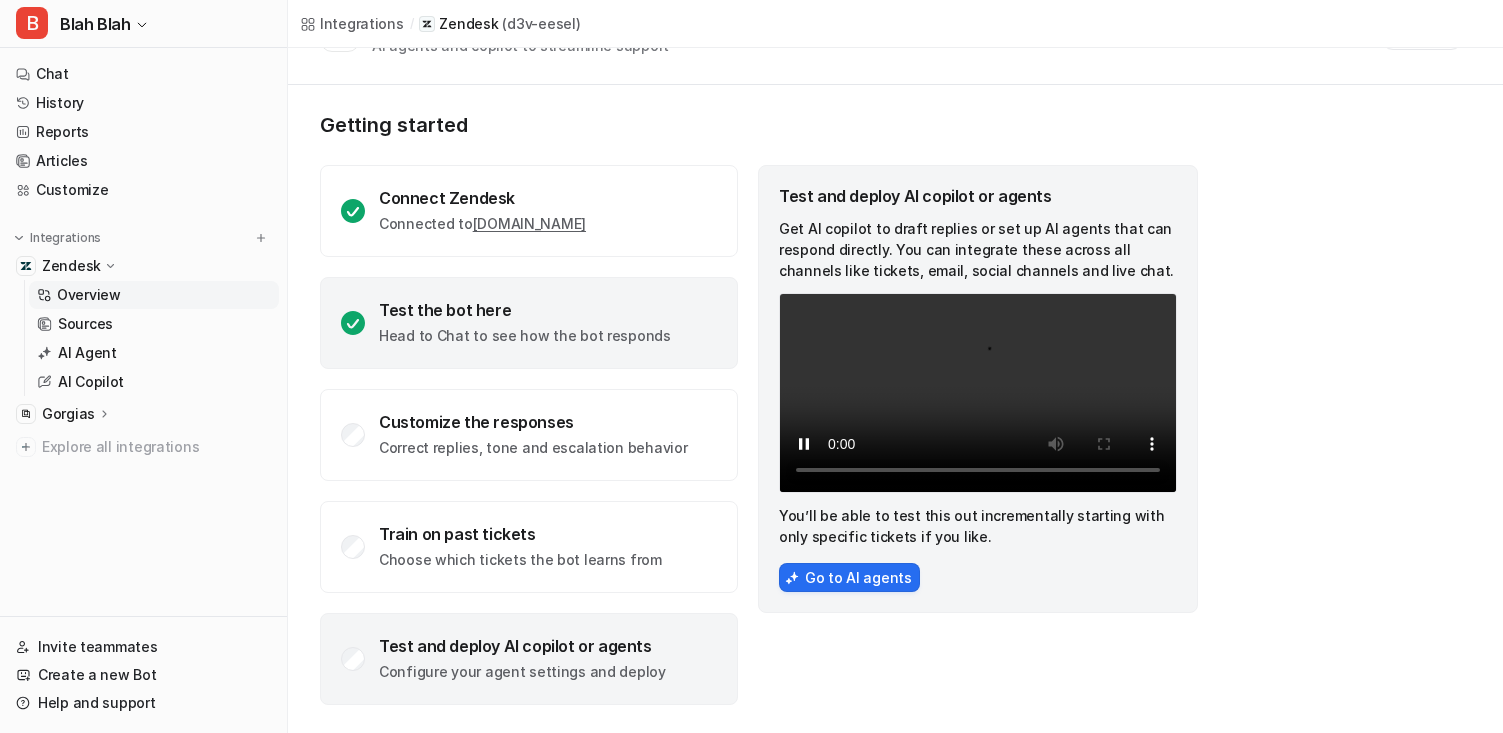 click on "Test the bot here" 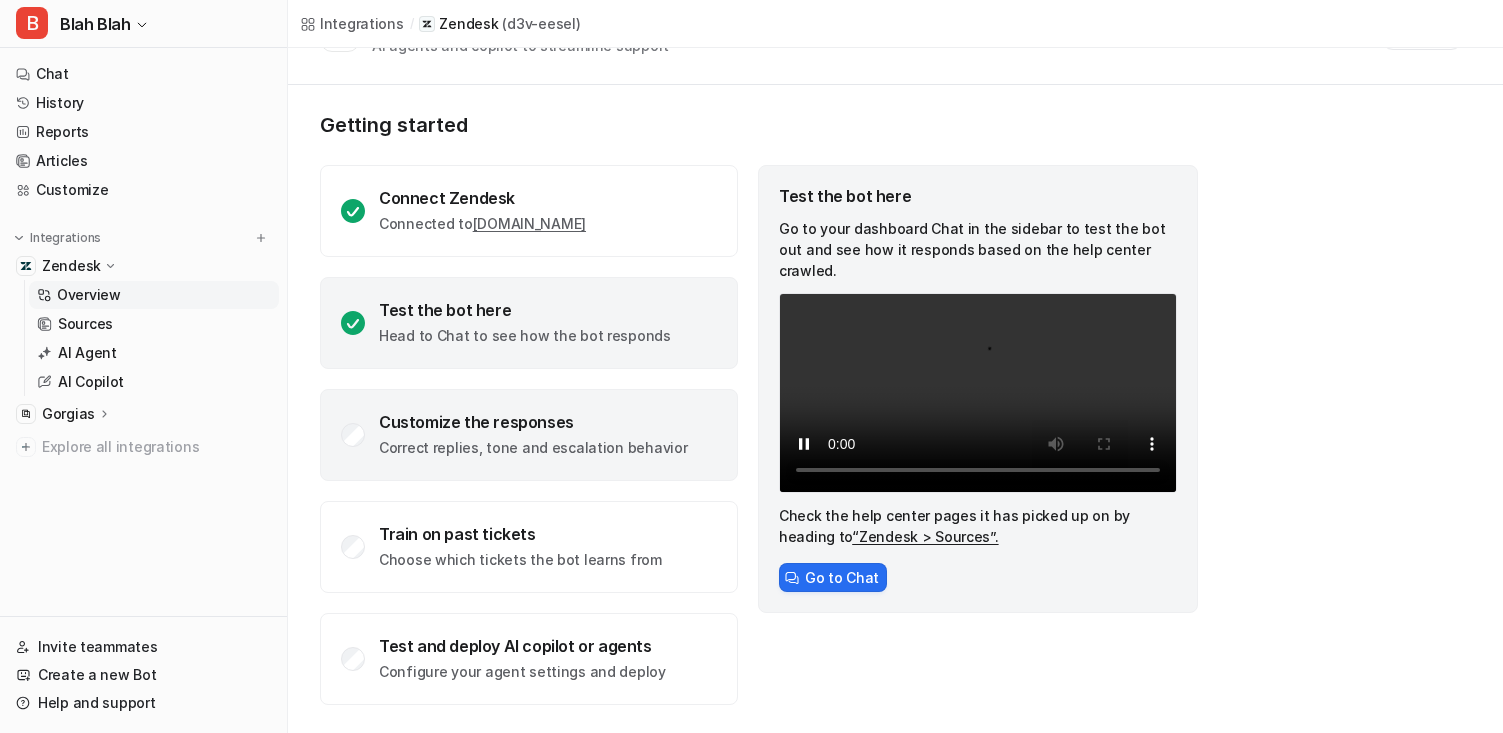 click on "Correct replies, tone and escalation behavior" 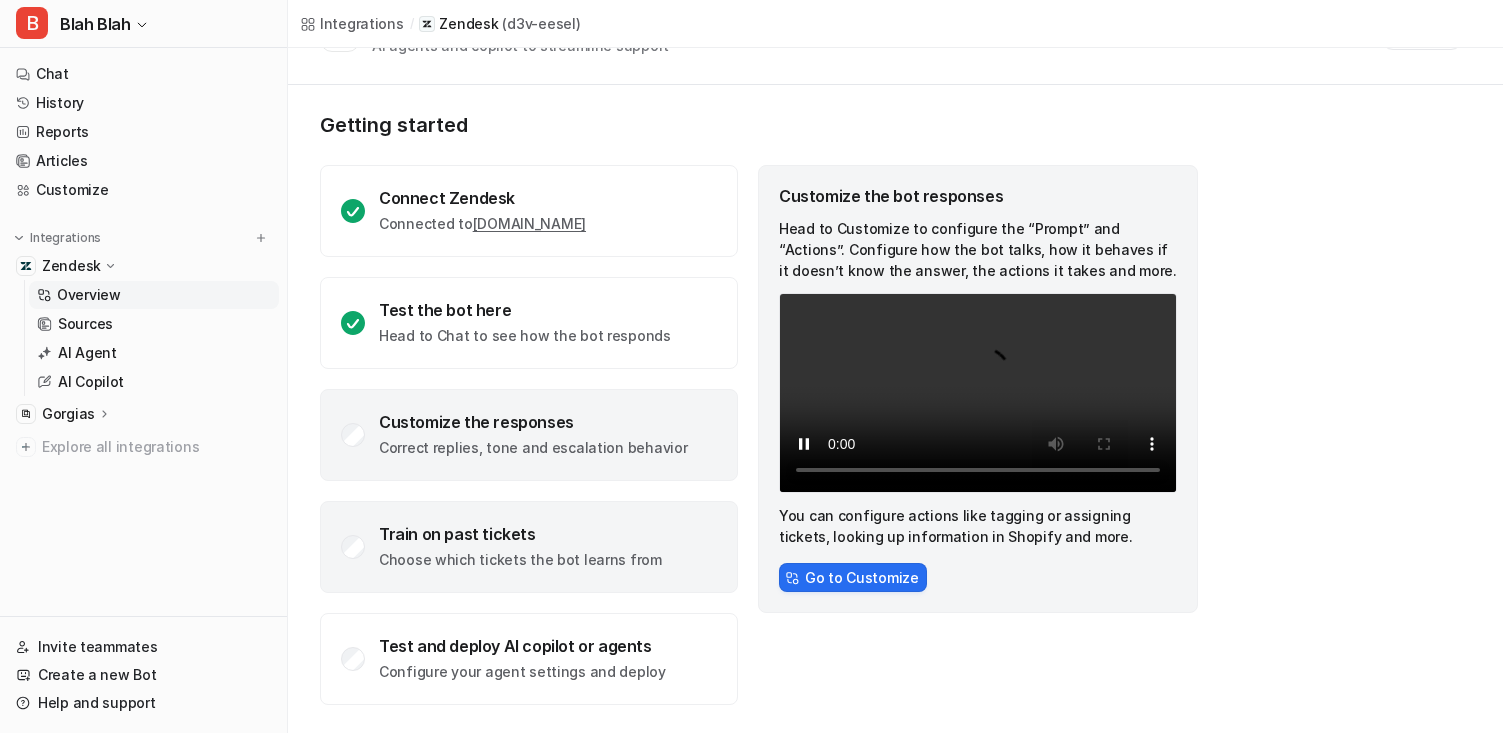click on "Train on past tickets" 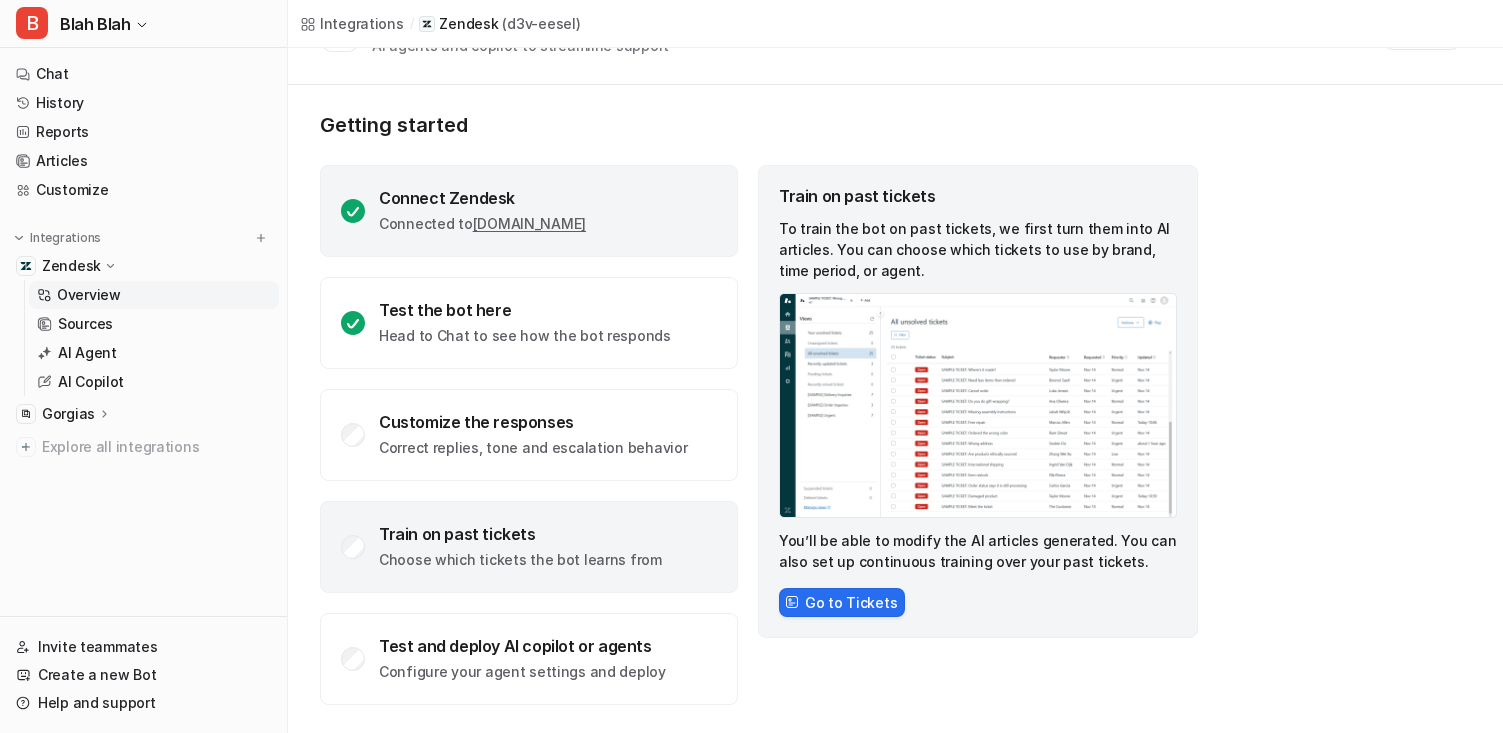 click on "Connect Zendesk" 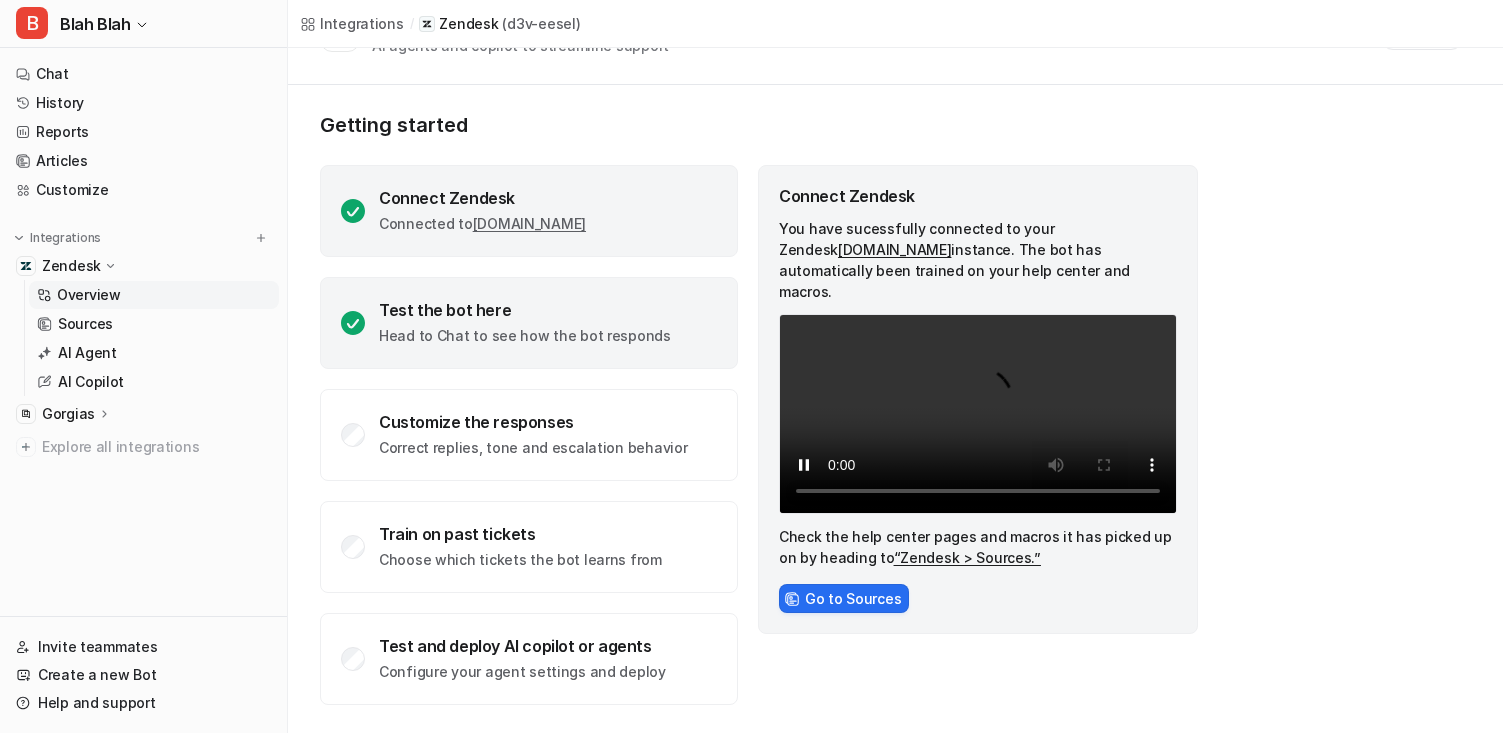 click on "Test the bot here" 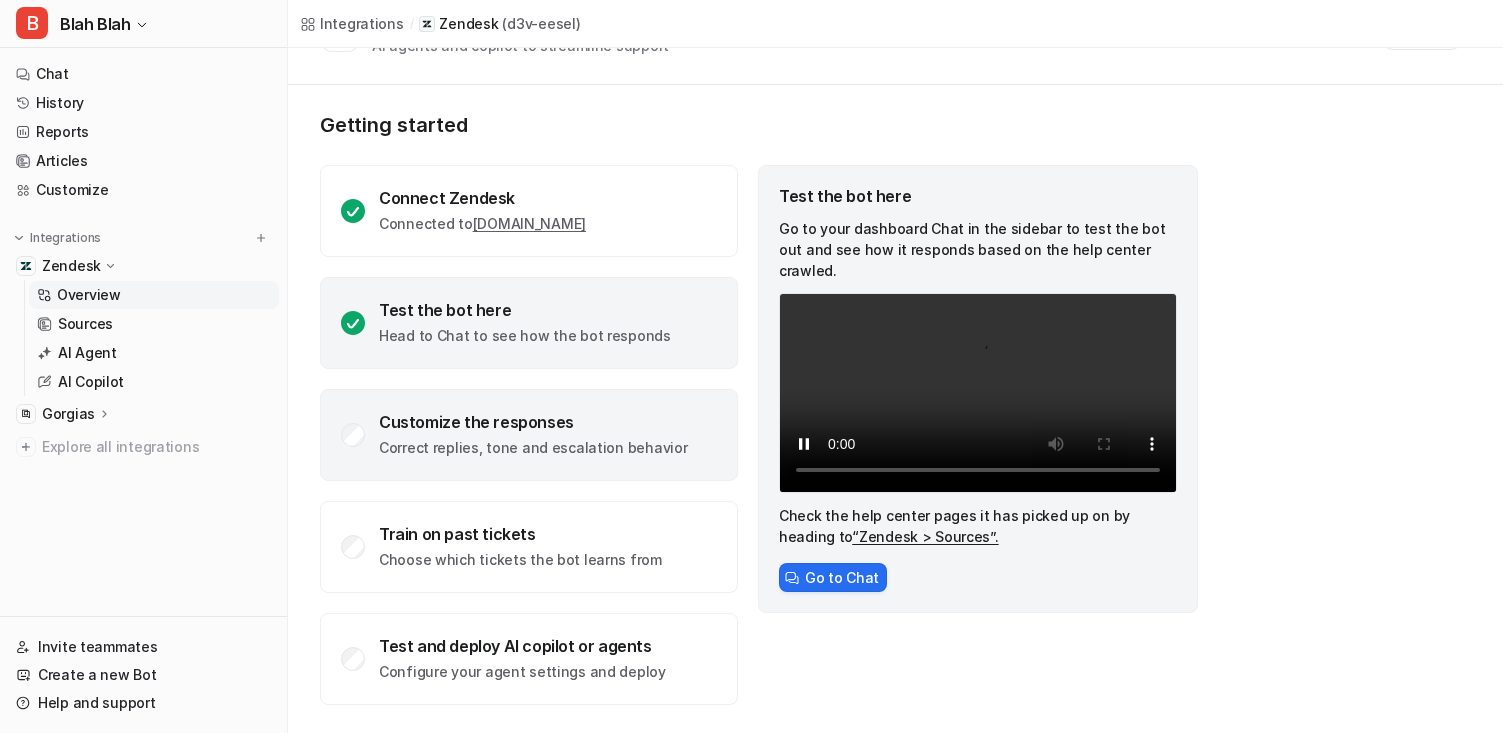 click on "Correct replies, tone and escalation behavior" 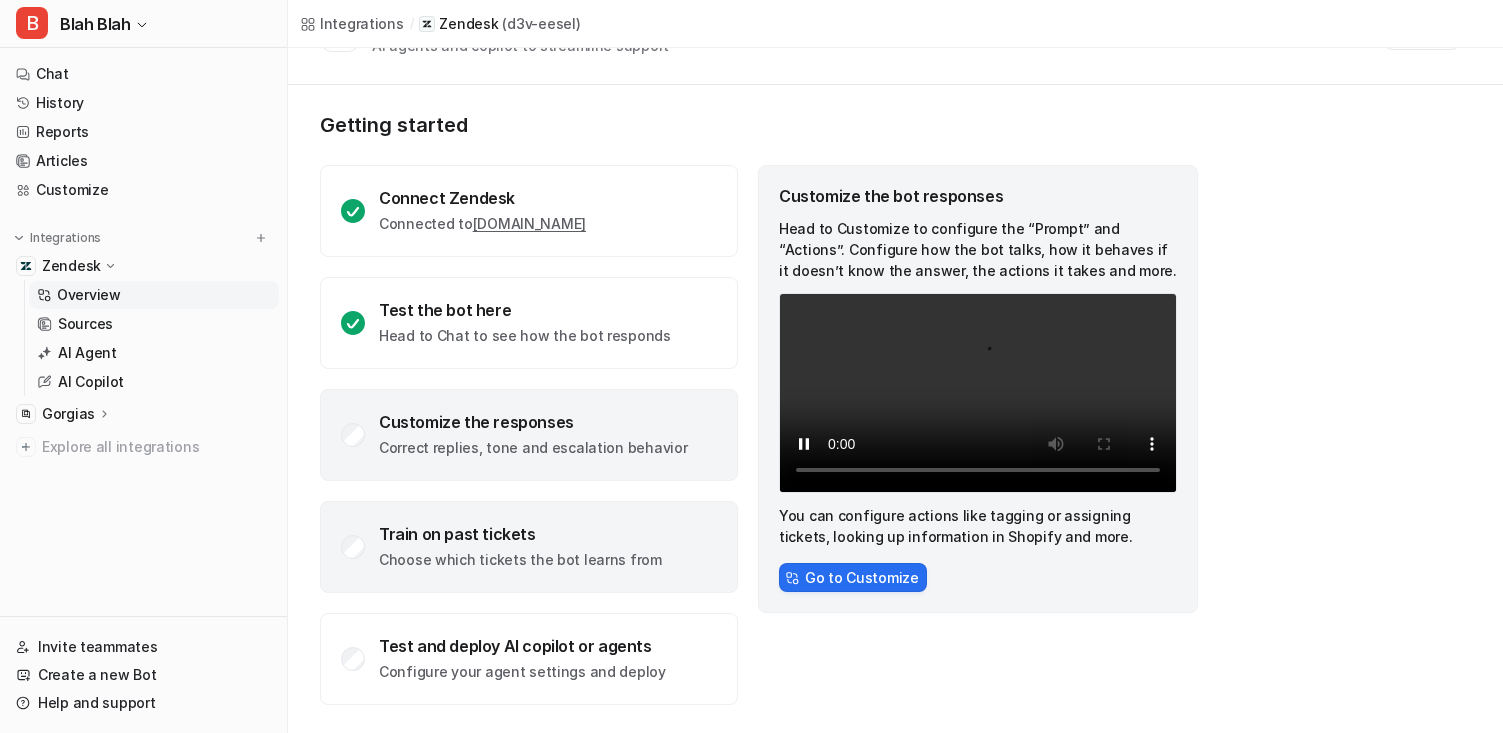 click on "Train on past tickets Choose which tickets the bot learns from" 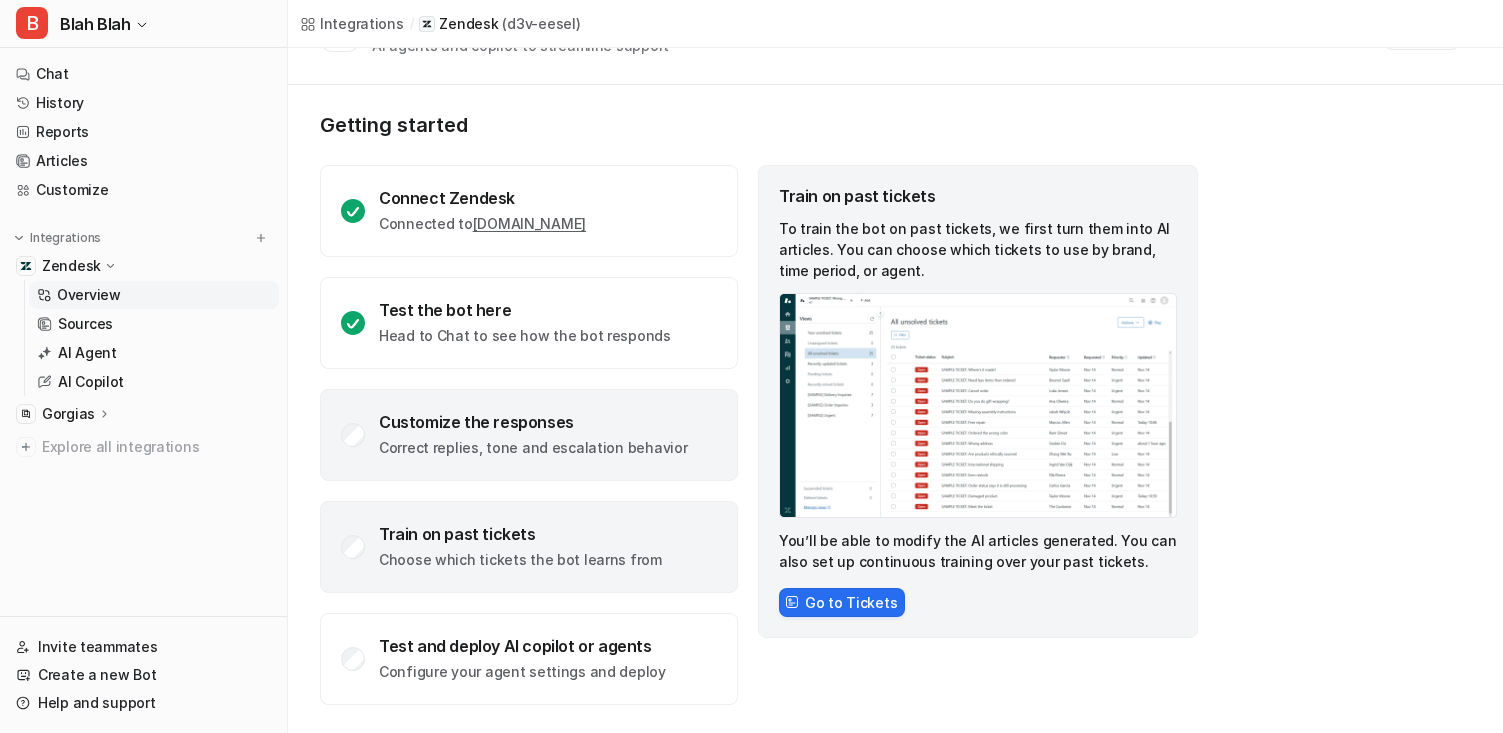 click on "Correct replies, tone and escalation behavior" 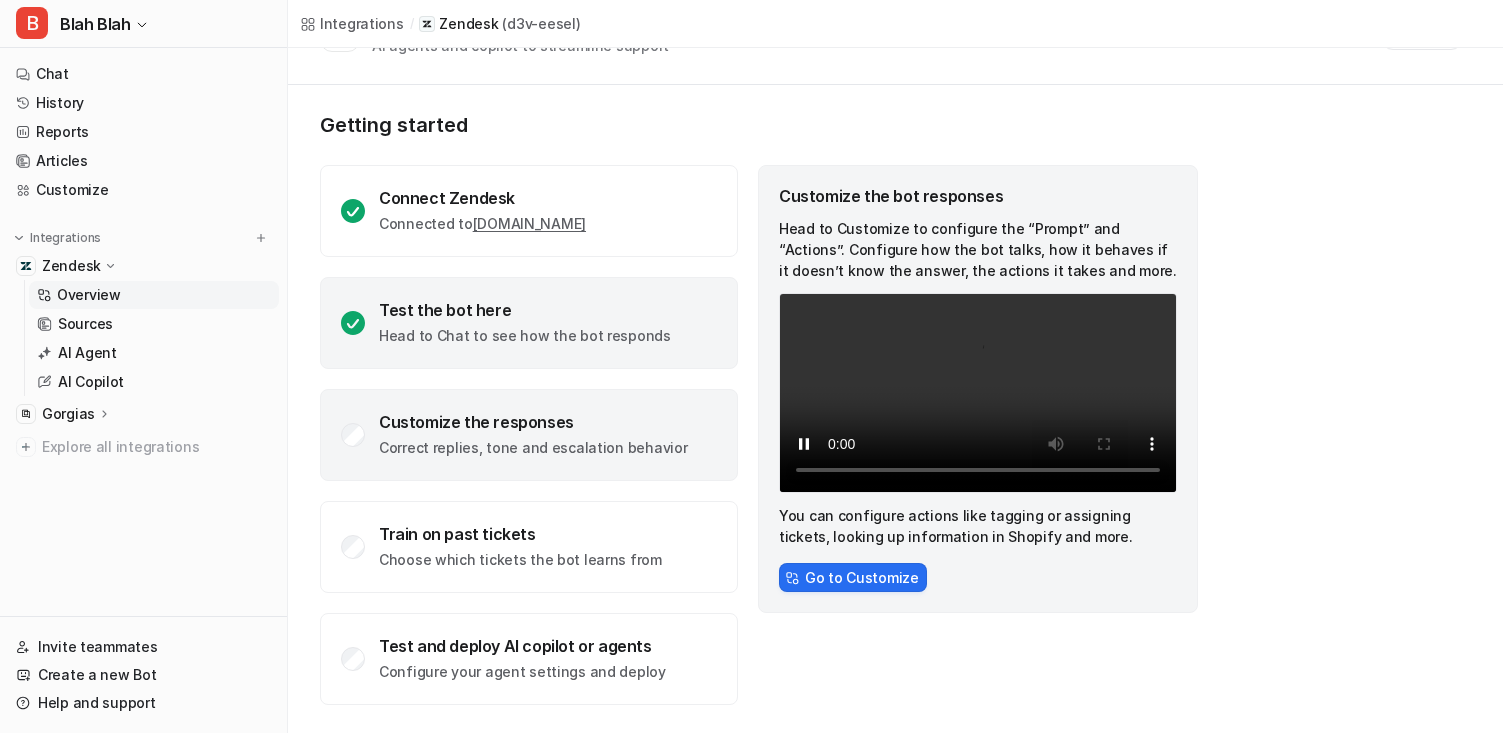 click on "Test the bot here Head to Chat to see how the bot responds" 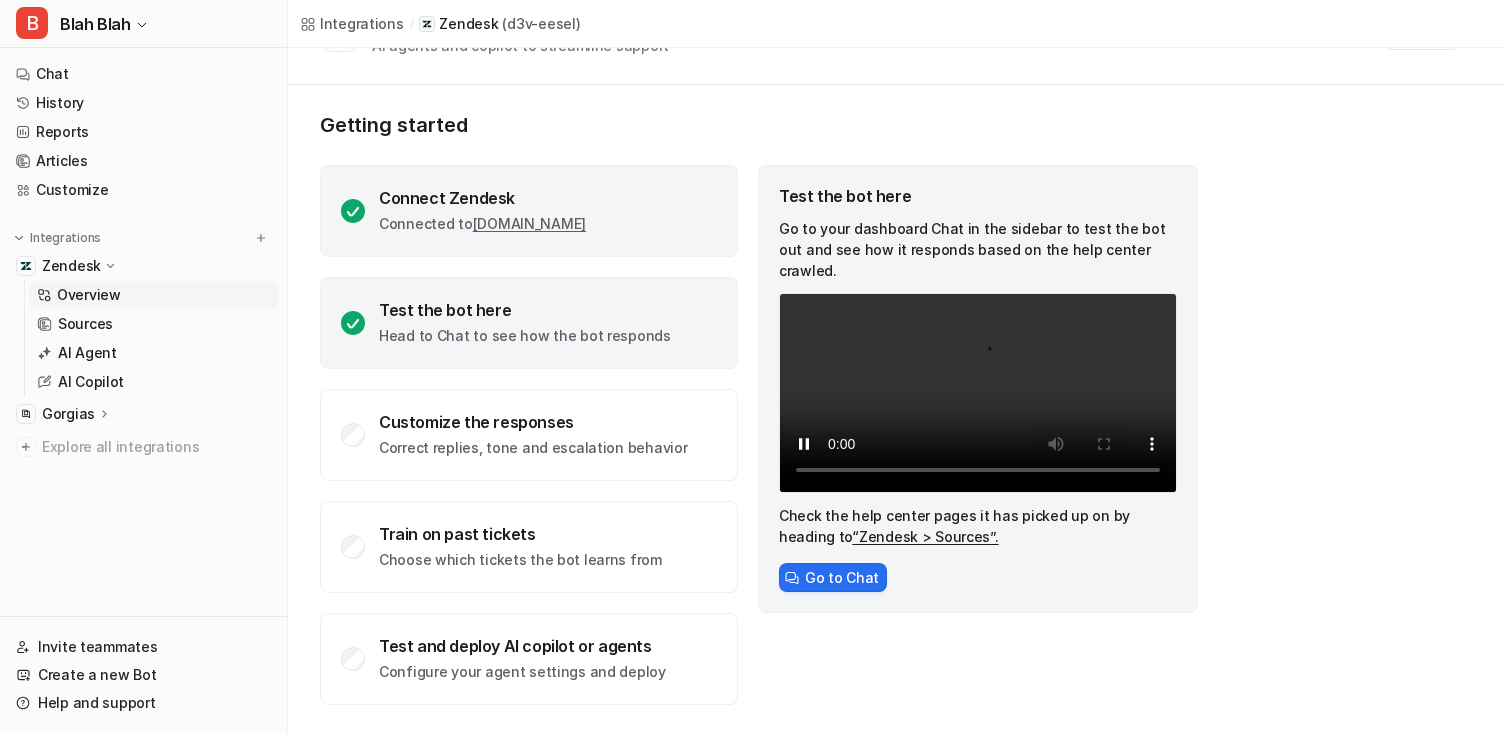 click on "Connect Zendesk Connected to  [DOMAIN_NAME]" 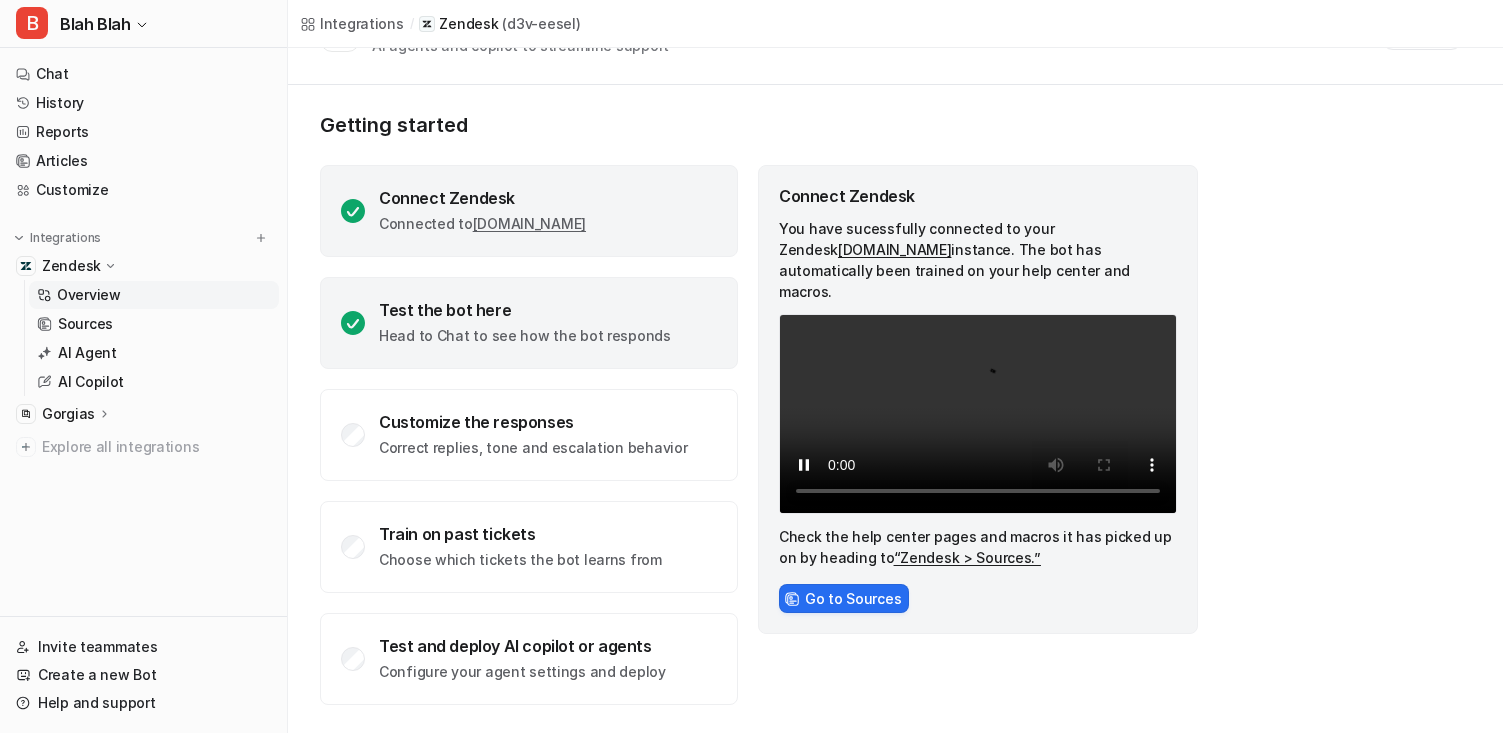 click on "Head to Chat to see how the bot responds" 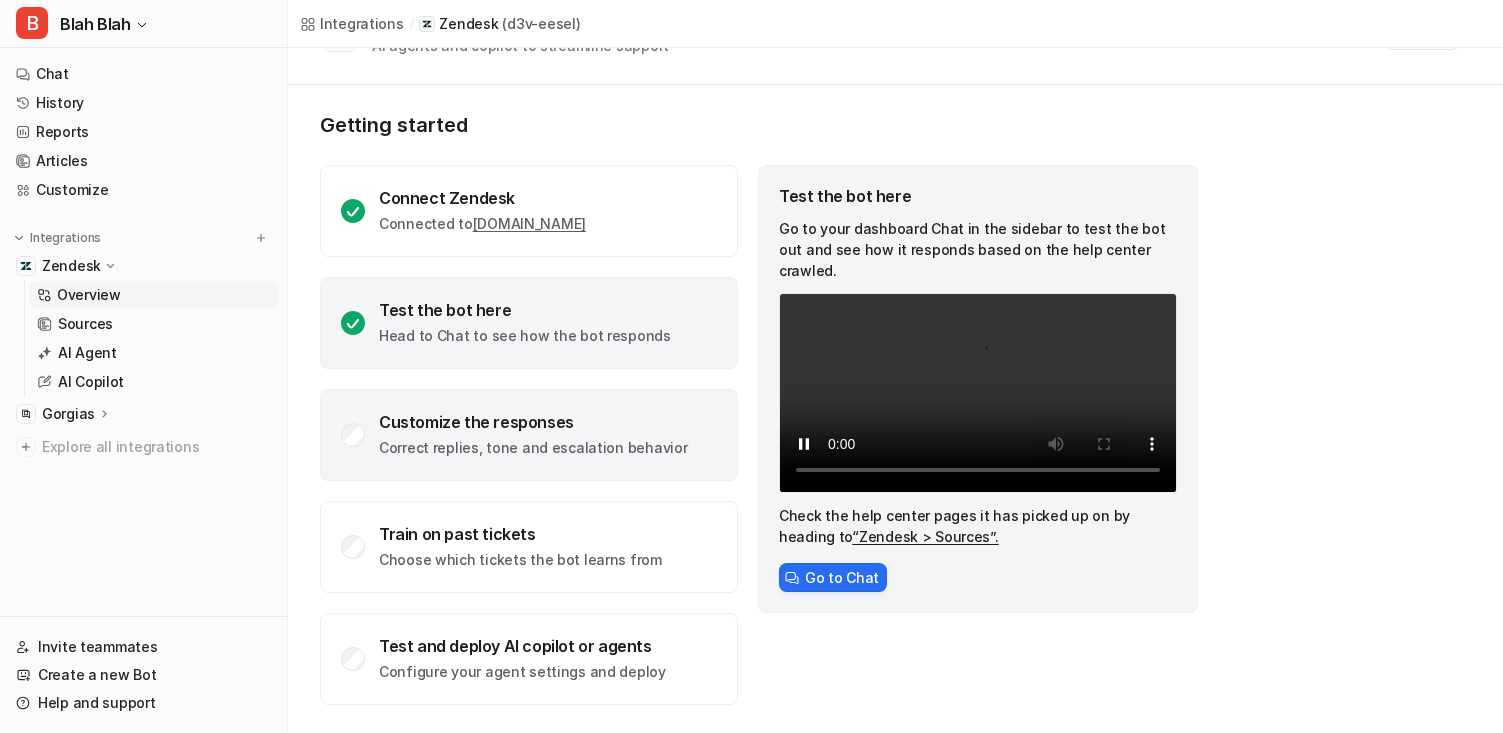 click on "Customize the responses Correct replies, tone and escalation behavior" 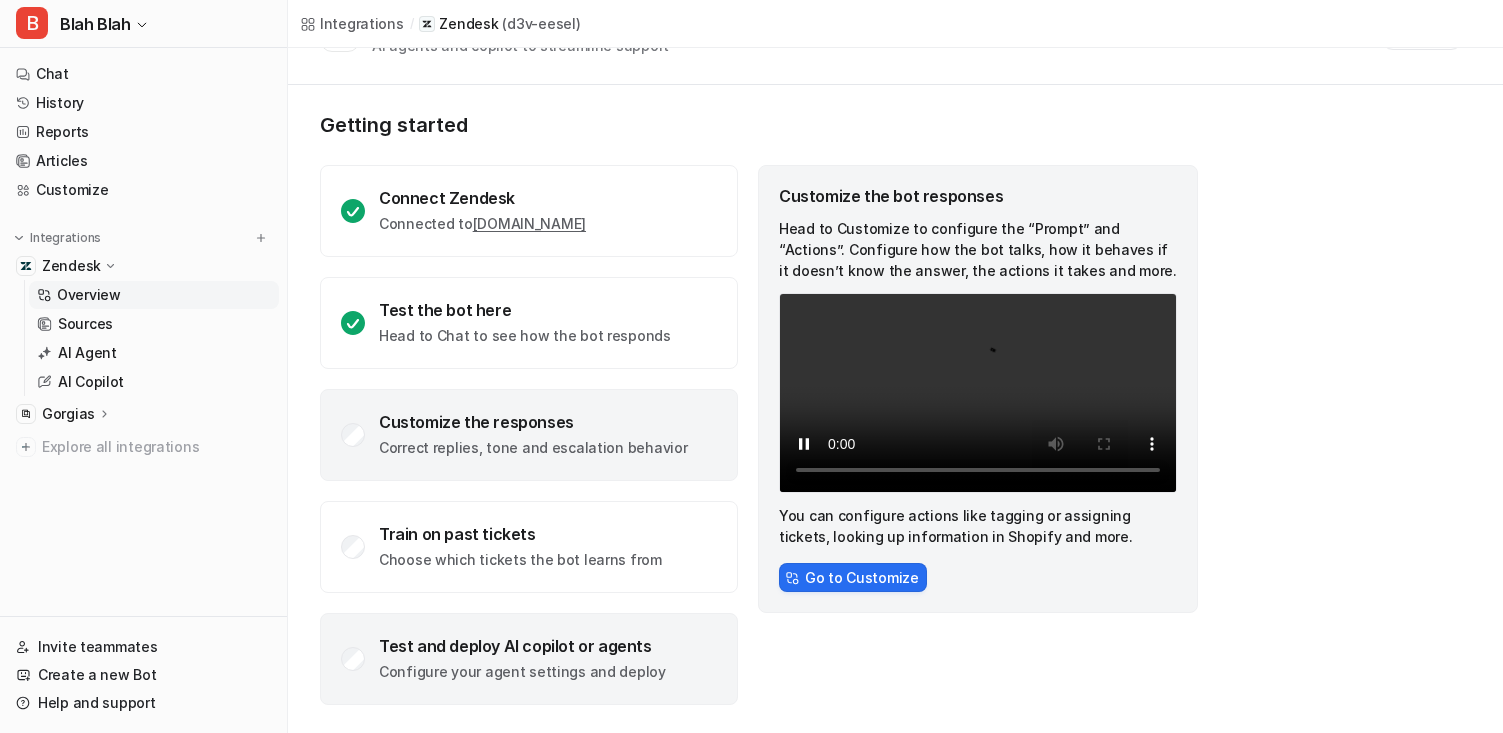 click on "Test and deploy AI copilot or agents" 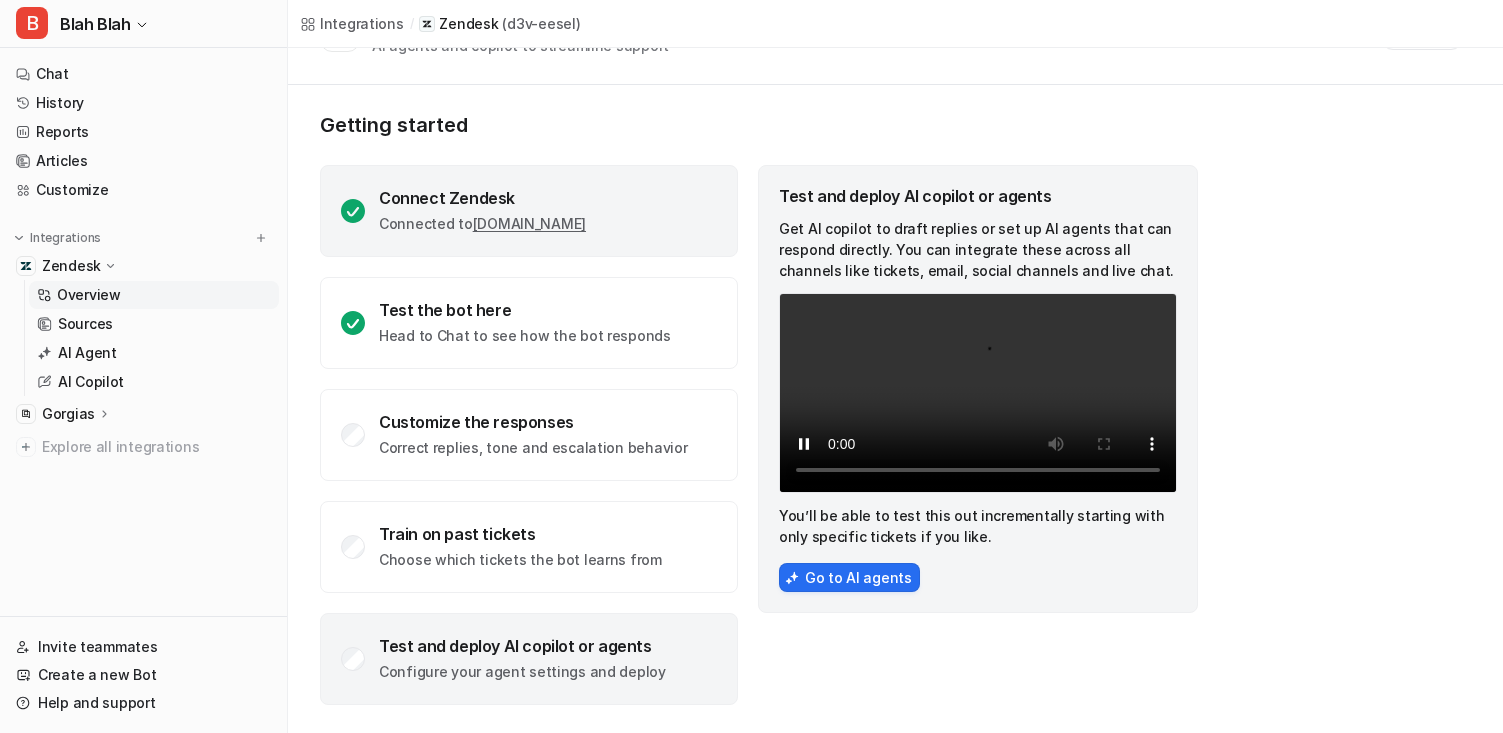 click on "Connect Zendesk Connected to  [DOMAIN_NAME]" 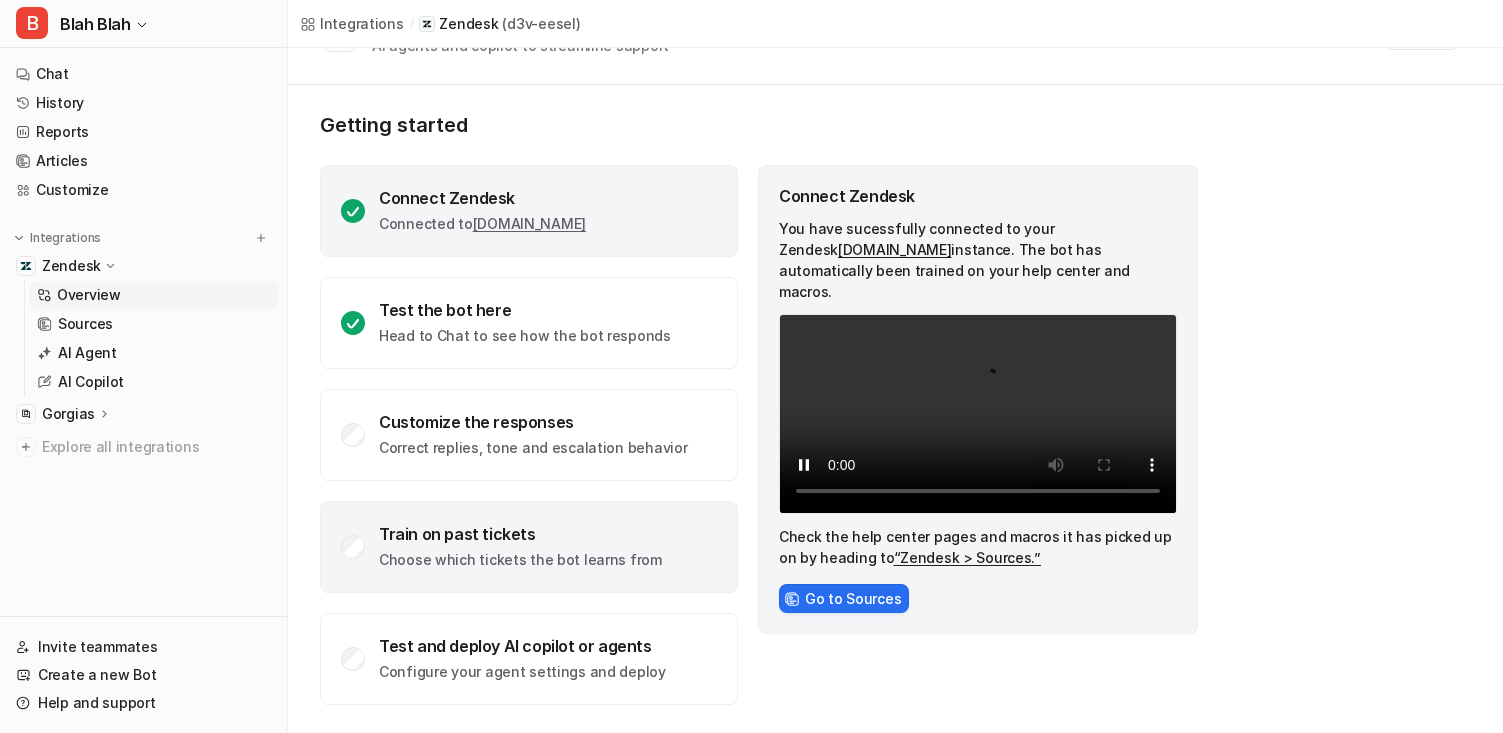 click on "Train on past tickets" 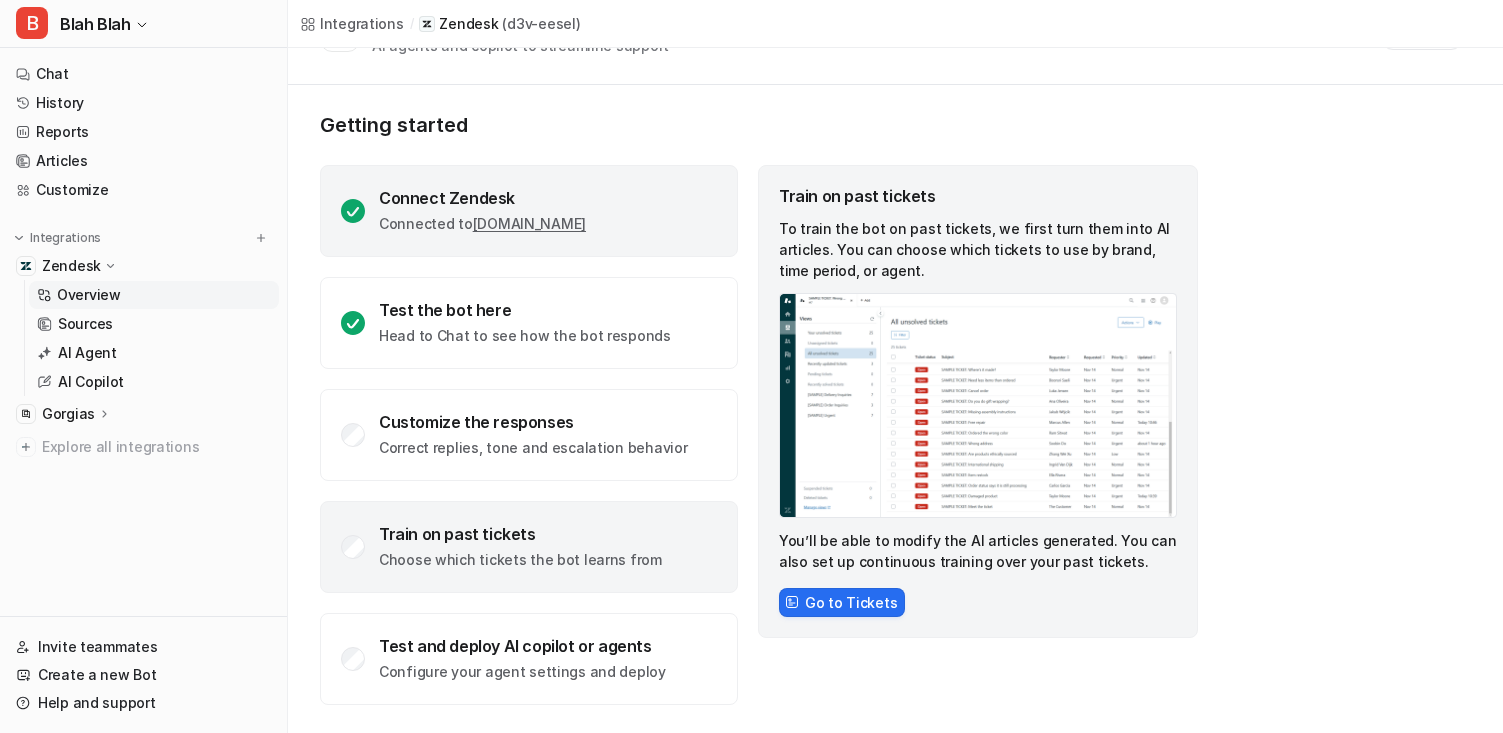 click on "Connect Zendesk Connected to  [DOMAIN_NAME]" 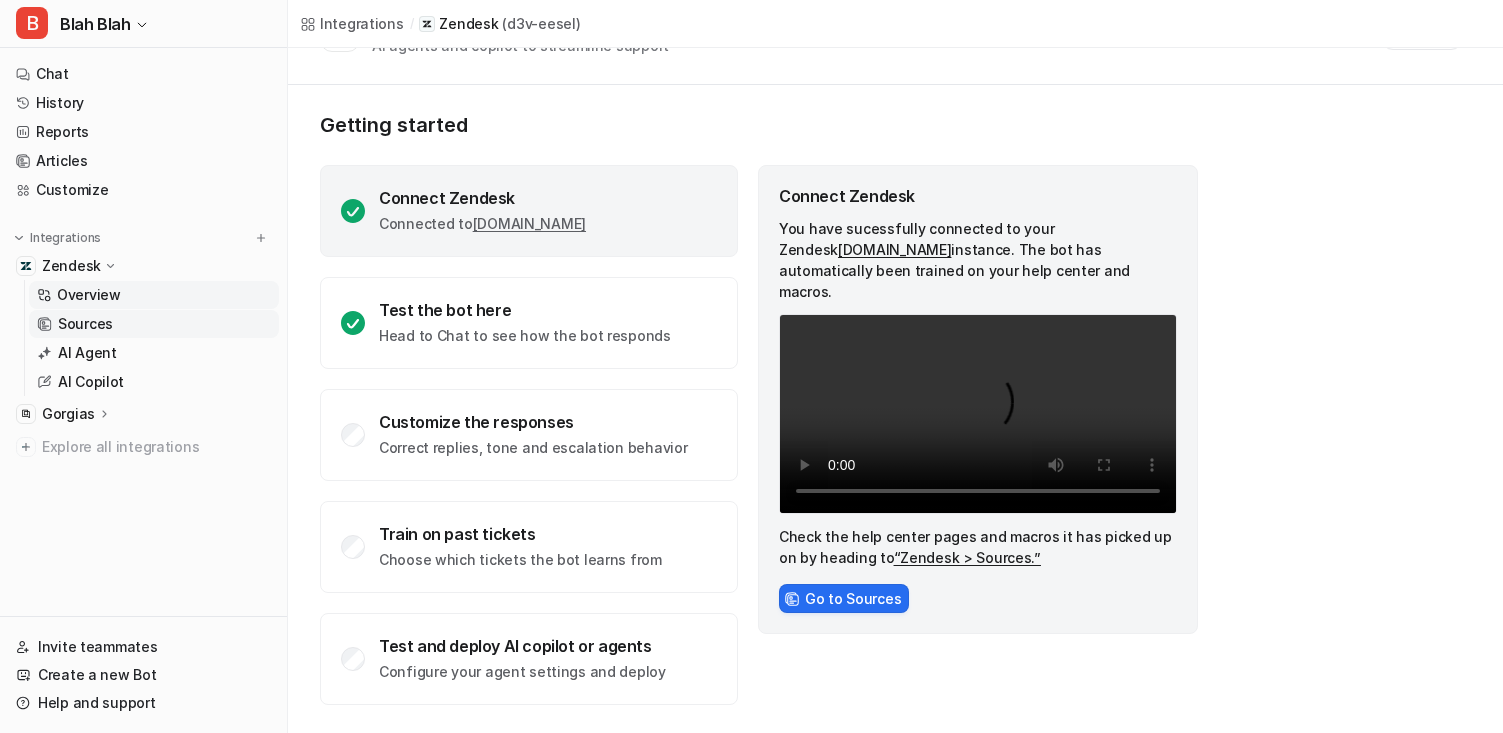 click on "Sources" at bounding box center [154, 324] 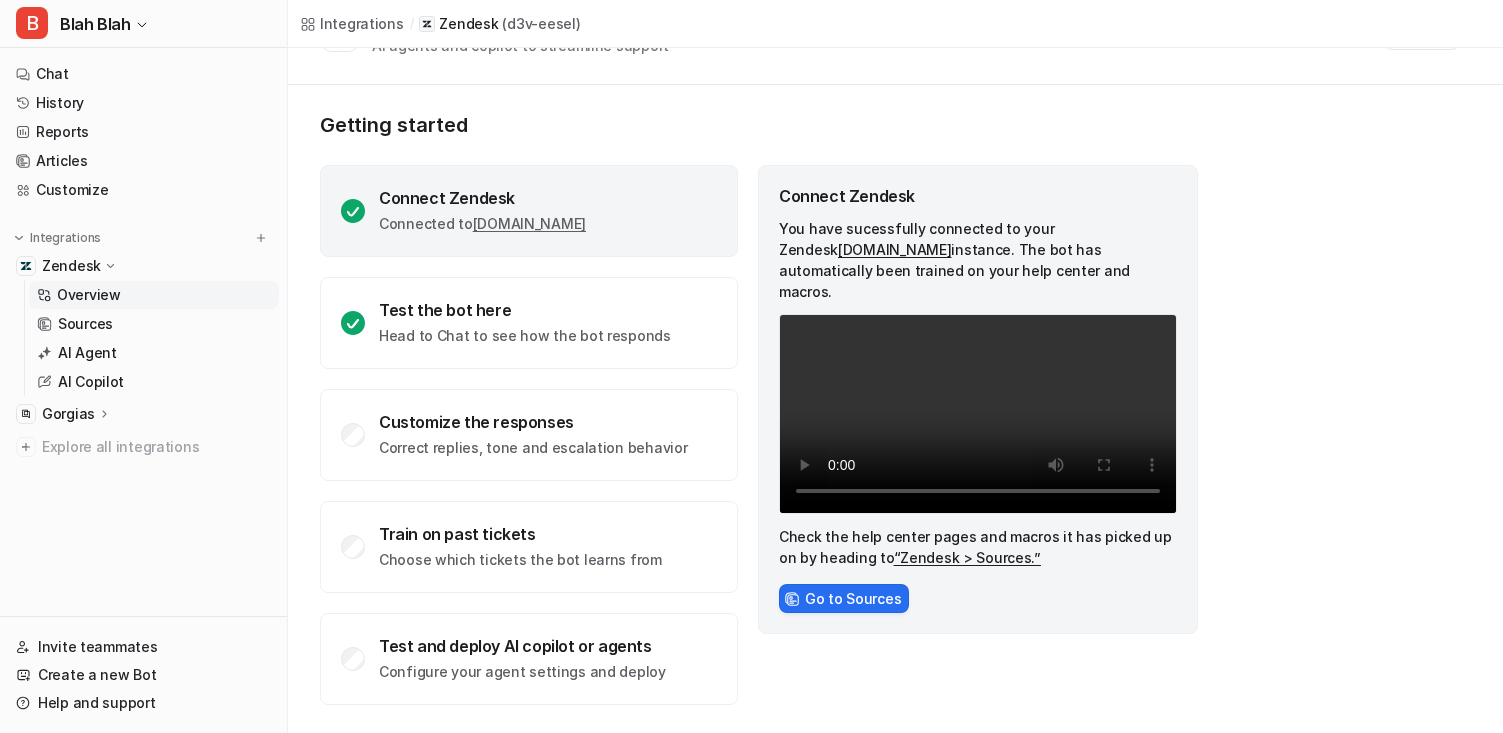 scroll, scrollTop: 0, scrollLeft: 0, axis: both 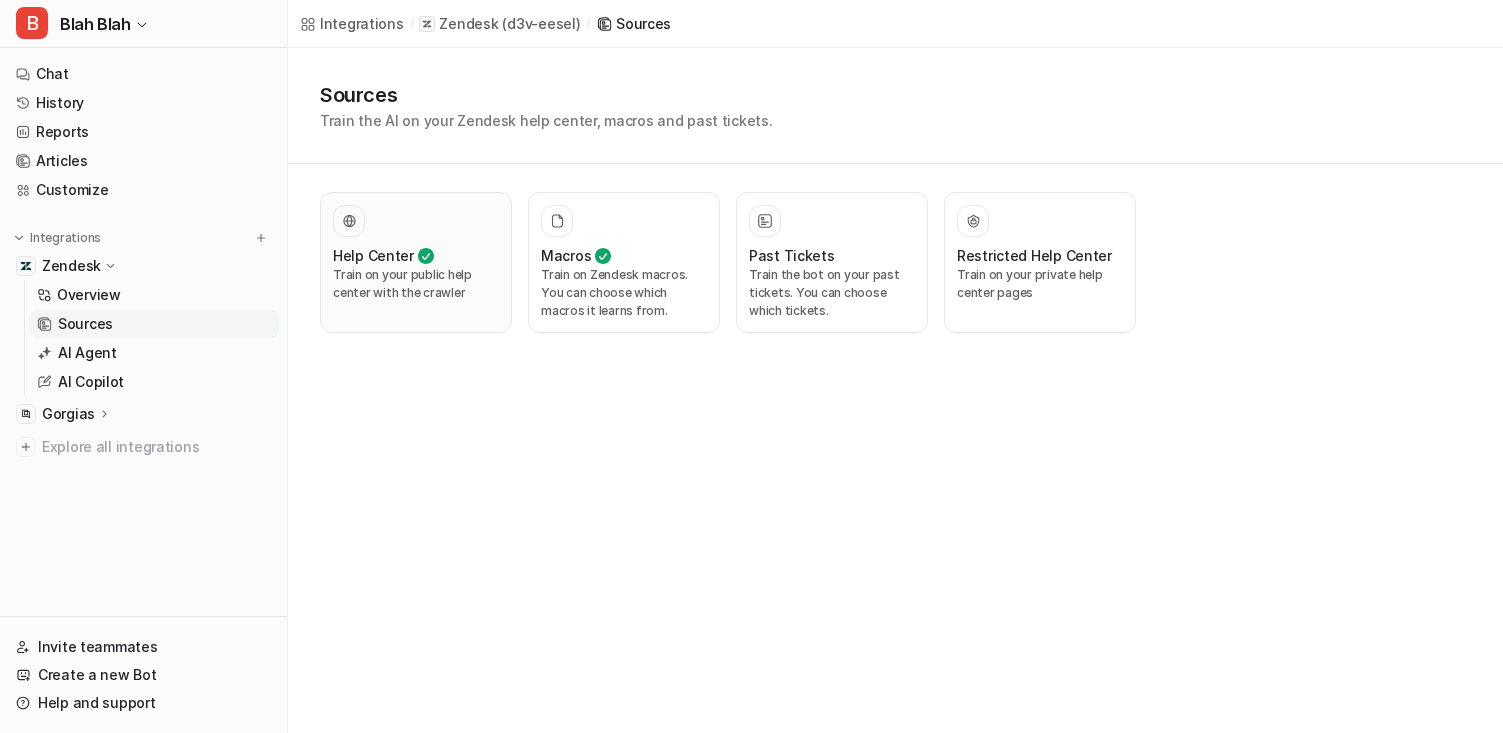 click on "Train on your public help center with the crawler" at bounding box center [416, 284] 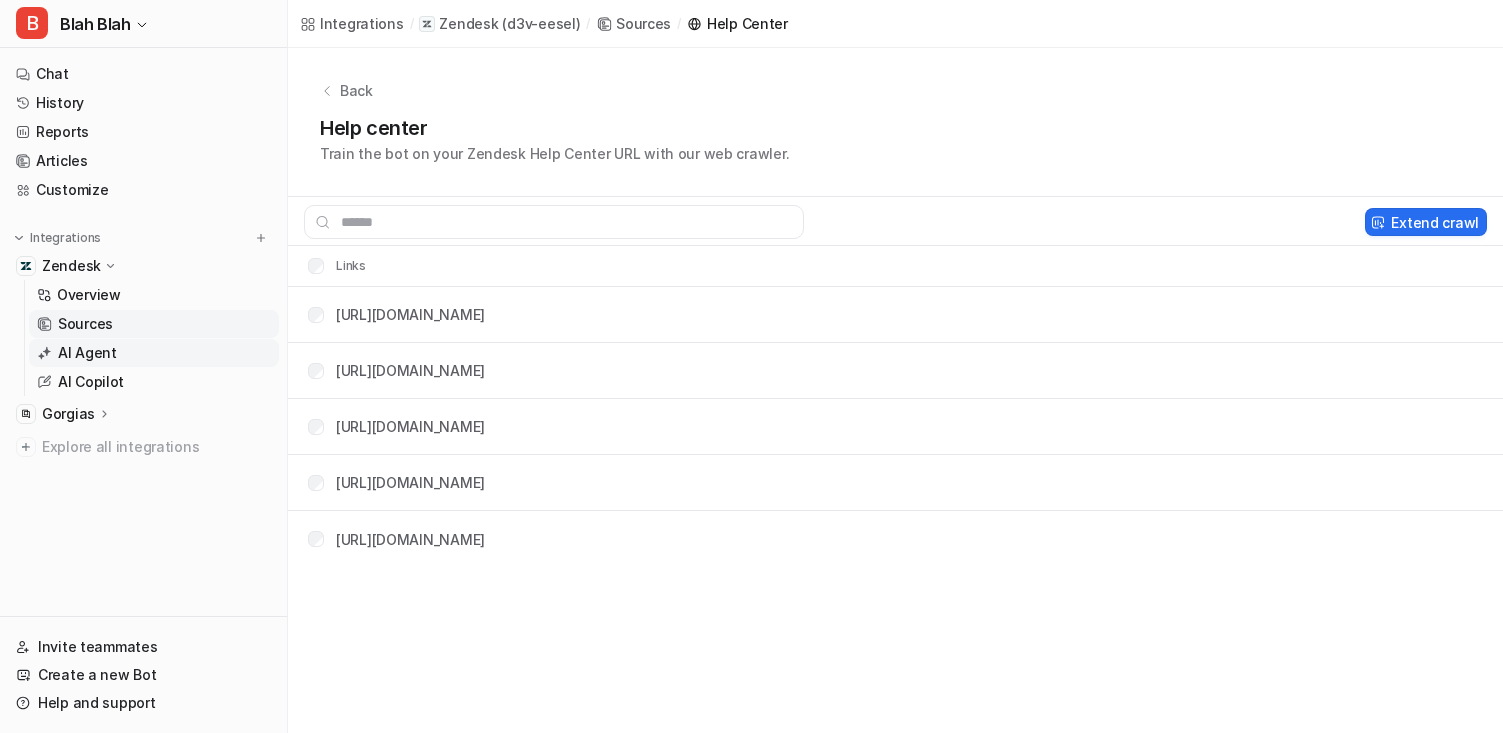 click on "AI Agent" at bounding box center [87, 353] 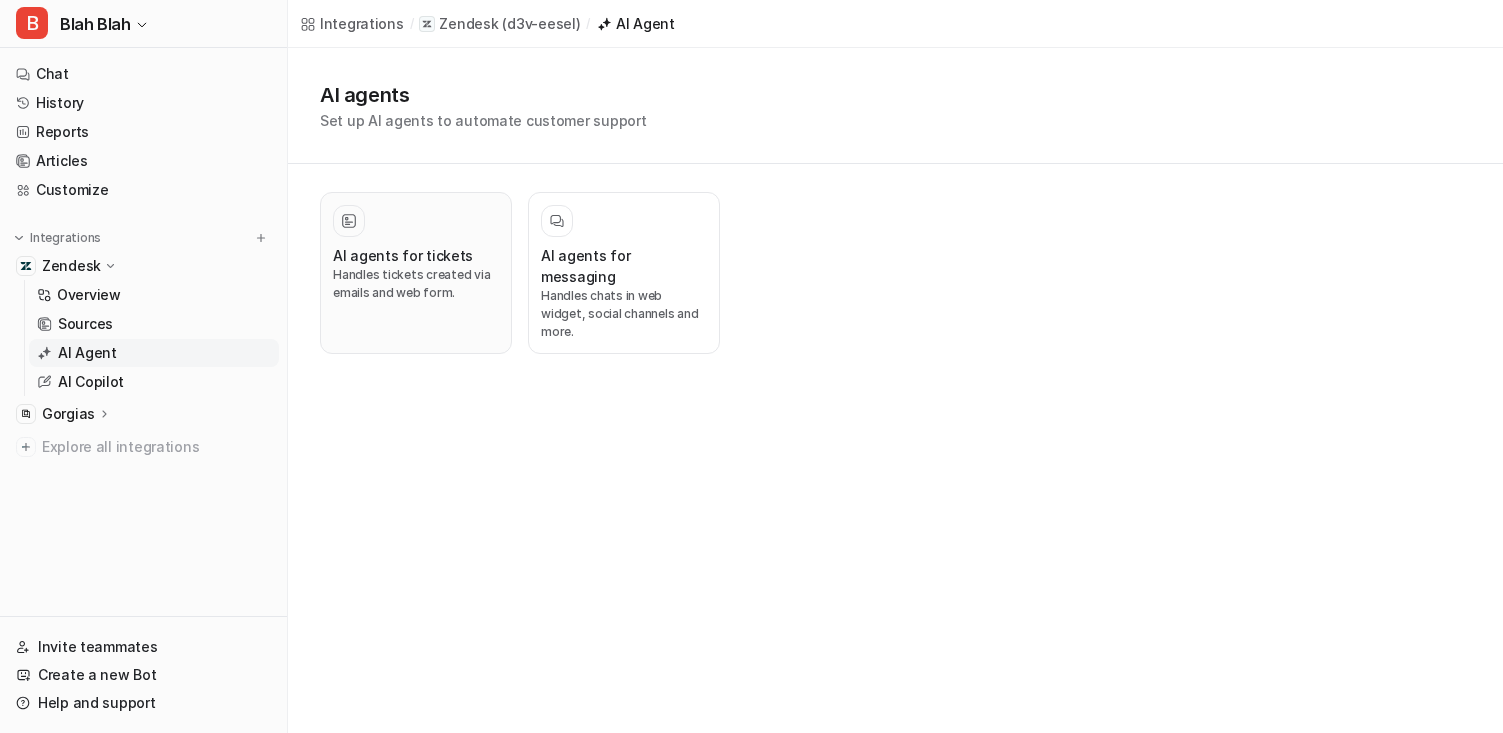 click on "Handles tickets created via emails and web form." at bounding box center [416, 284] 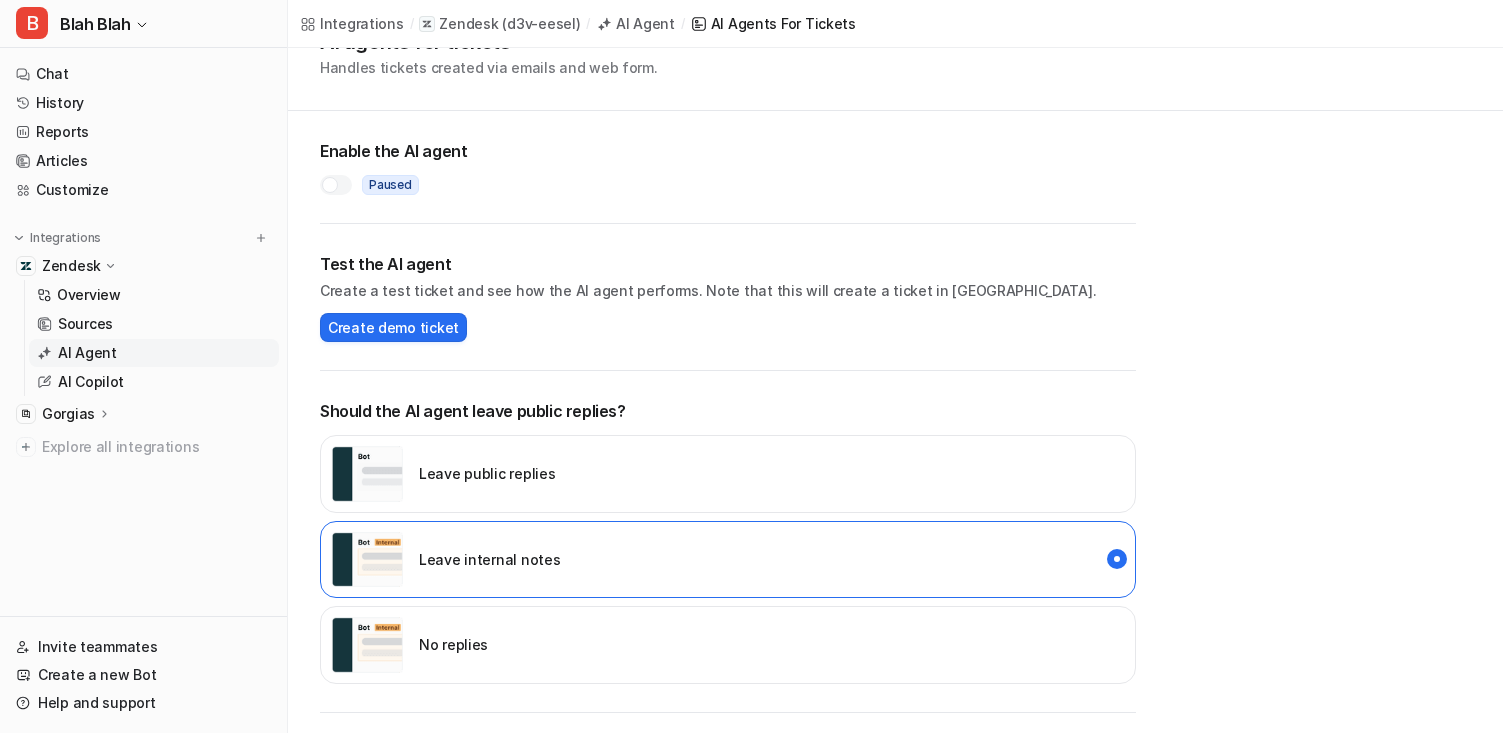 scroll, scrollTop: 79, scrollLeft: 0, axis: vertical 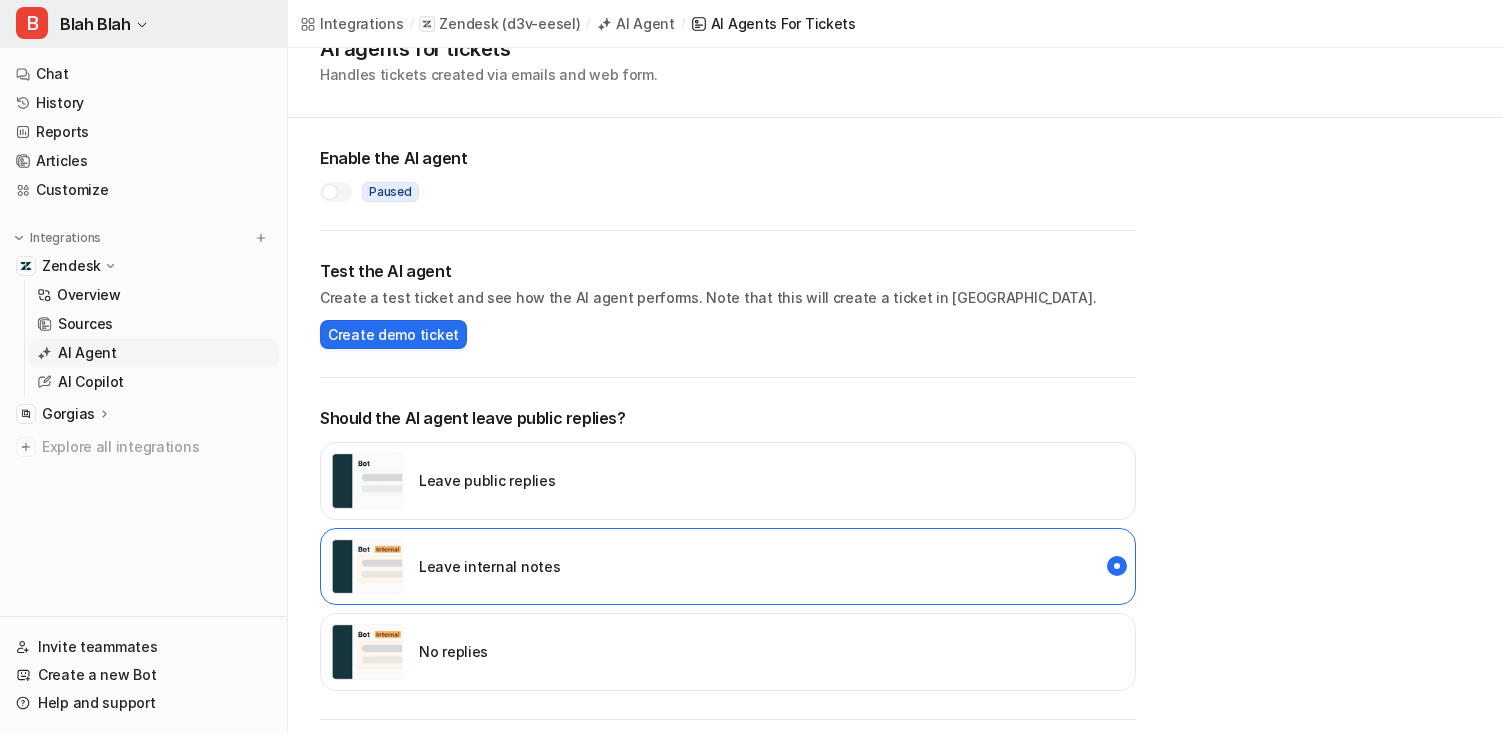 click on "B Blah Blah" at bounding box center [143, 24] 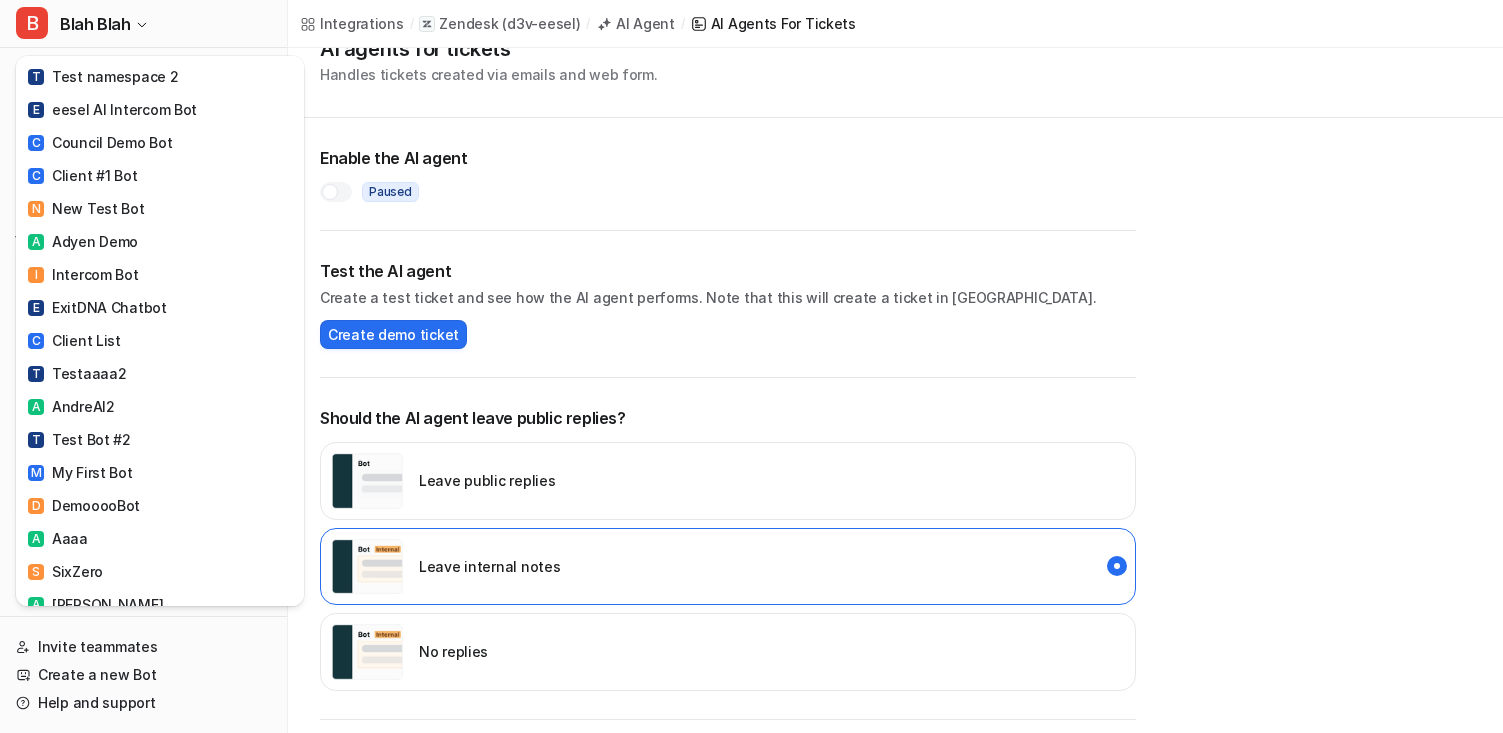 click on "B Blah Blah T   Test namespace 2 E   eesel AI Intercom Bot C   Council Demo Bot C   Client #1 Bot N   New Test Bot A   Adyen Demo I   Intercom Bot E   ExitDNA Chatbot C   Client List T   Testaaaa2 A   AndreAI2 T   Test Bot #2 M   My First Bot D   DemooooBot A   Aaaa S   SixZero A   AndreAI P   Pat's New Bot 2 M   My First Bot T   Test blasdgasdf Z   Zendesk Testing #2 B   Bot 3 Z   zzz B   banana bot 2 P   Pat's Zendey E2E test P   Pats Zendesk Demo N   New User 1 A   aaaa B   B&G CV Bot A   aaaaa test warehouse bot T   TTTT A   Arbitrary New Bot D   Delegating Bot D   Demo Bot 1 D   Demo Bot 2 C   Client #2 Bot D   Demo Bot 3 D   Demo Bot 5 D   Demo Bot 4 T   Test Bot 12 G   Gorgias AI T   Test Bot Demo G   Google Drive Test T   Test Bot 4 D   [DOMAIN_NAME] Test Z   Zendesk Test Bot A   Amogh's Day On The Tools A   Active Slack Connection A   ABC Bot G   Google Test Z   Zendesk Testing Bot S   Smava Debugging Assist Bot A   ABC Bot D   DEF Bot D   Dummy Bot 12 T   Test Intercom Bot M   My New Bot A   asdfasdf A" at bounding box center [751, 287] 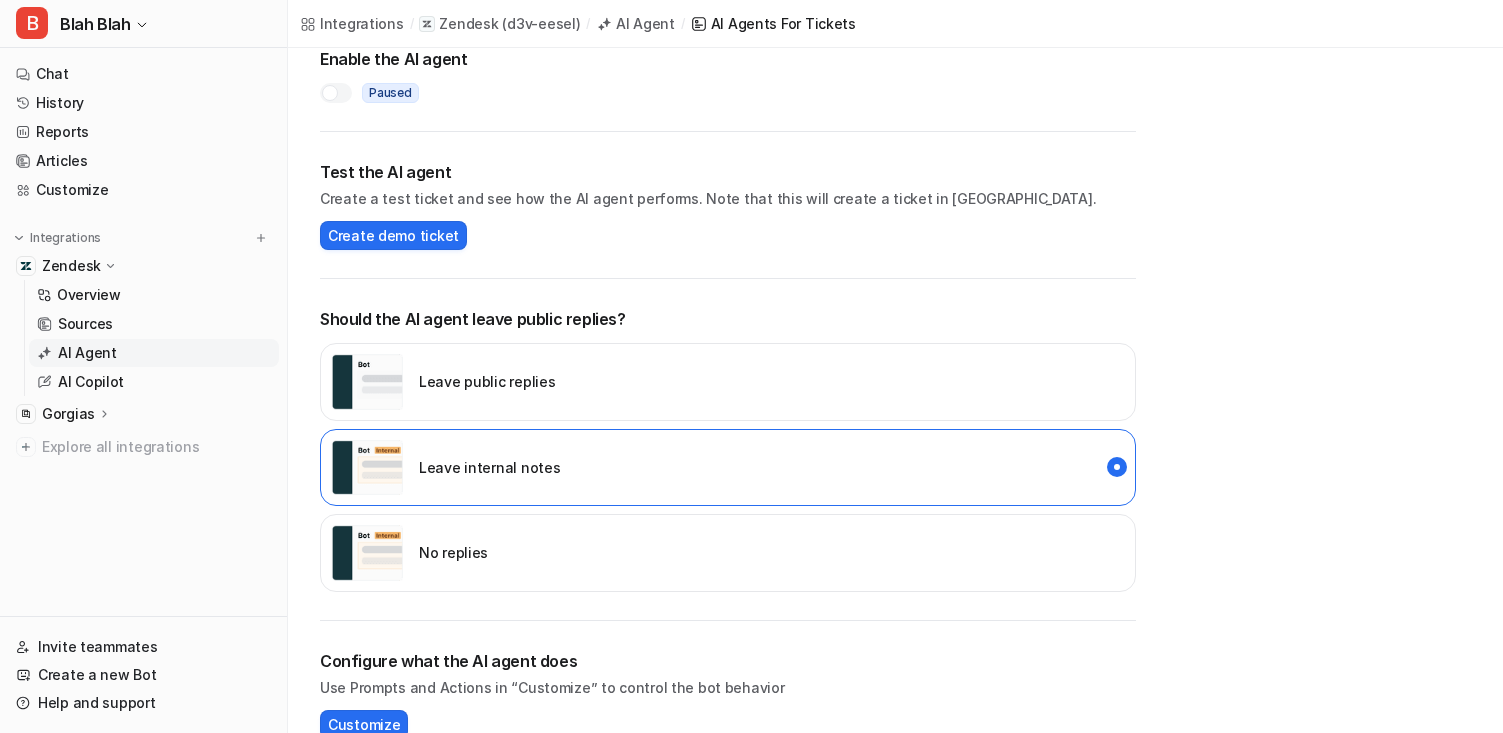 scroll, scrollTop: 177, scrollLeft: 0, axis: vertical 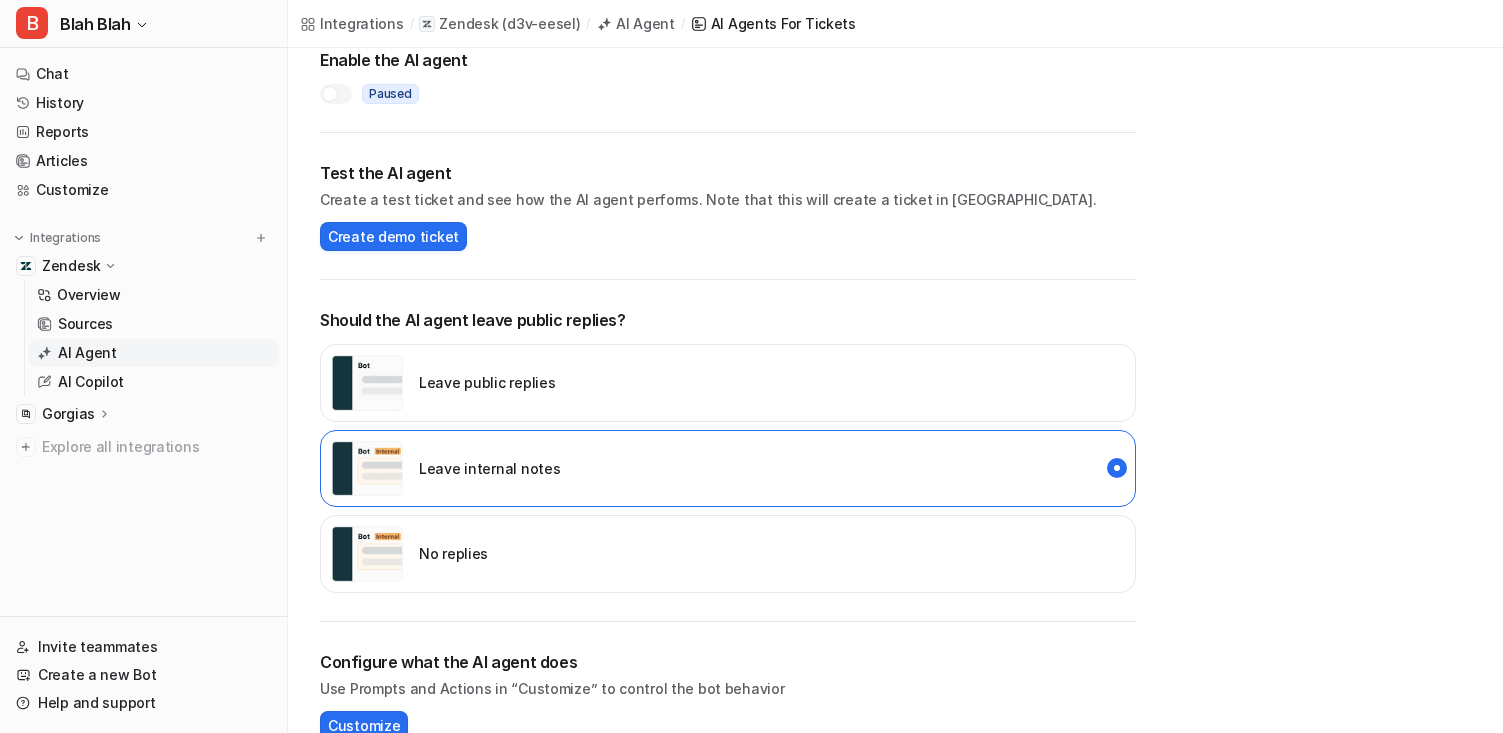 click on "Paused" at bounding box center (728, 88) 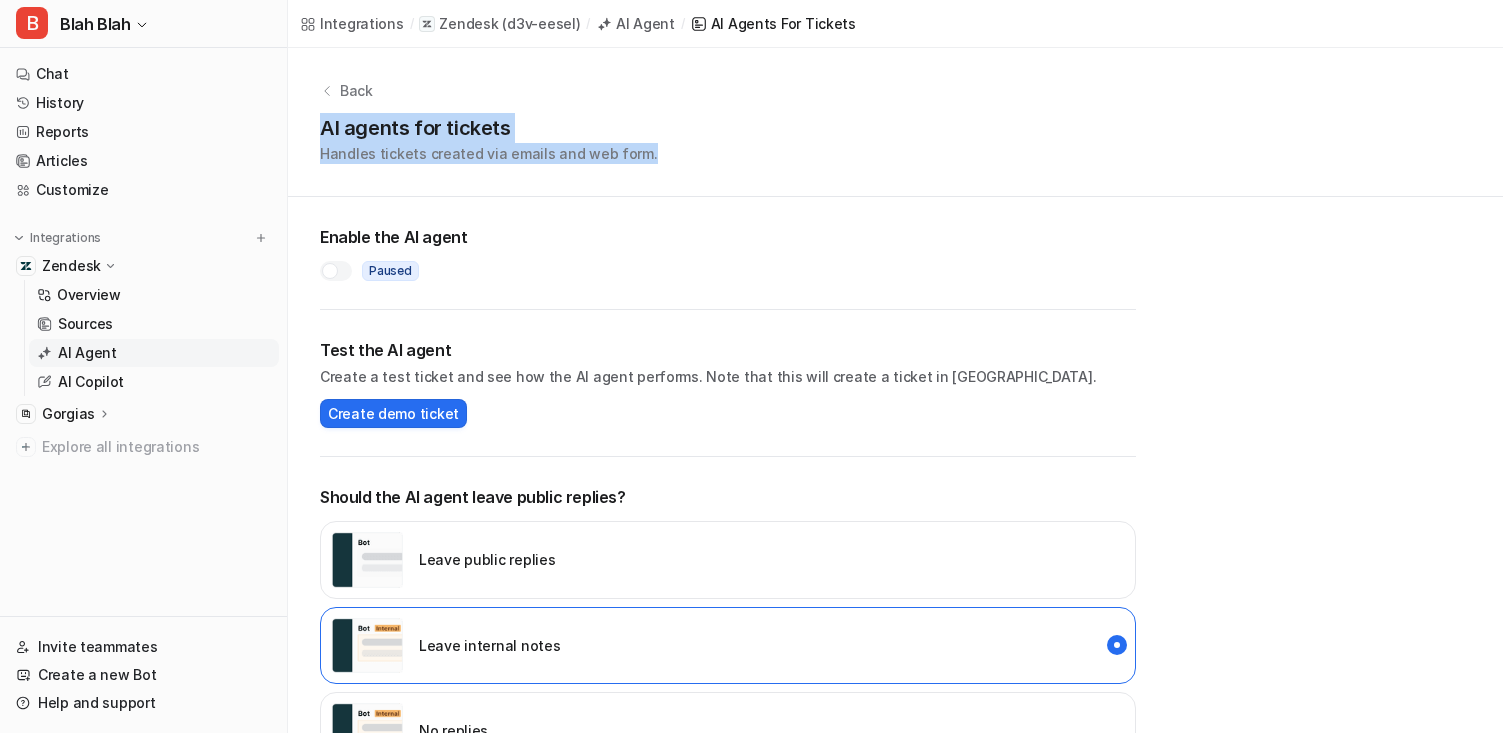 drag, startPoint x: 324, startPoint y: 133, endPoint x: 642, endPoint y: 159, distance: 319.06113 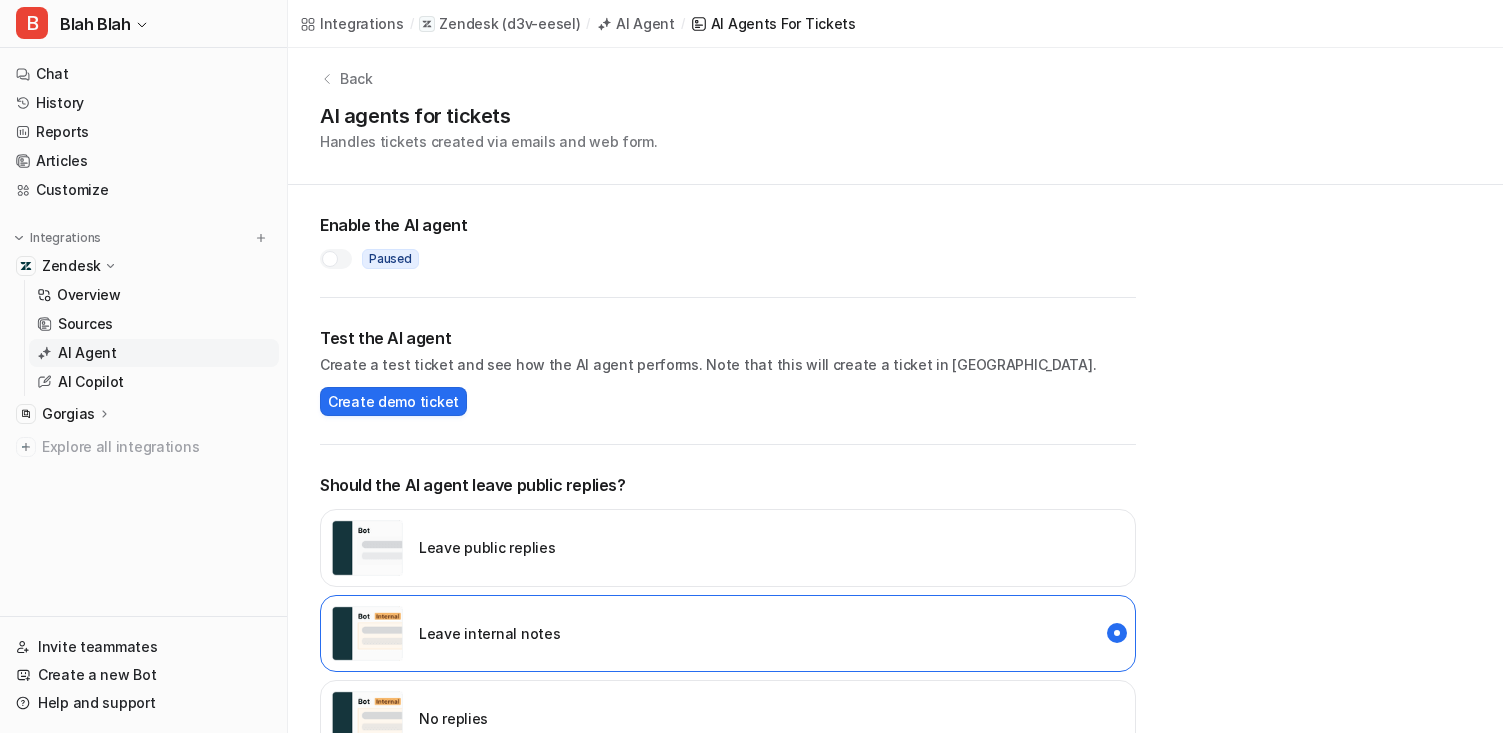 scroll, scrollTop: 2, scrollLeft: 0, axis: vertical 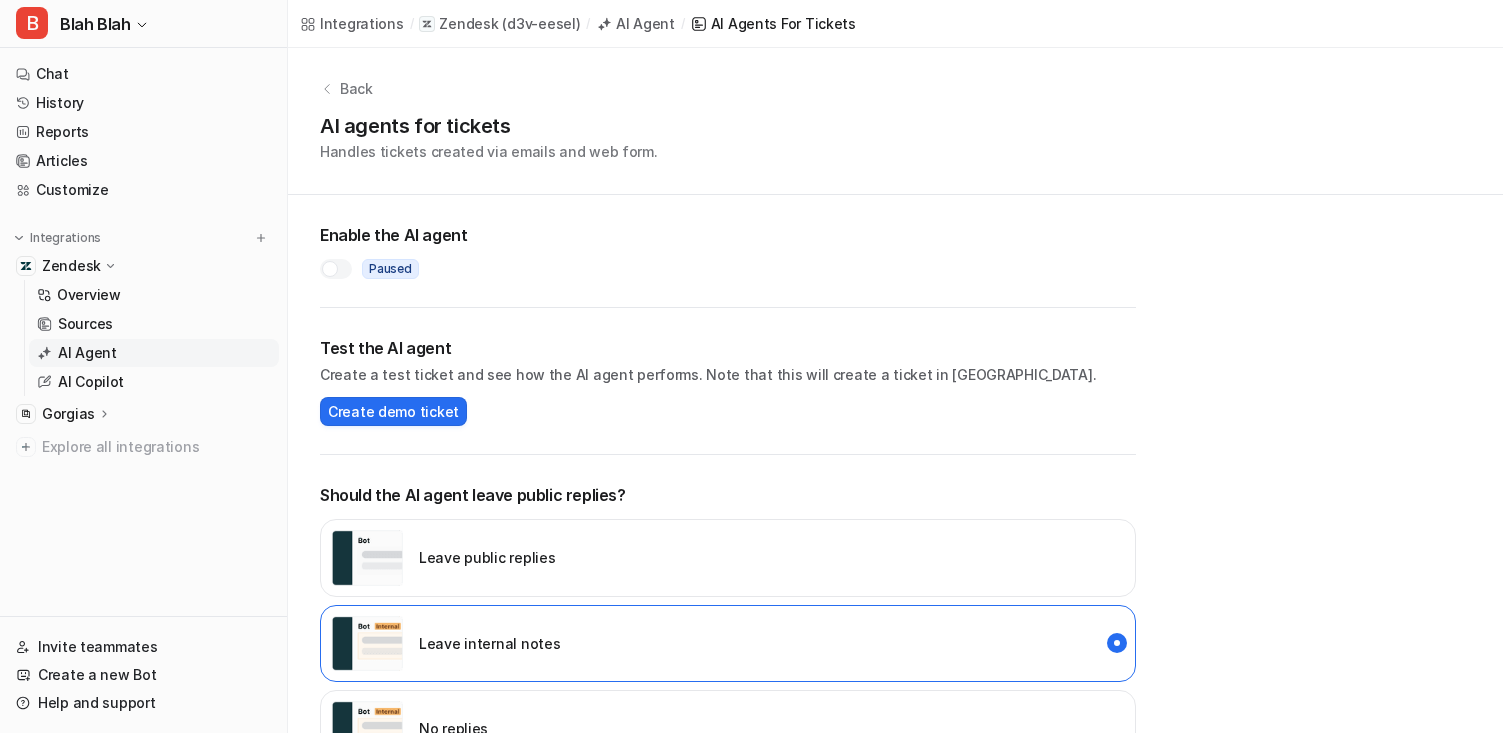 click on "Should the AI agent leave public replies?" at bounding box center [728, 495] 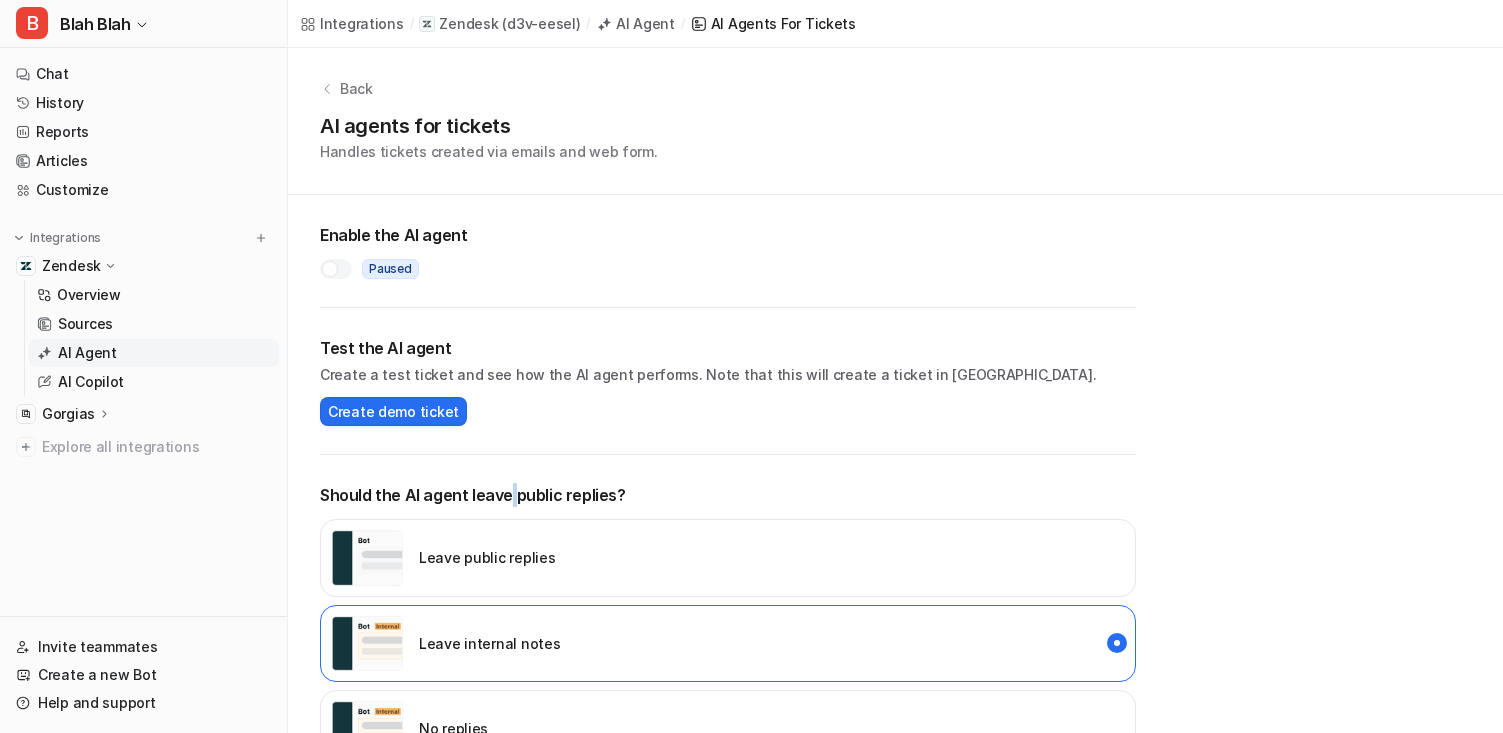 click on "Should the AI agent leave public replies?" at bounding box center (728, 495) 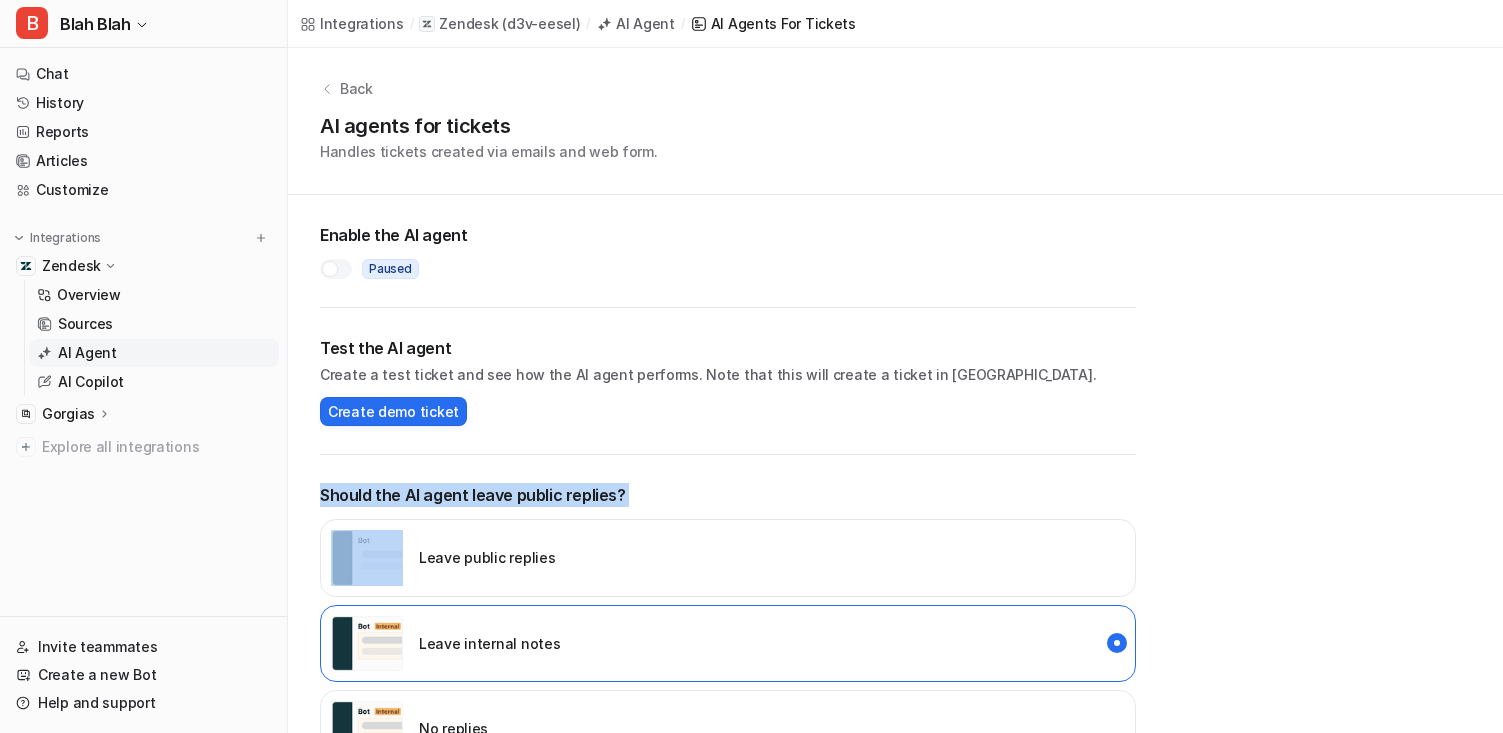 click on "Should the AI agent leave public replies?" at bounding box center [728, 495] 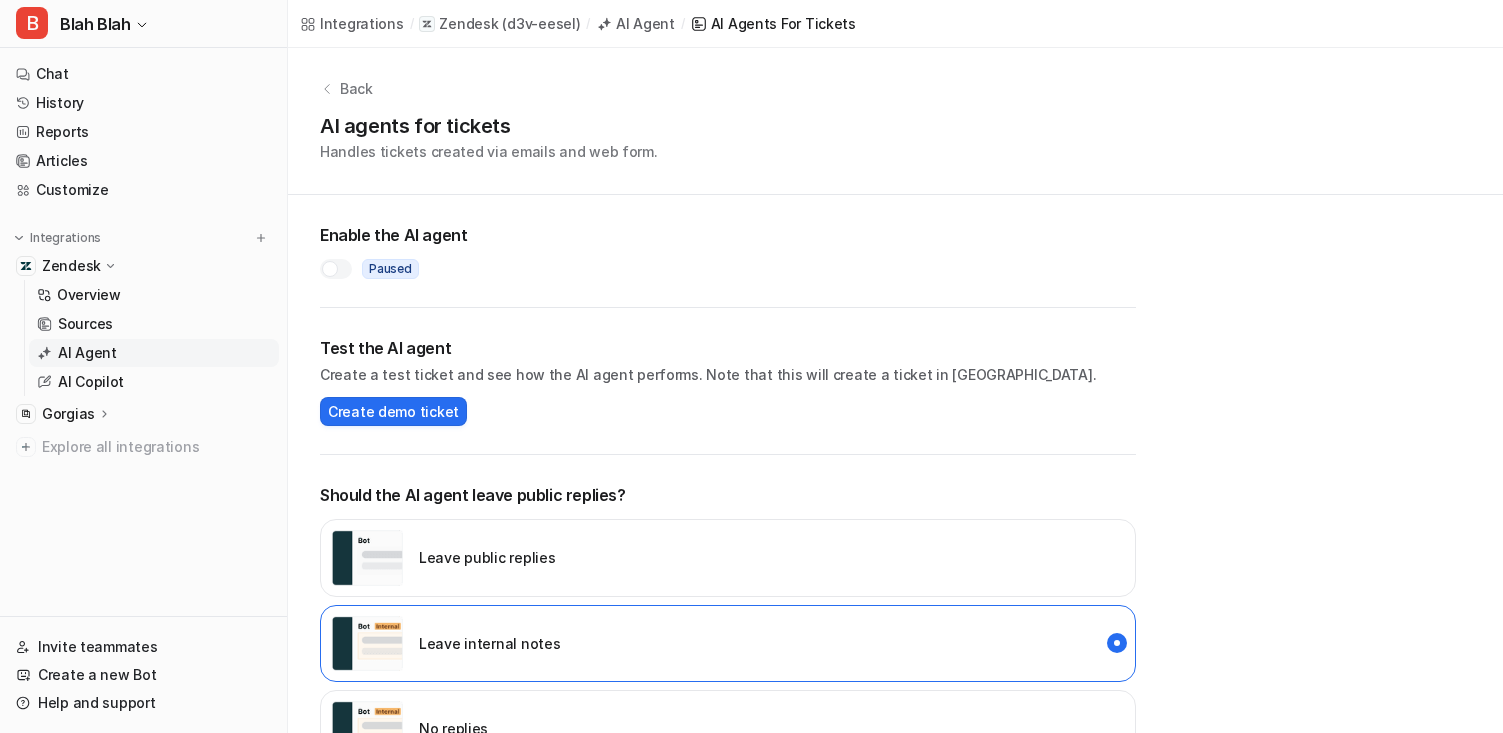 click on "Should the AI agent leave public replies?" at bounding box center [728, 495] 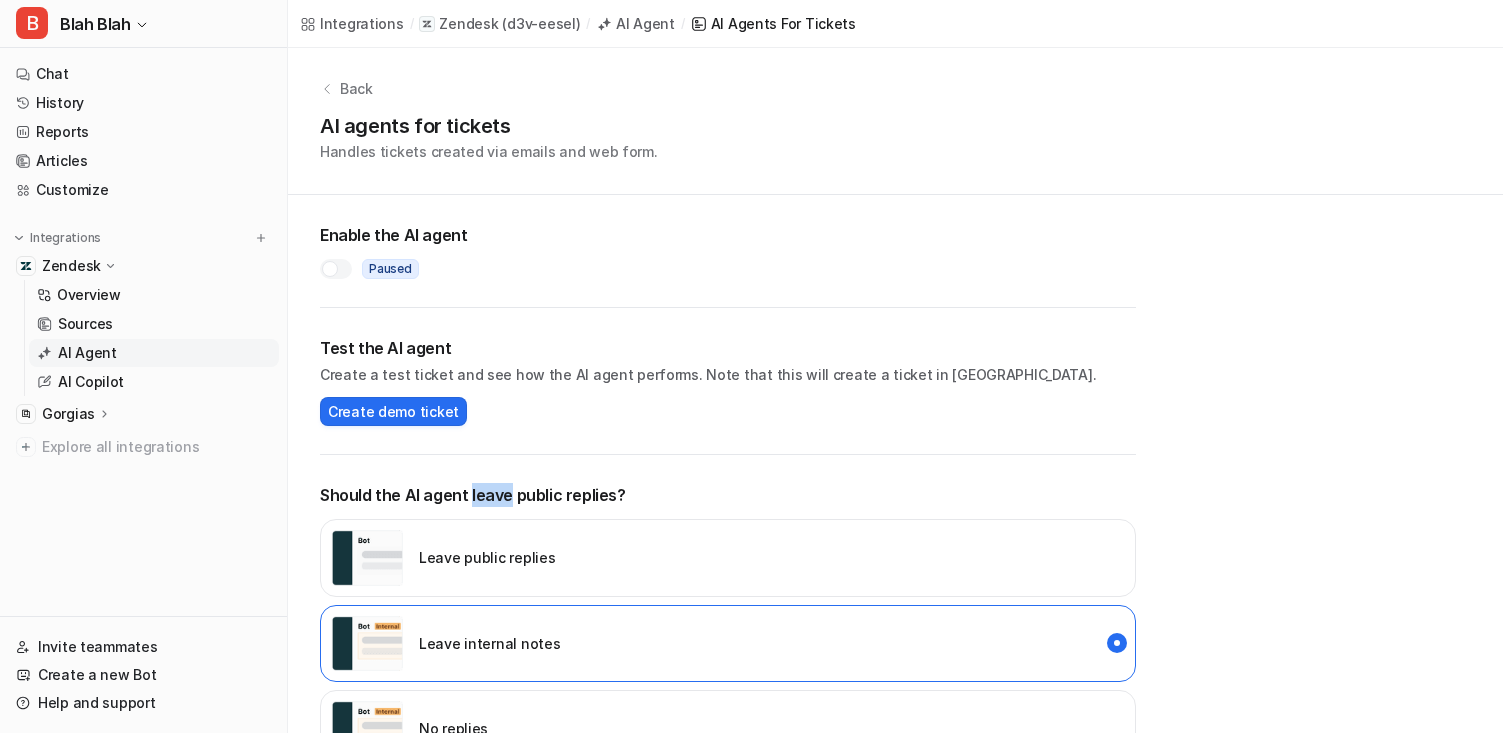 click on "Should the AI agent leave public replies?" at bounding box center (728, 495) 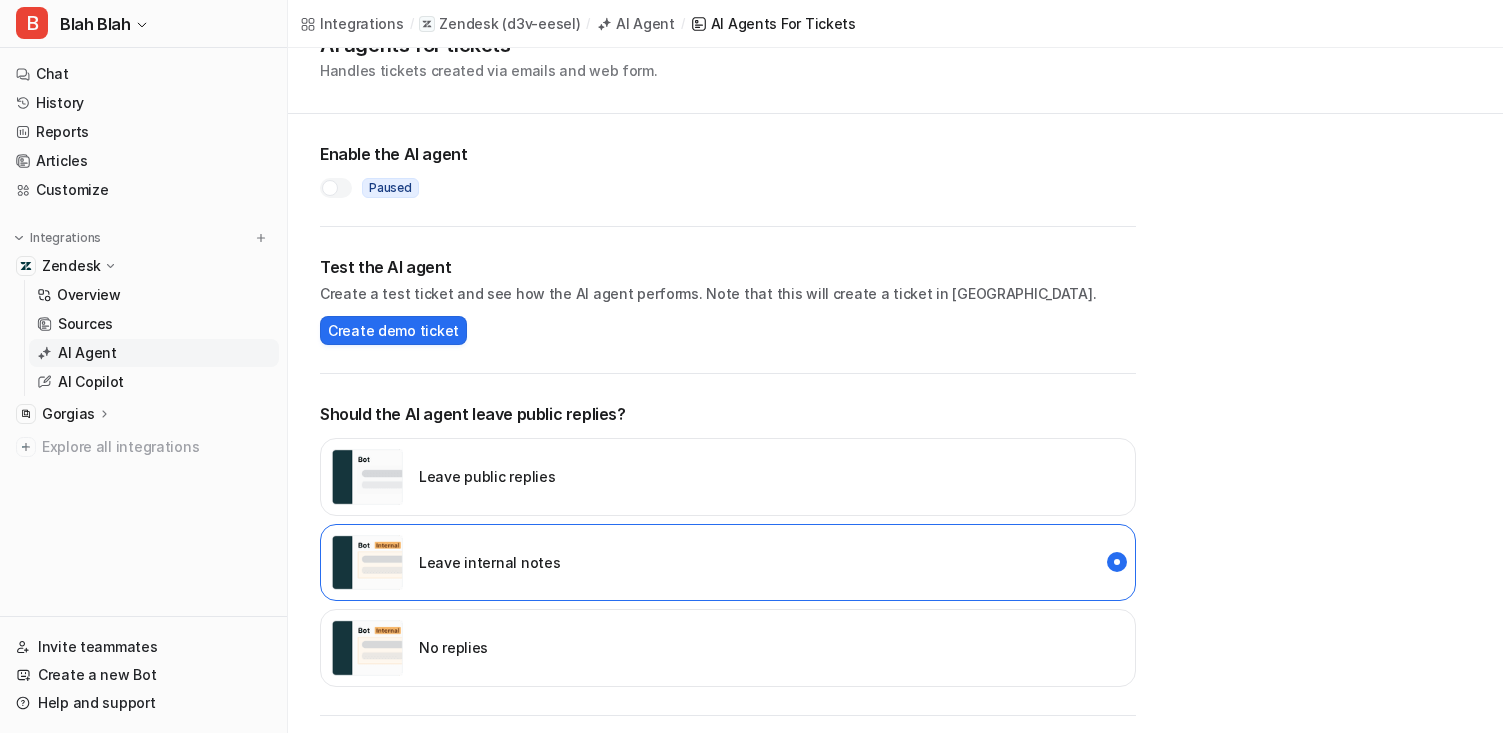 scroll, scrollTop: 8, scrollLeft: 0, axis: vertical 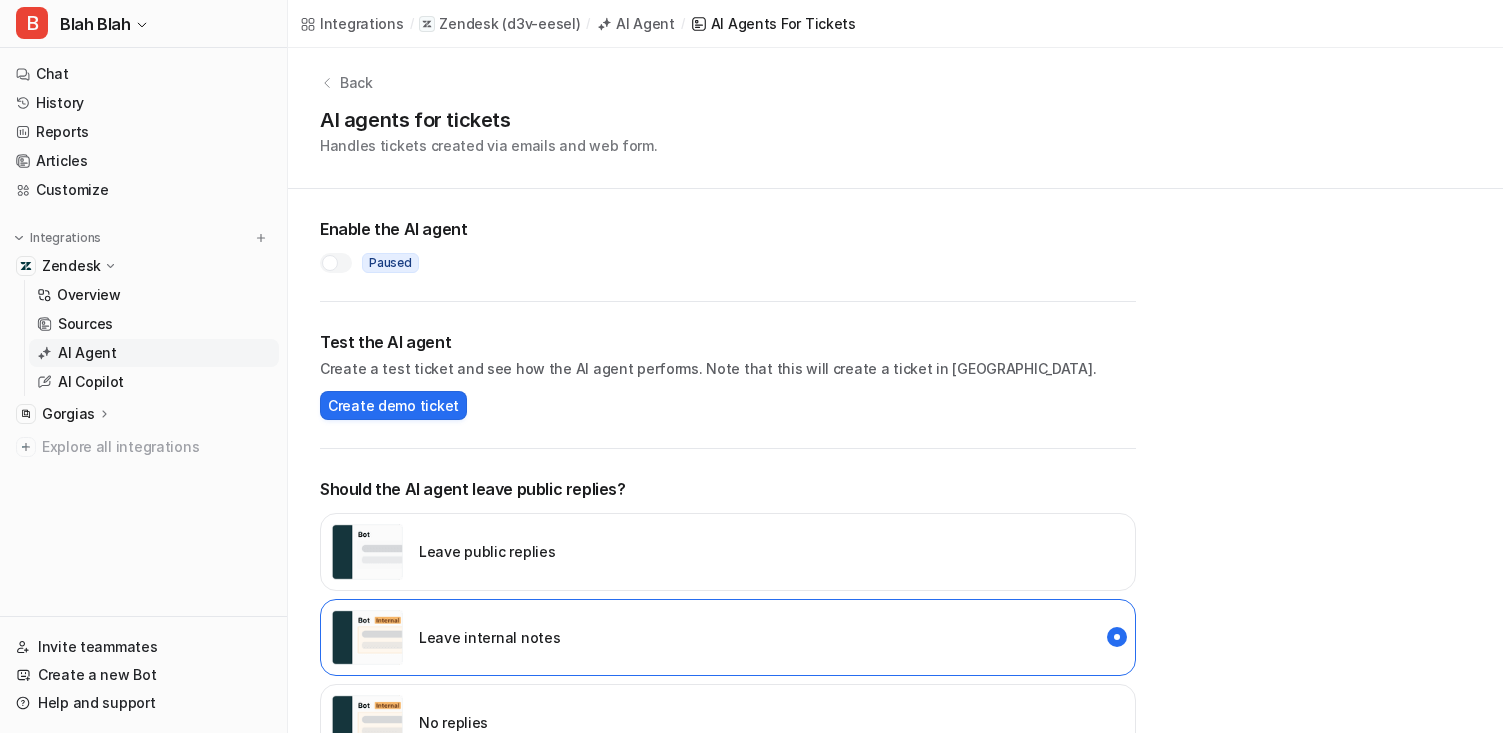 click on "Create a test ticket and see how the AI agent performs. Note that this will create a ticket in [GEOGRAPHIC_DATA]." at bounding box center [728, 368] 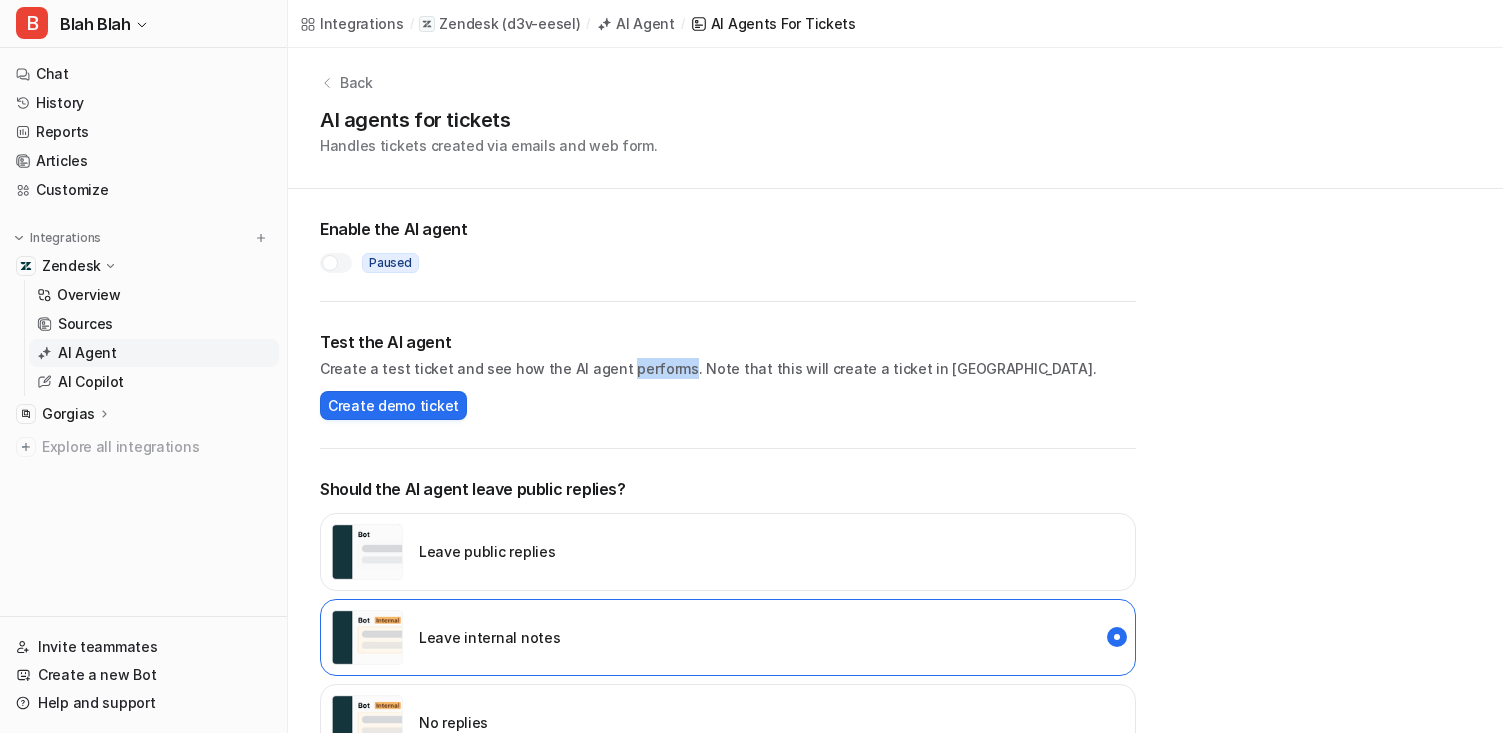 click on "Create a test ticket and see how the AI agent performs. Note that this will create a ticket in [GEOGRAPHIC_DATA]." at bounding box center (728, 368) 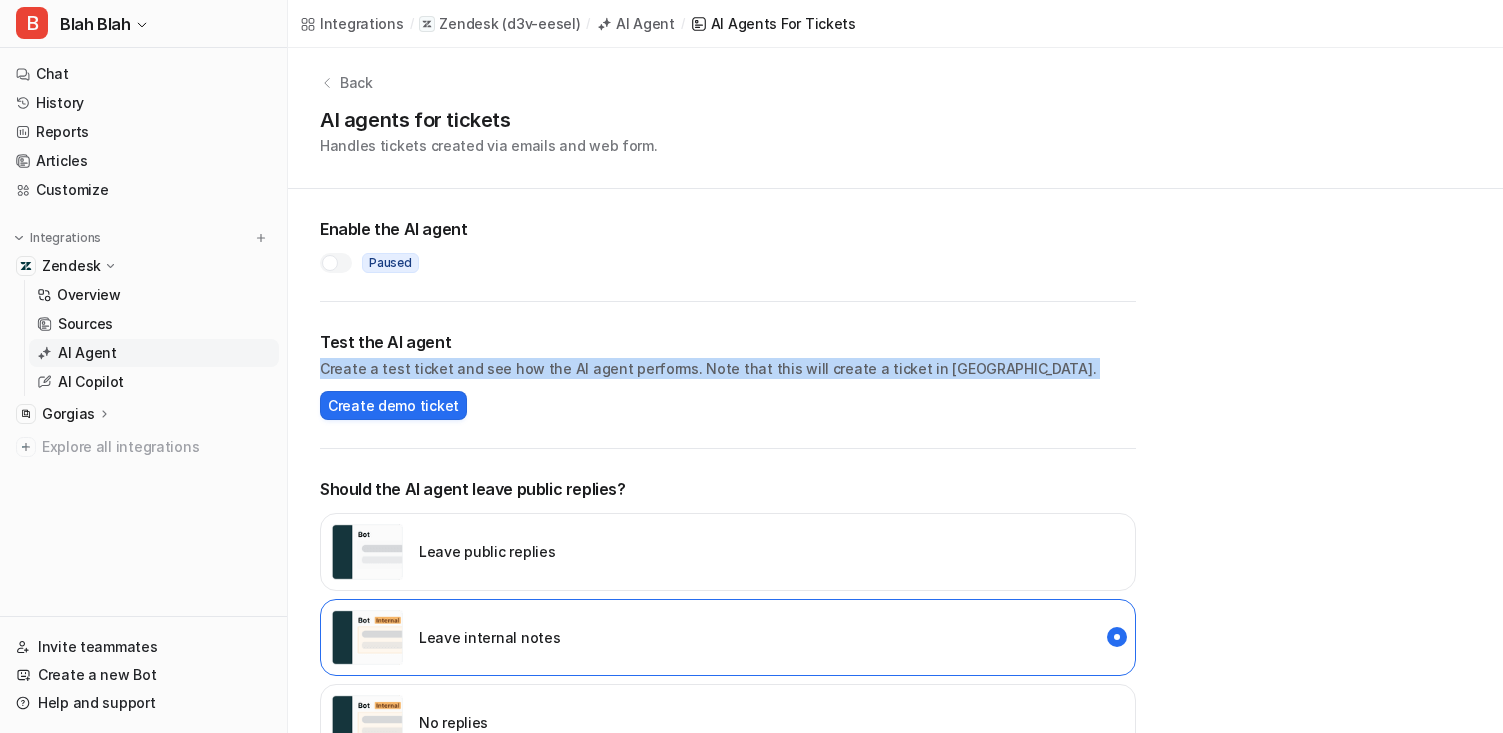 click on "Create a test ticket and see how the AI agent performs. Note that this will create a ticket in [GEOGRAPHIC_DATA]." at bounding box center [728, 368] 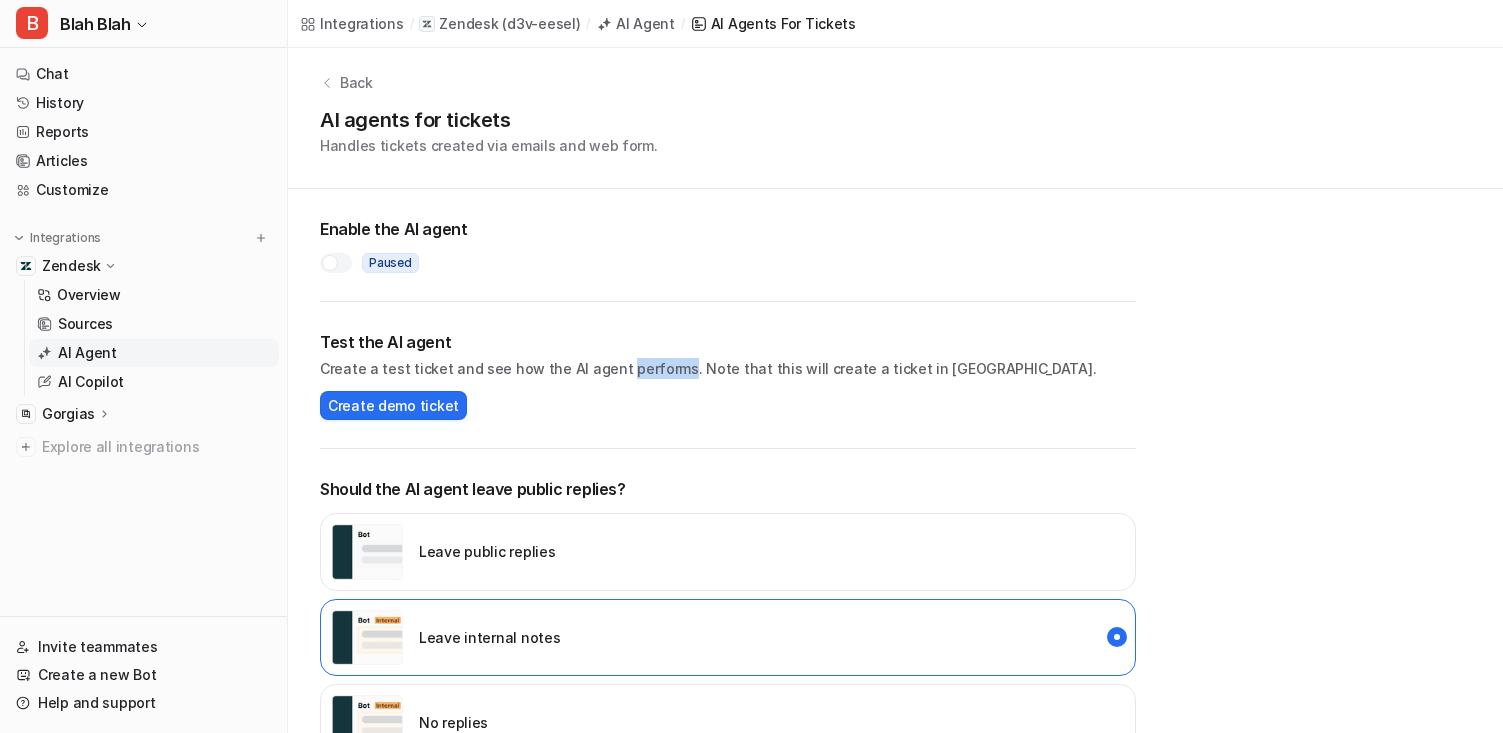 click on "Create a test ticket and see how the AI agent performs. Note that this will create a ticket in [GEOGRAPHIC_DATA]." at bounding box center [728, 368] 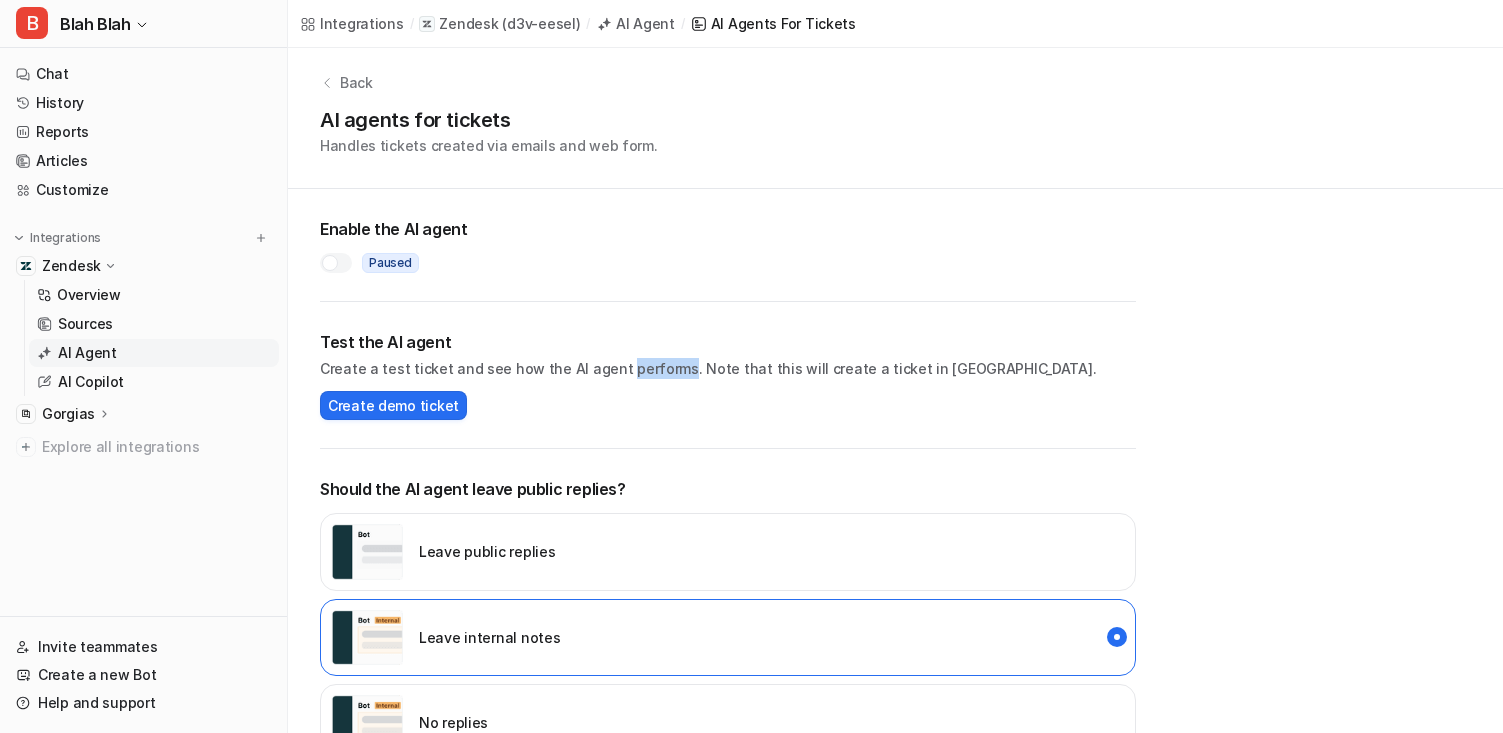 click on "Create a test ticket and see how the AI agent performs. Note that this will create a ticket in [GEOGRAPHIC_DATA]." at bounding box center (728, 368) 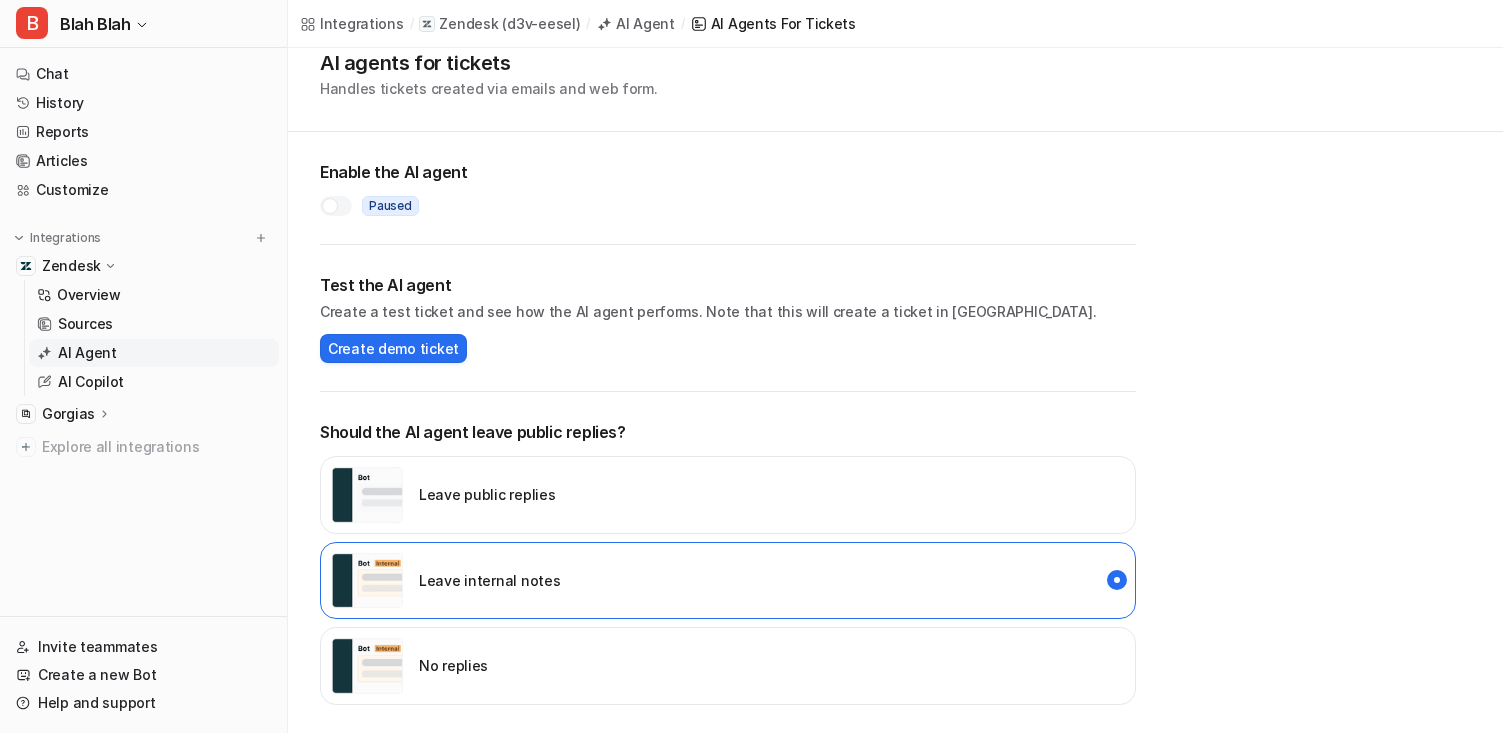 scroll, scrollTop: 67, scrollLeft: 0, axis: vertical 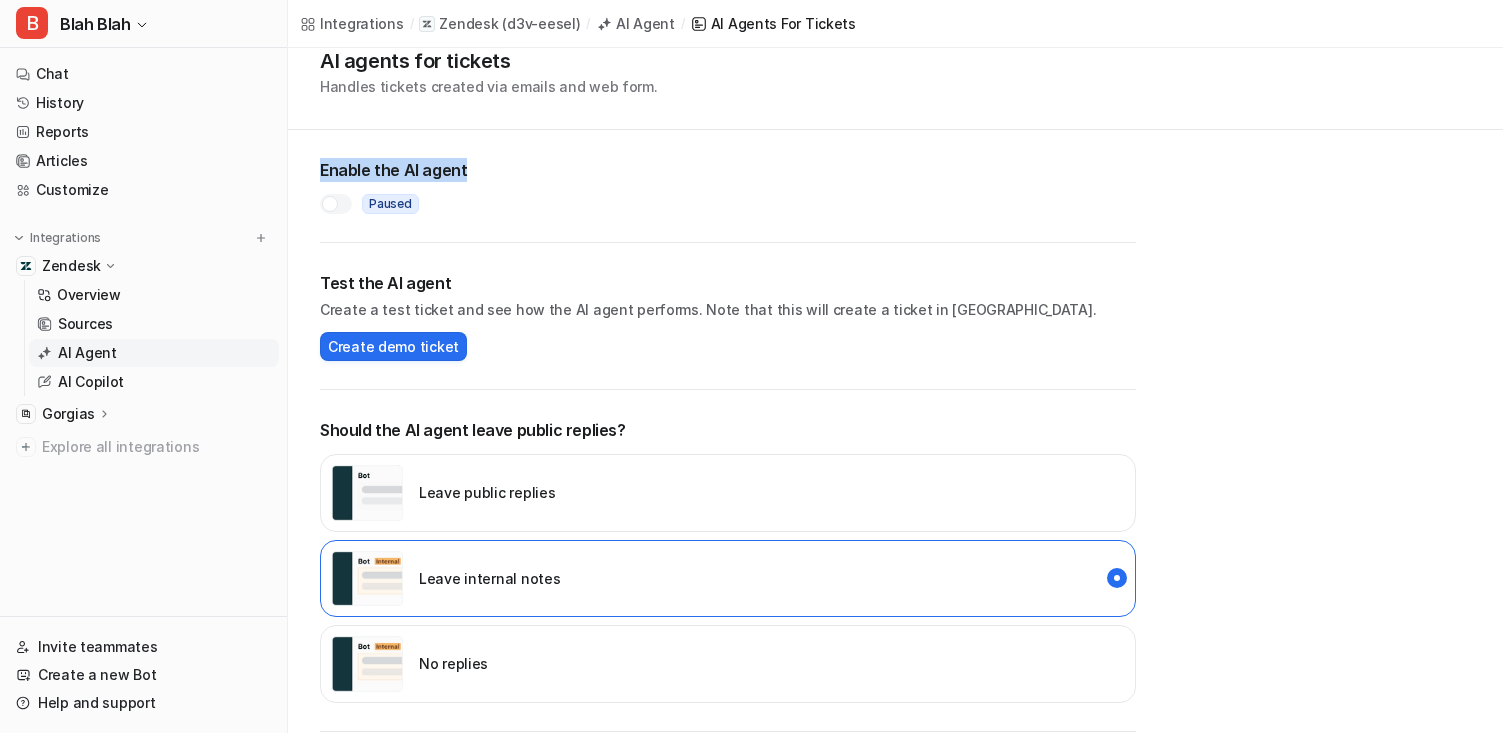drag, startPoint x: 321, startPoint y: 168, endPoint x: 461, endPoint y: 171, distance: 140.03214 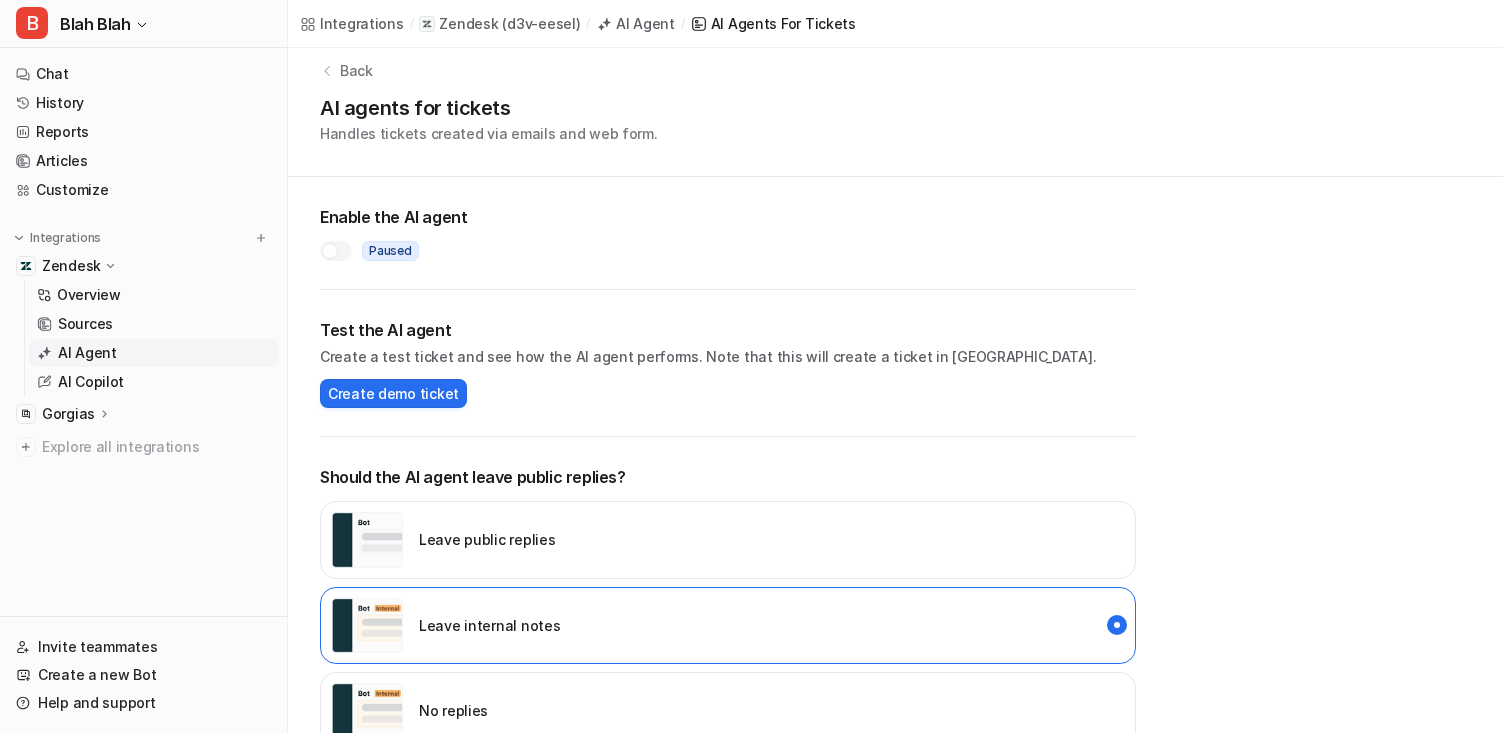 scroll, scrollTop: 0, scrollLeft: 0, axis: both 